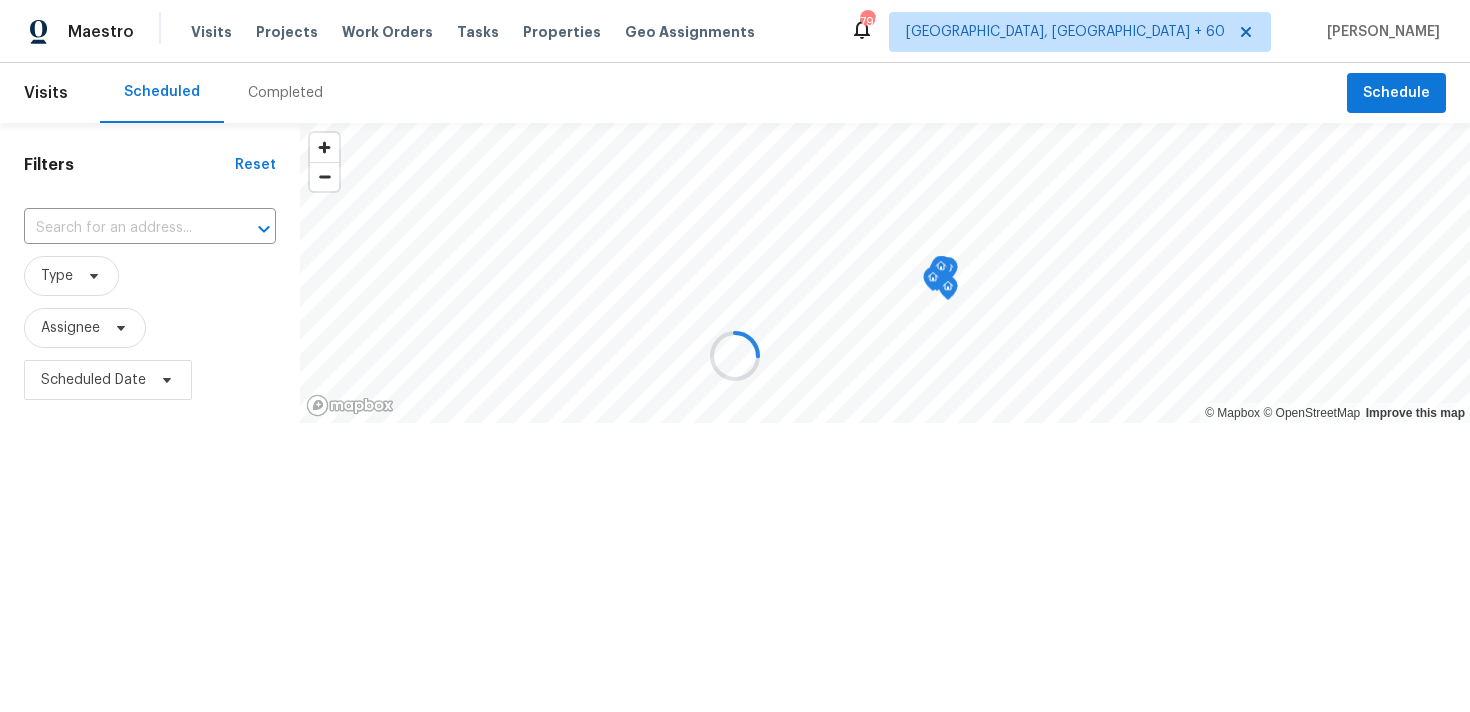 scroll, scrollTop: 0, scrollLeft: 0, axis: both 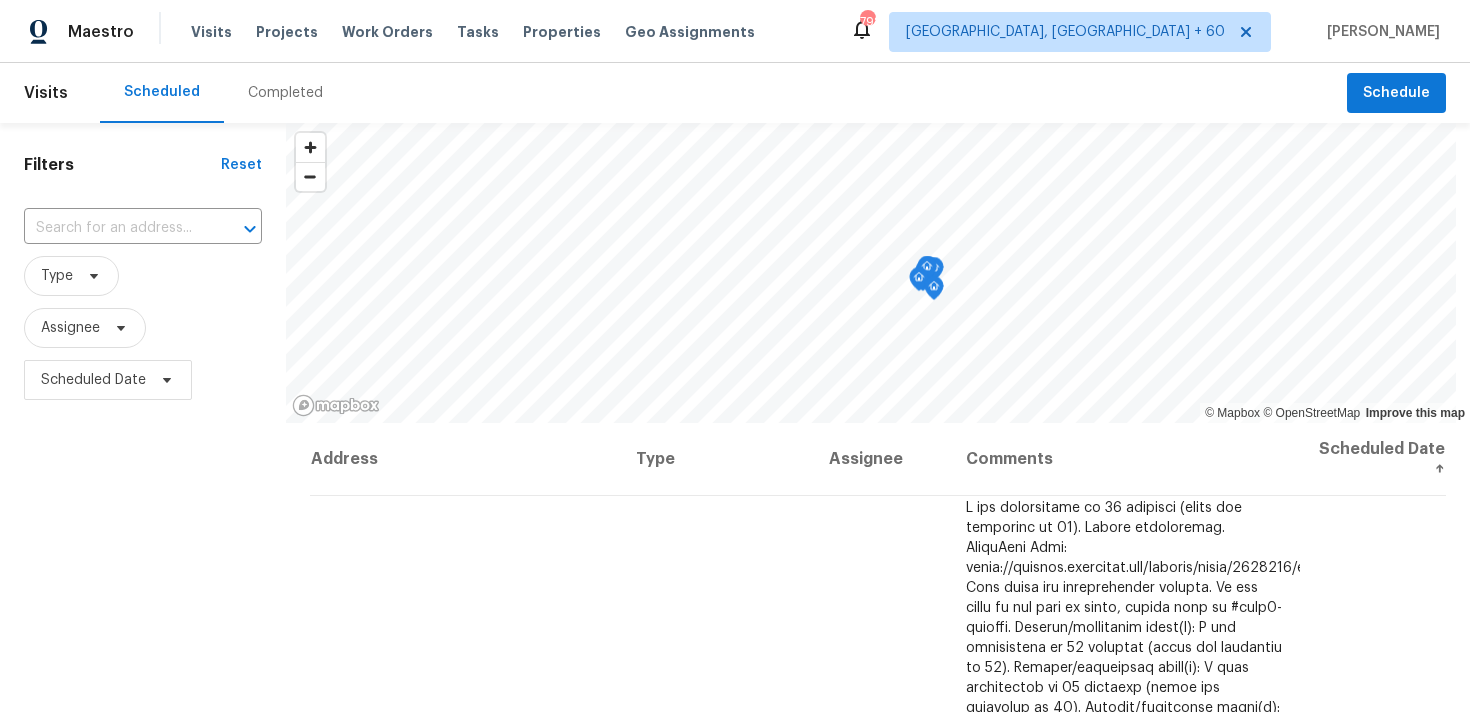 click on "Completed" at bounding box center (285, 93) 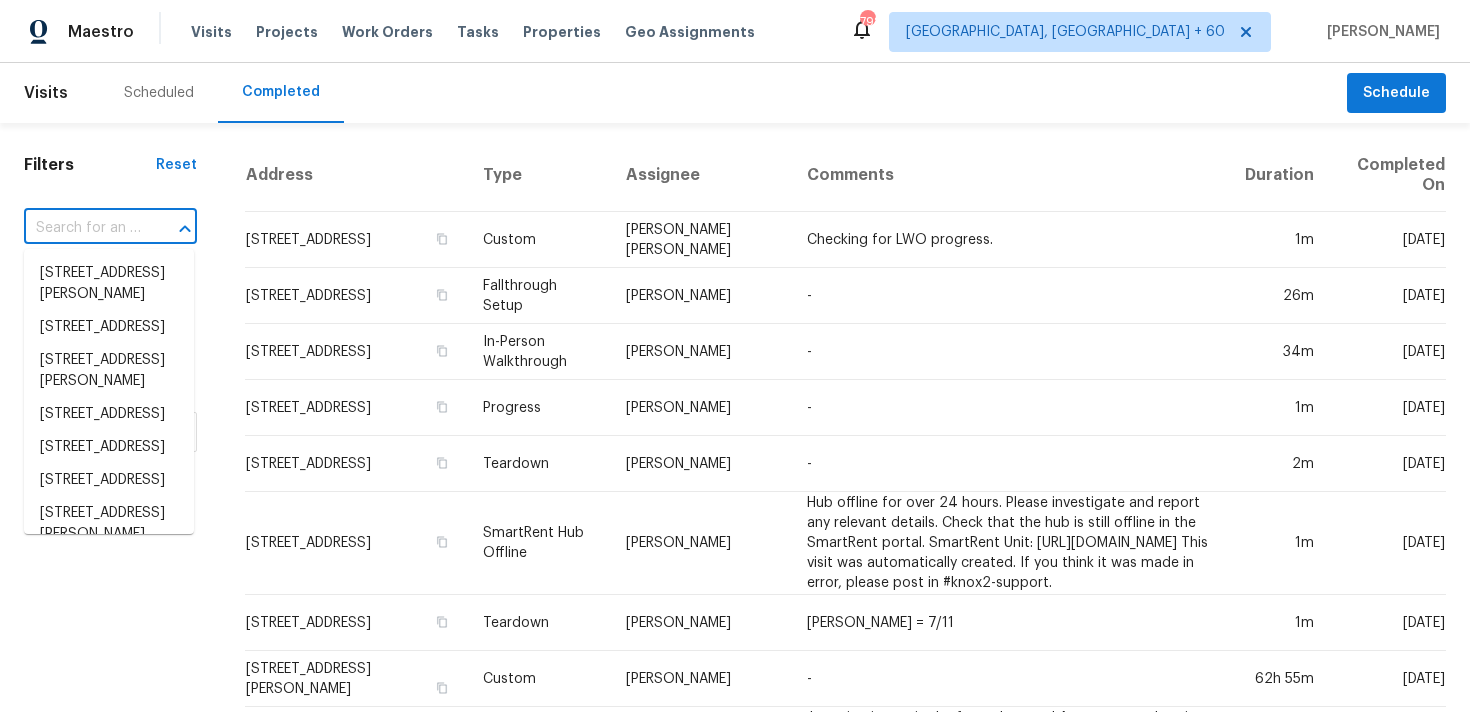 click at bounding box center [82, 228] 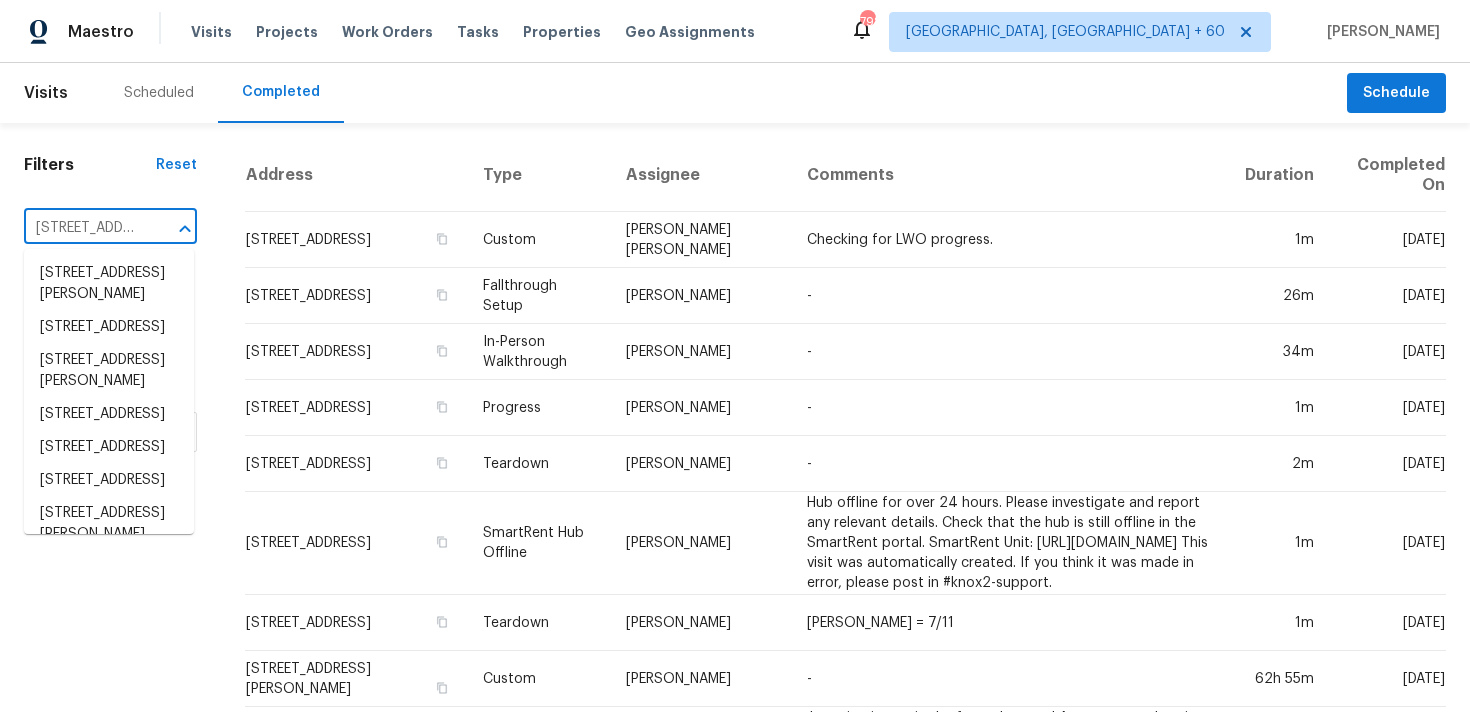 scroll, scrollTop: 0, scrollLeft: 215, axis: horizontal 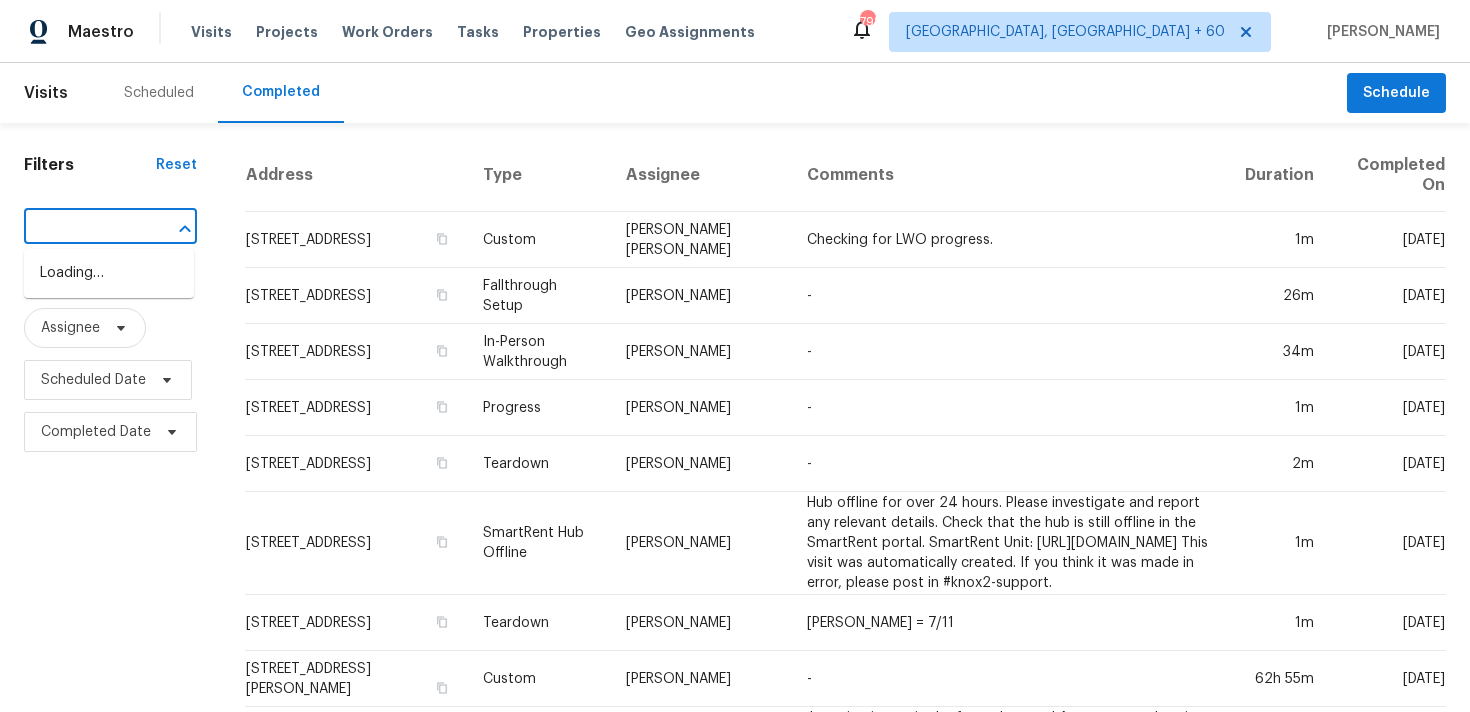 type on "[STREET_ADDRESS][PERSON_NAME][PERSON_NAME]" 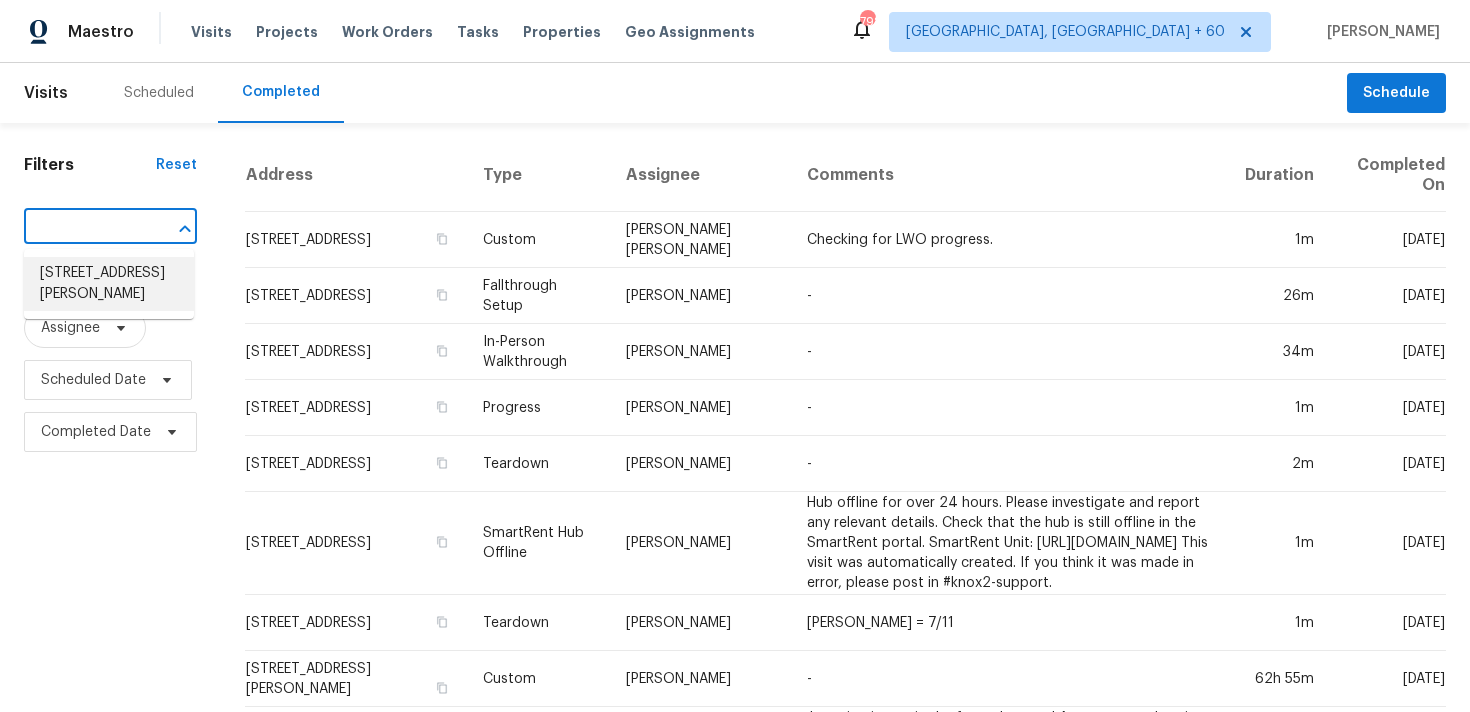 click on "[STREET_ADDRESS][PERSON_NAME]" at bounding box center [109, 284] 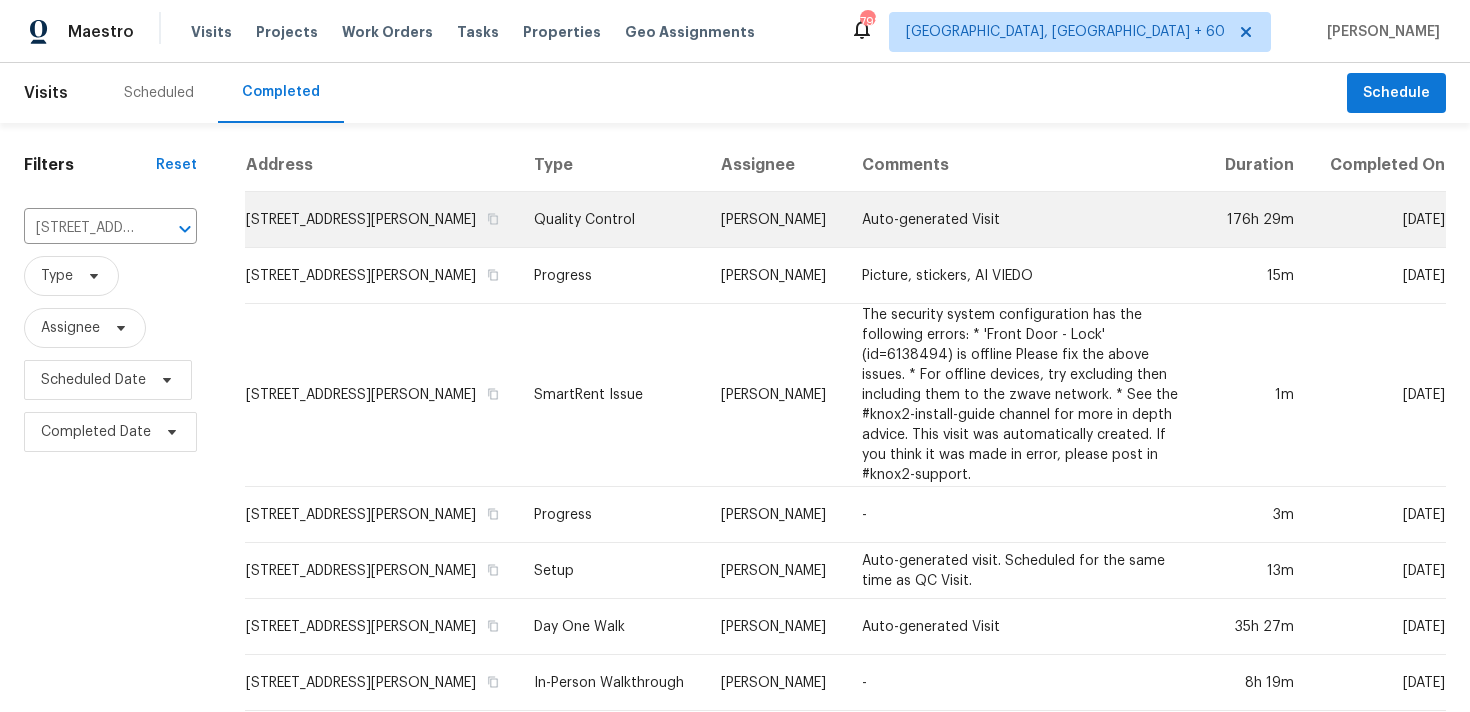 click on "Quality Control" at bounding box center (611, 220) 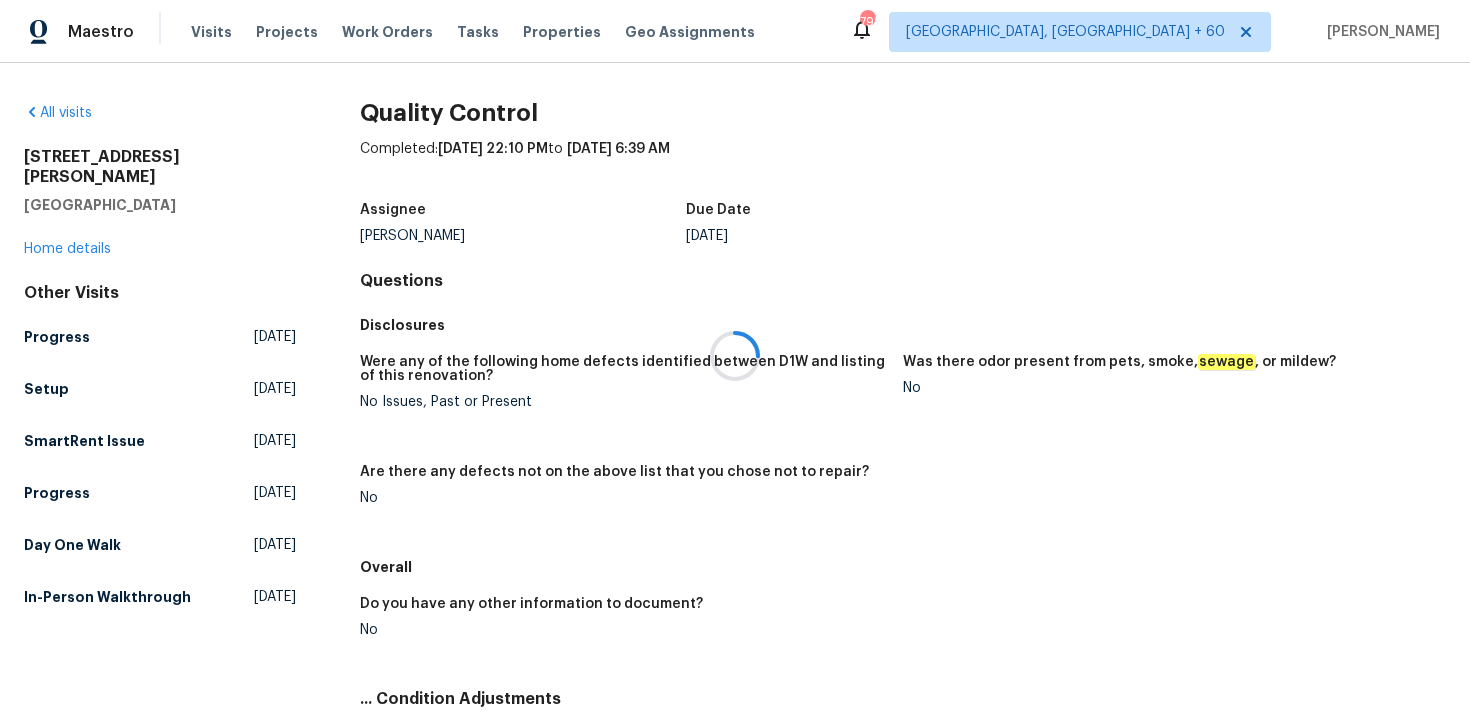 click at bounding box center [735, 356] 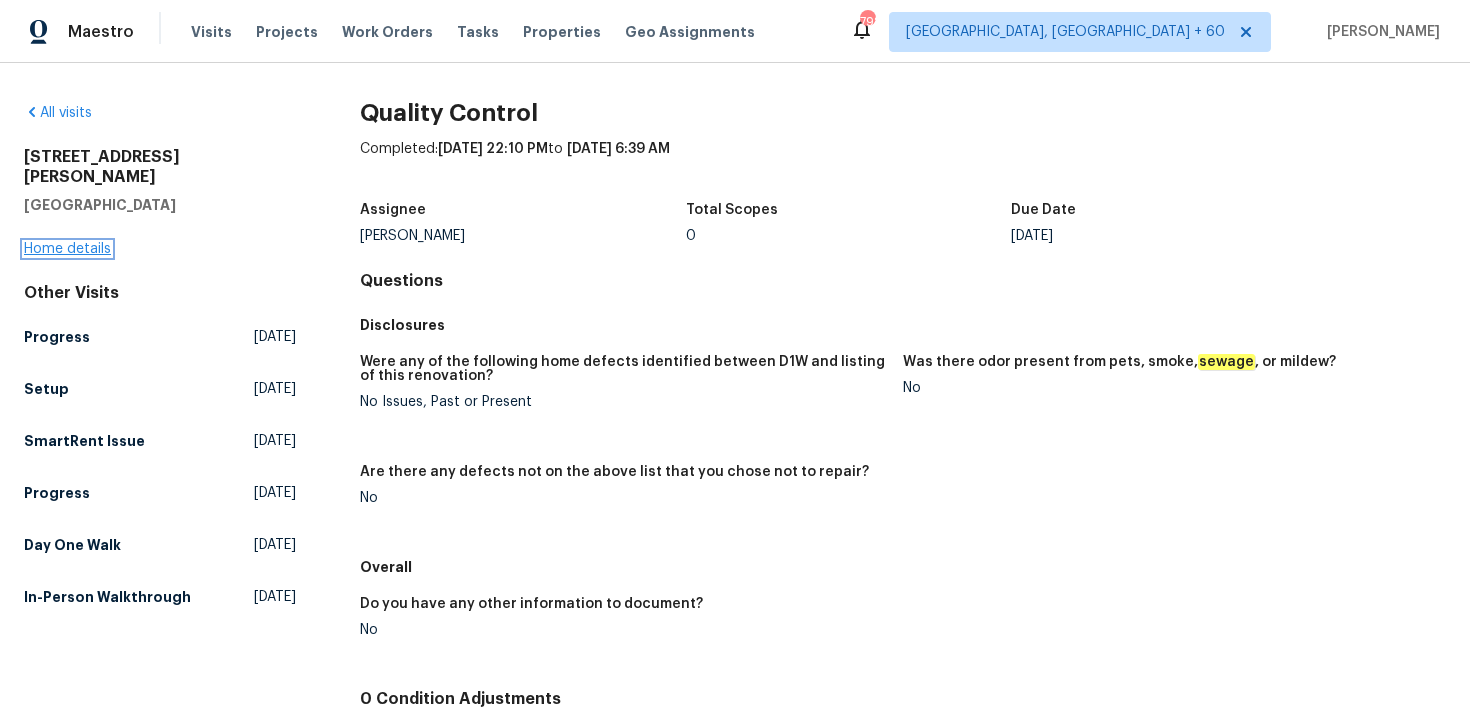 click on "Home details" at bounding box center [67, 249] 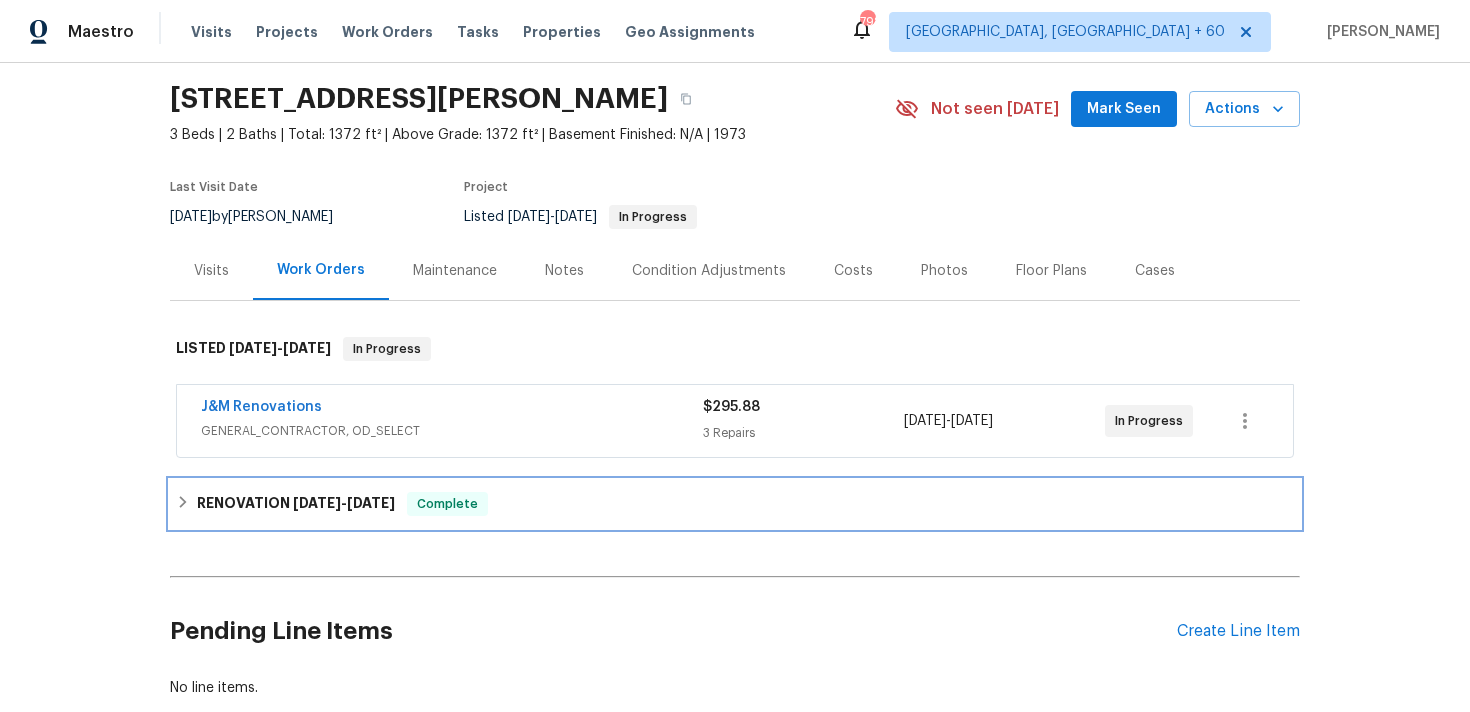 click on "RENOVATION   [DATE]  -  [DATE] Complete" at bounding box center (735, 504) 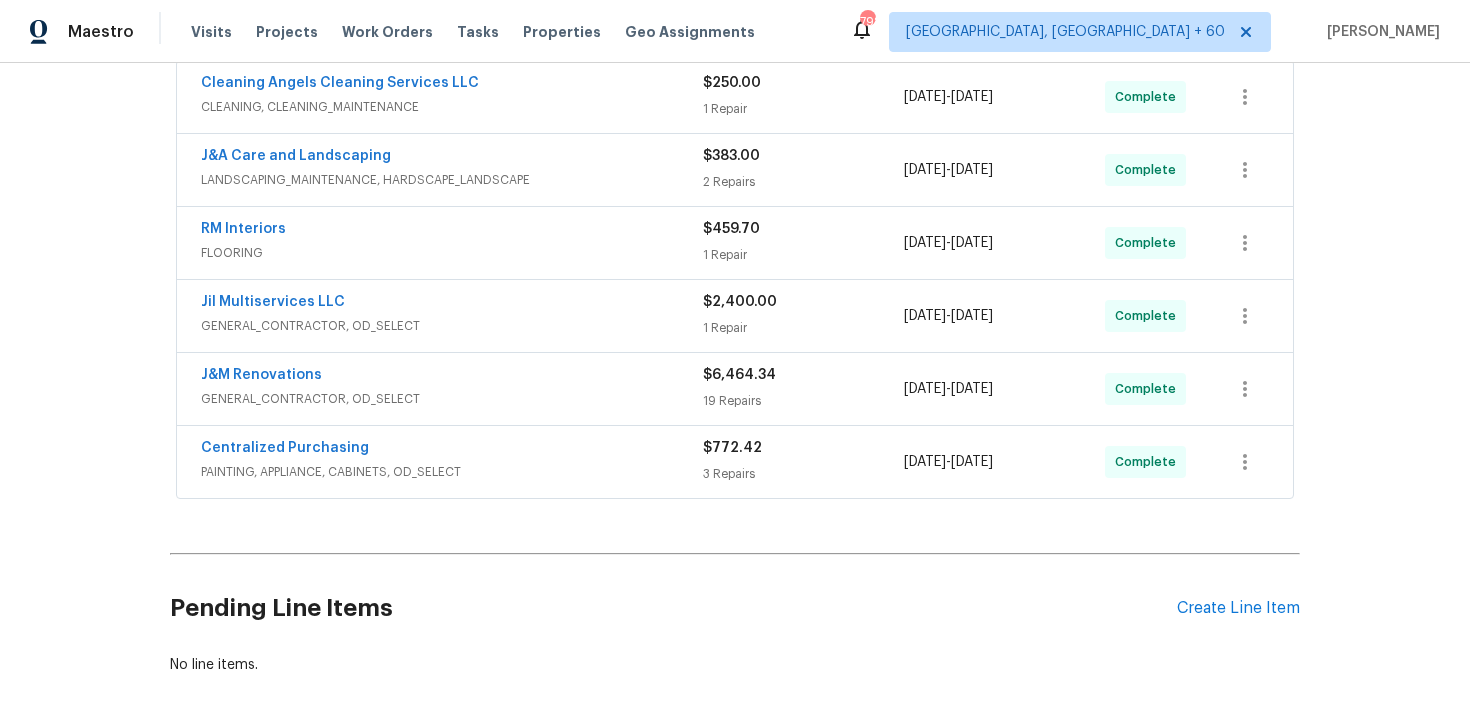 scroll, scrollTop: 571, scrollLeft: 0, axis: vertical 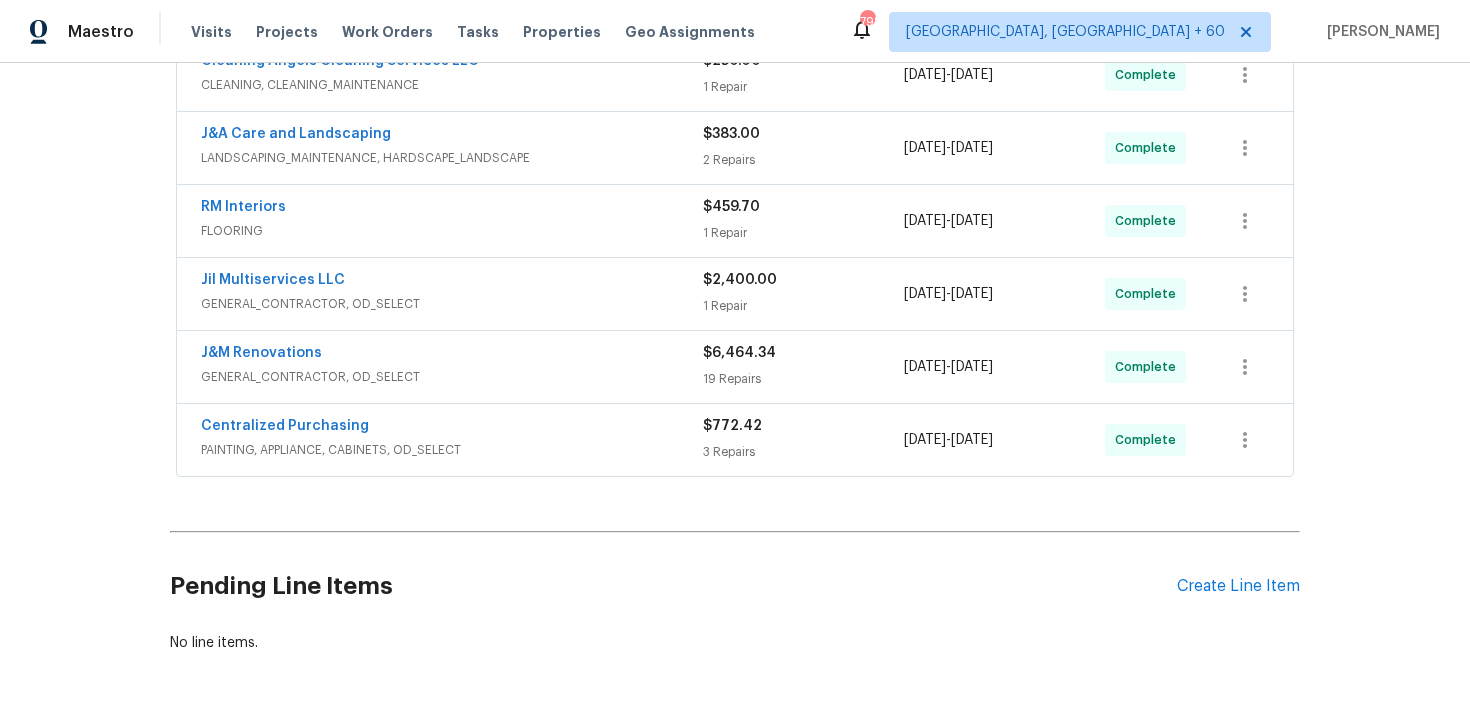 click on "$772.42" at bounding box center (803, 426) 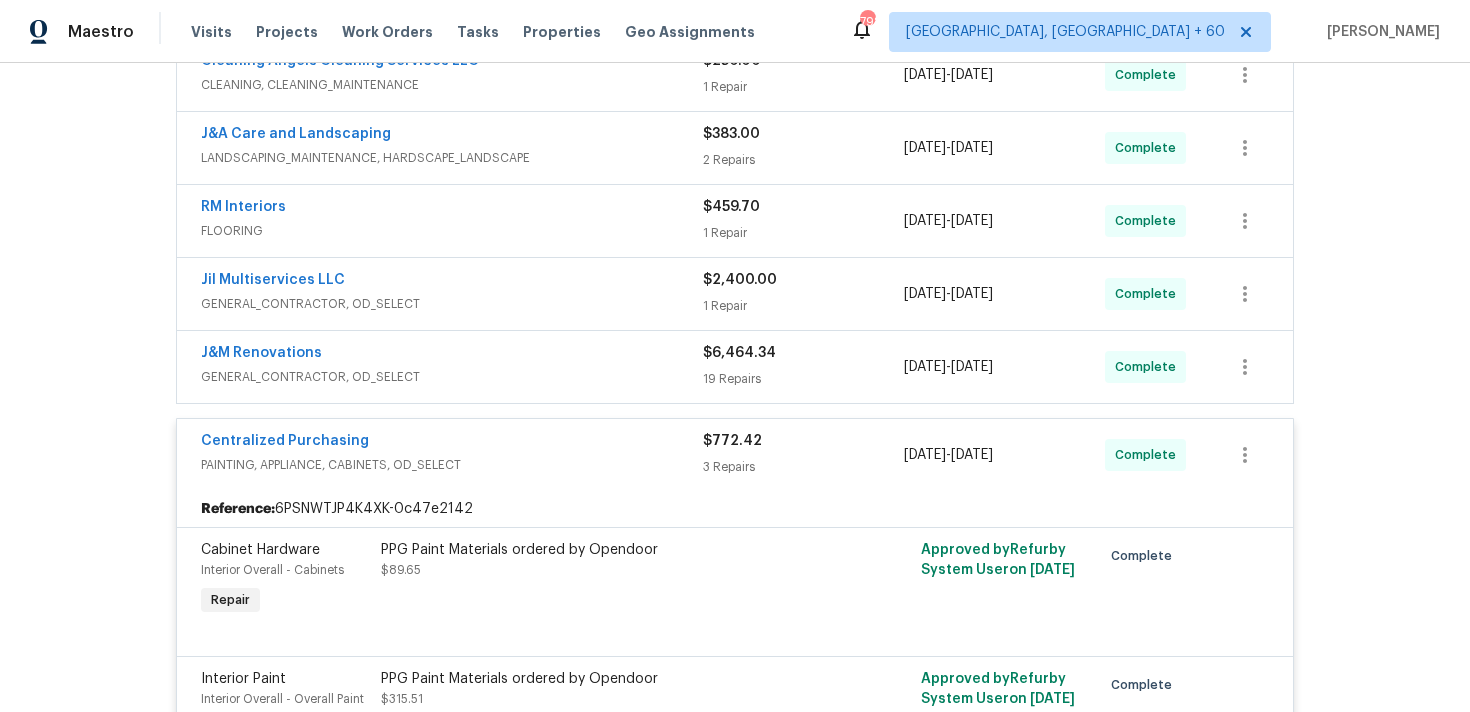 click on "19 Repairs" at bounding box center [803, 379] 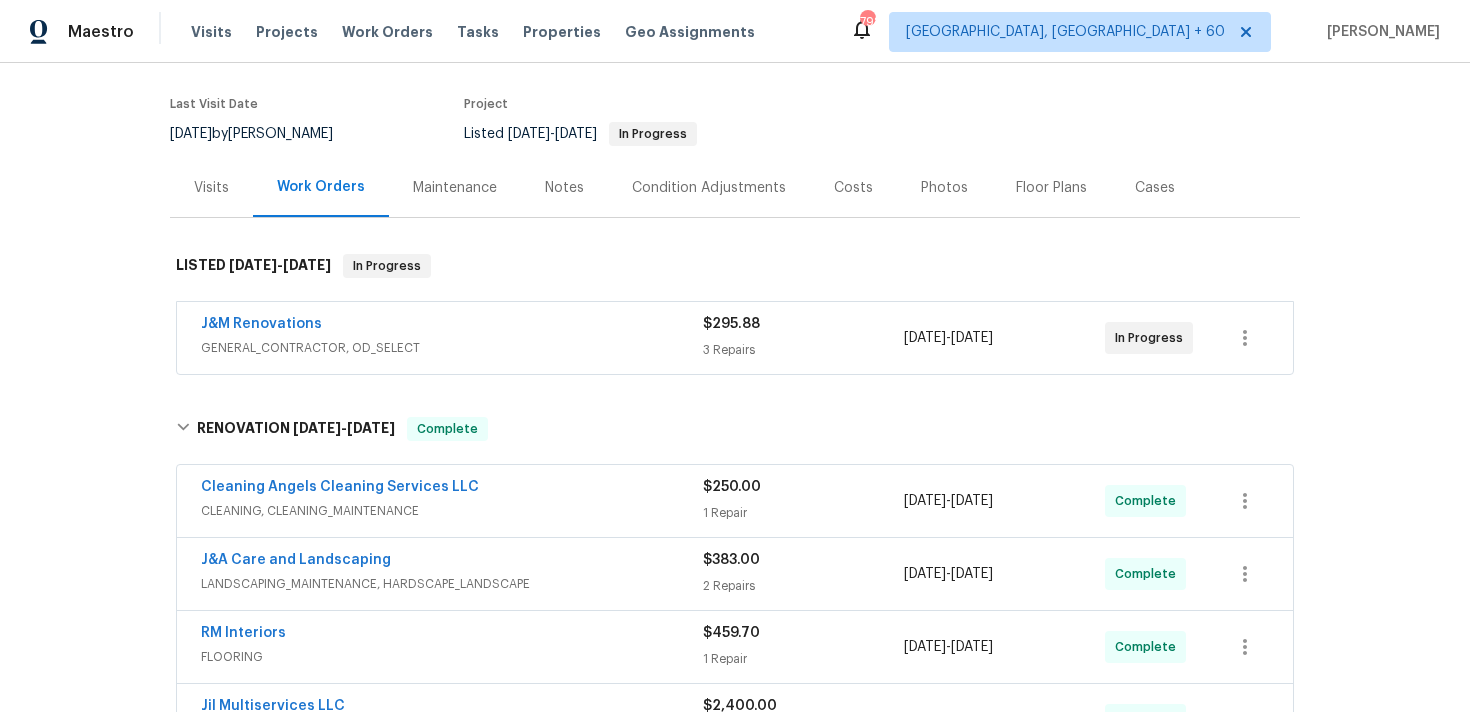 scroll, scrollTop: 0, scrollLeft: 0, axis: both 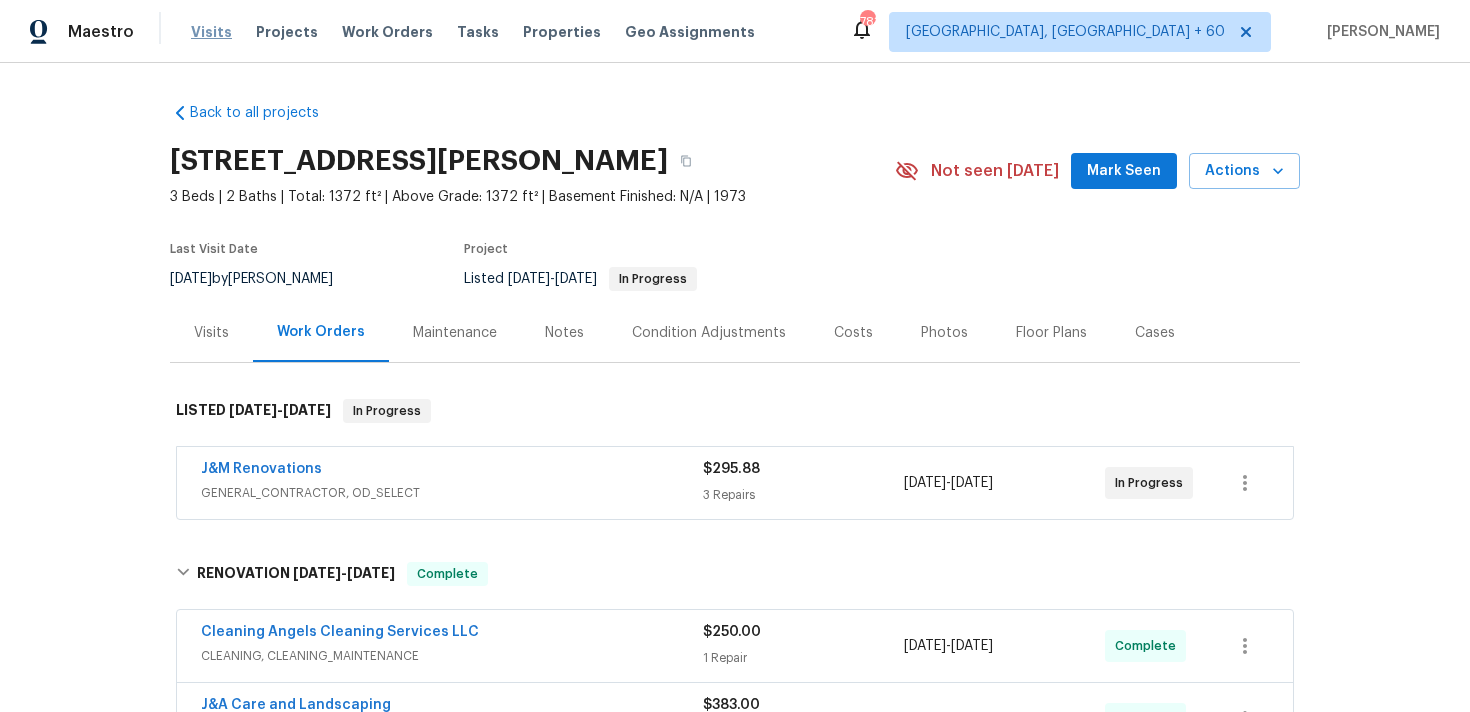 click on "Visits" at bounding box center (211, 32) 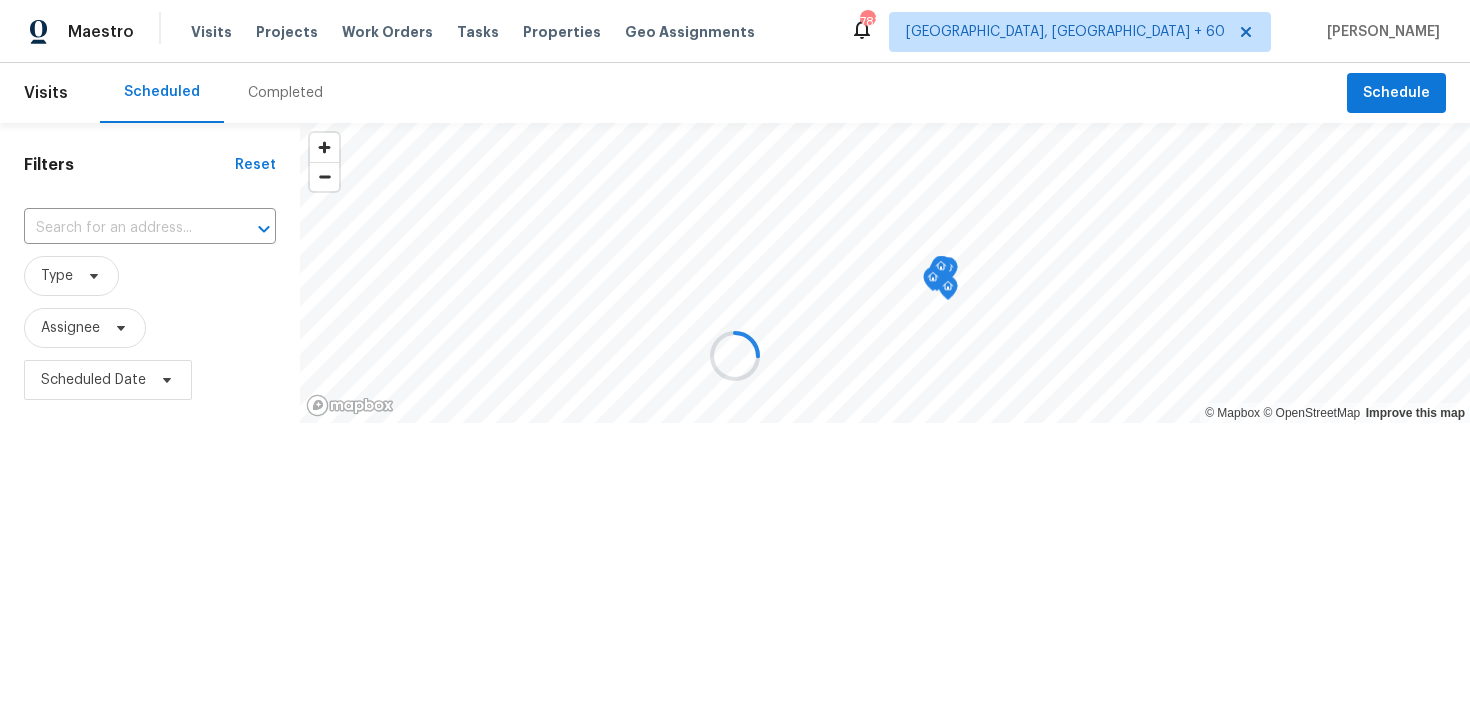 click at bounding box center [735, 356] 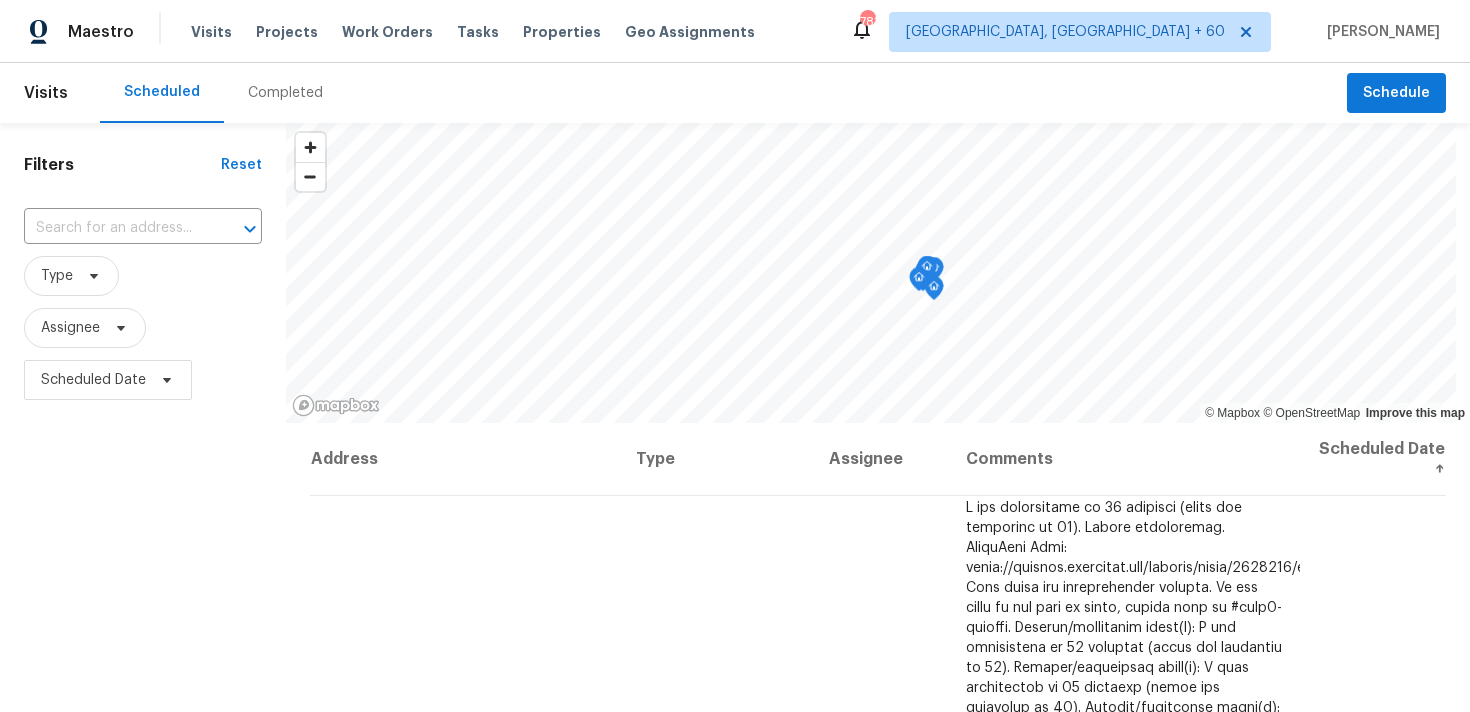 click on "Completed" at bounding box center (285, 93) 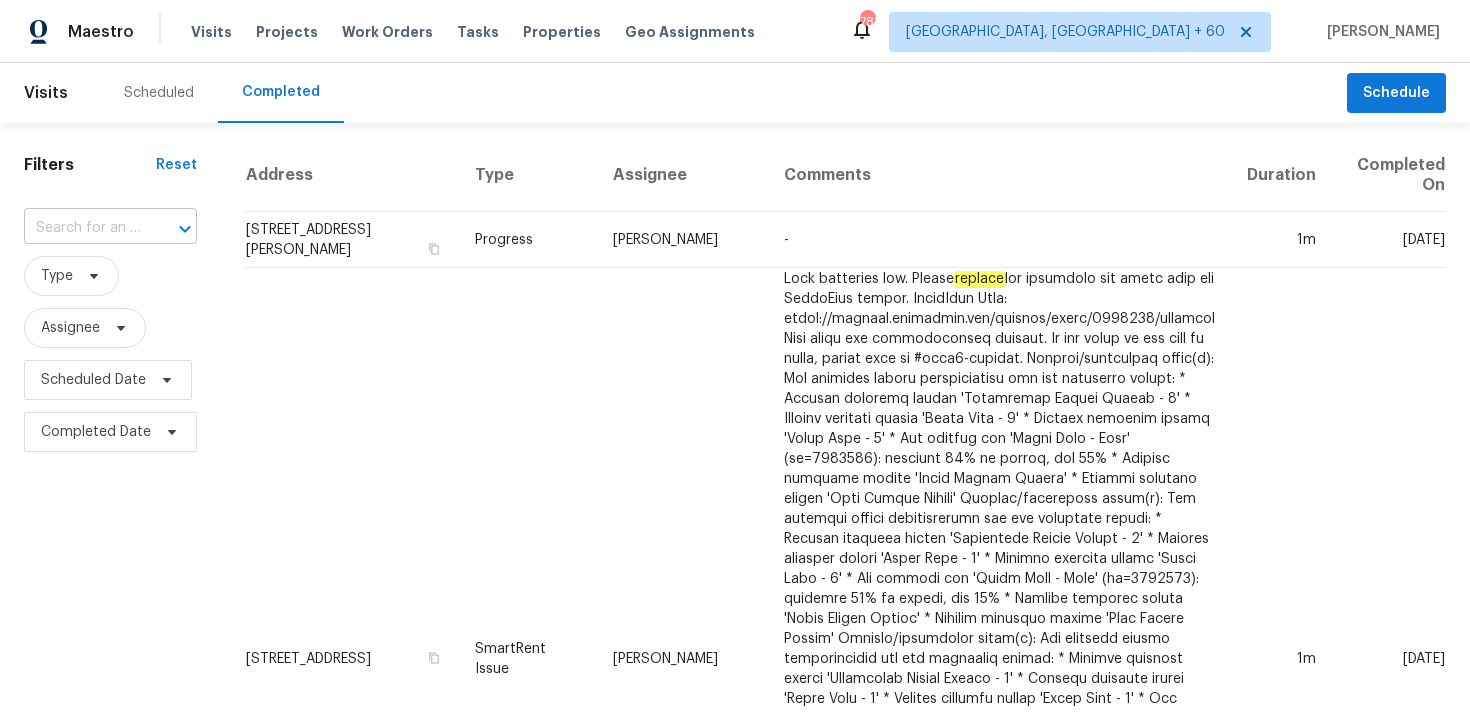 click at bounding box center [82, 228] 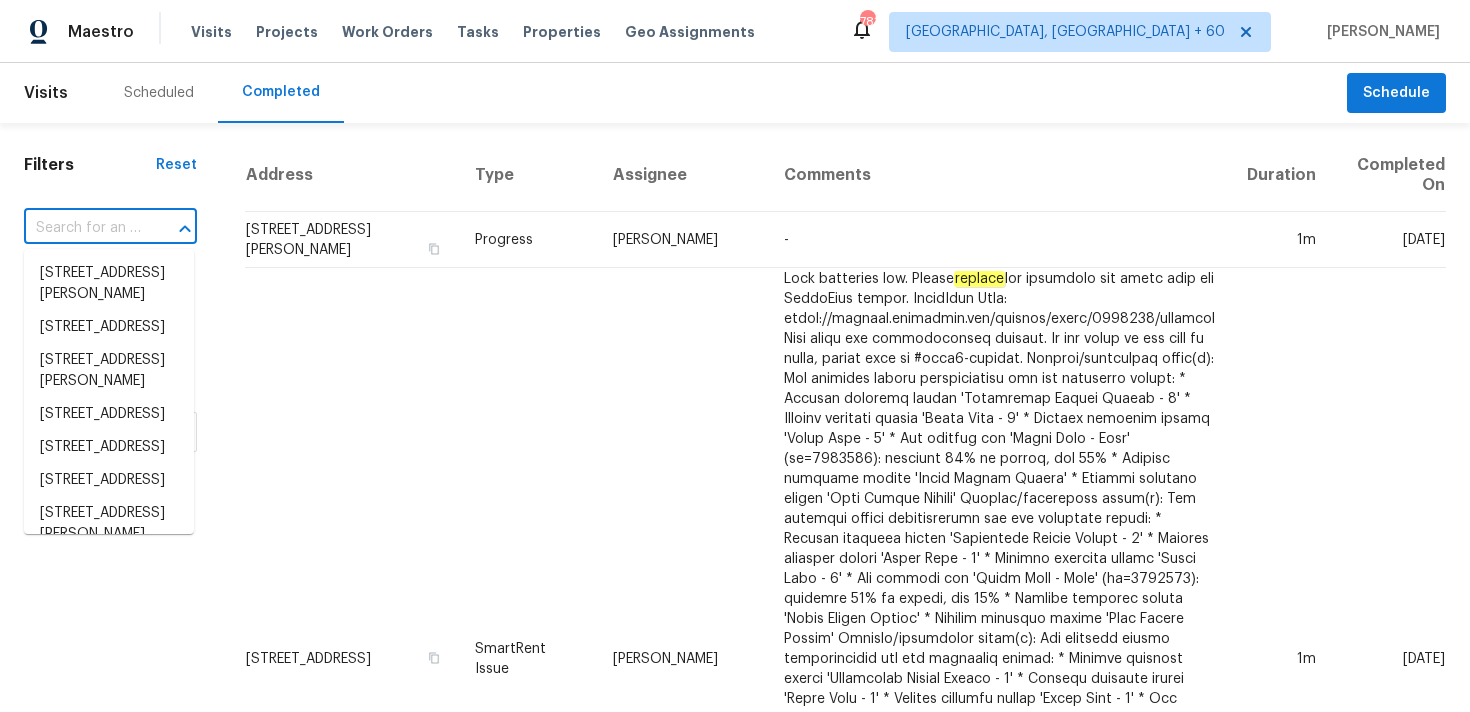 paste on "[STREET_ADDRESS][PERSON_NAME]" 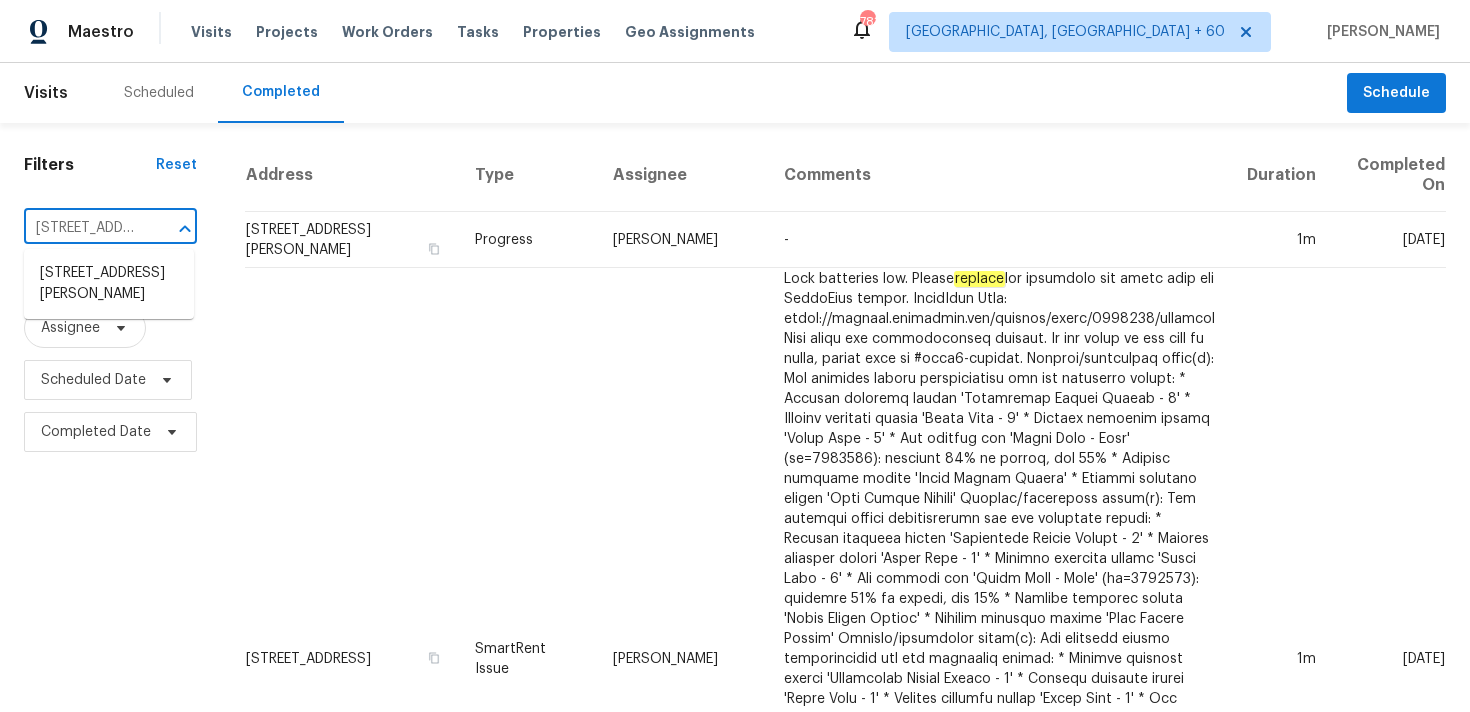 scroll, scrollTop: 0, scrollLeft: 148, axis: horizontal 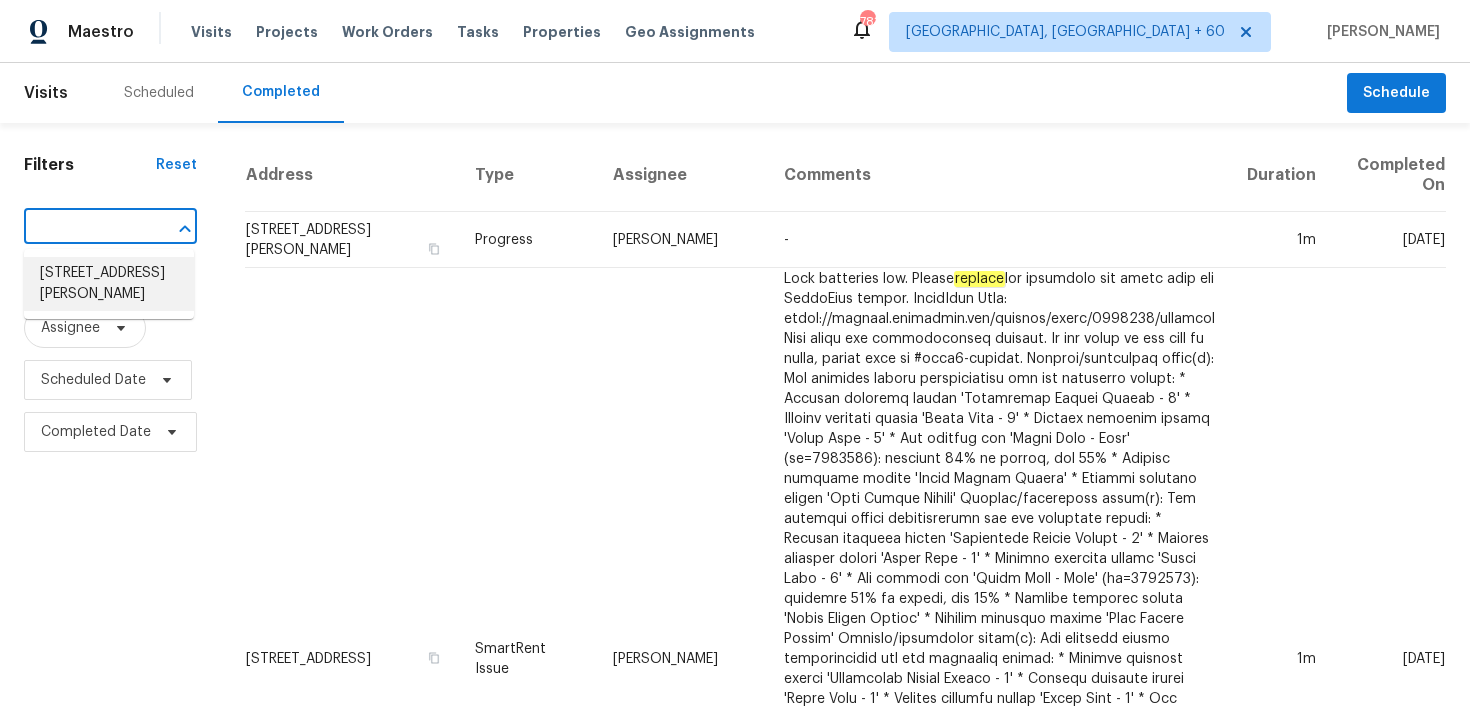 click on "[STREET_ADDRESS][PERSON_NAME]" at bounding box center (109, 284) 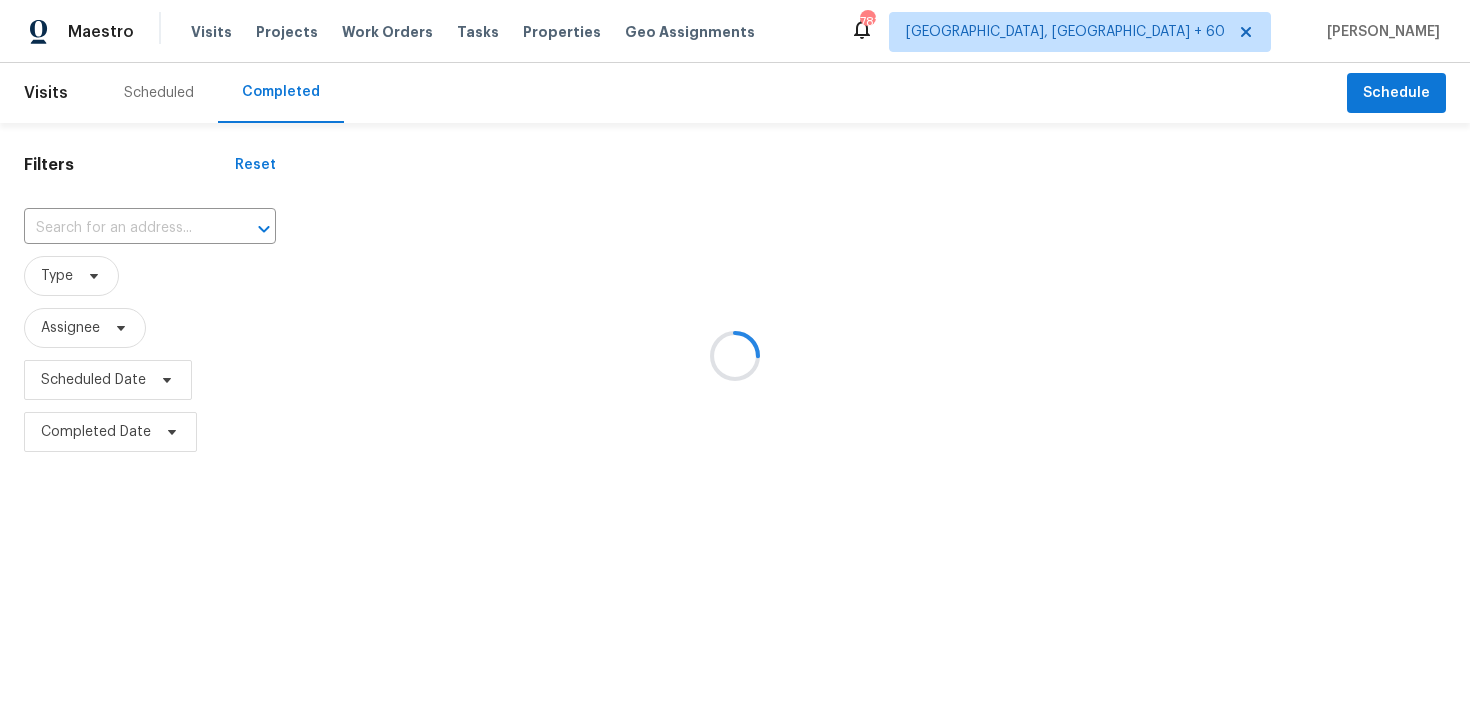 type on "[STREET_ADDRESS][PERSON_NAME]" 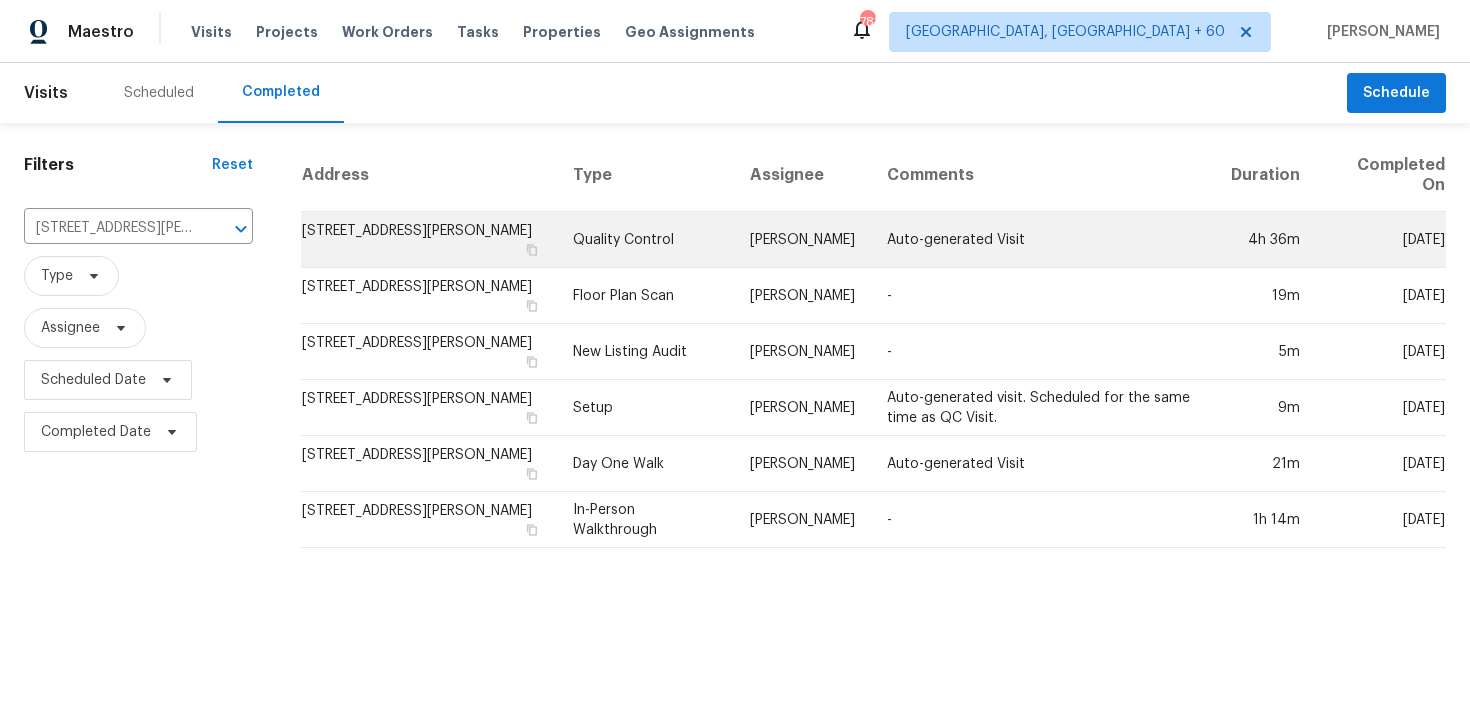 click on "Quality Control" at bounding box center (645, 240) 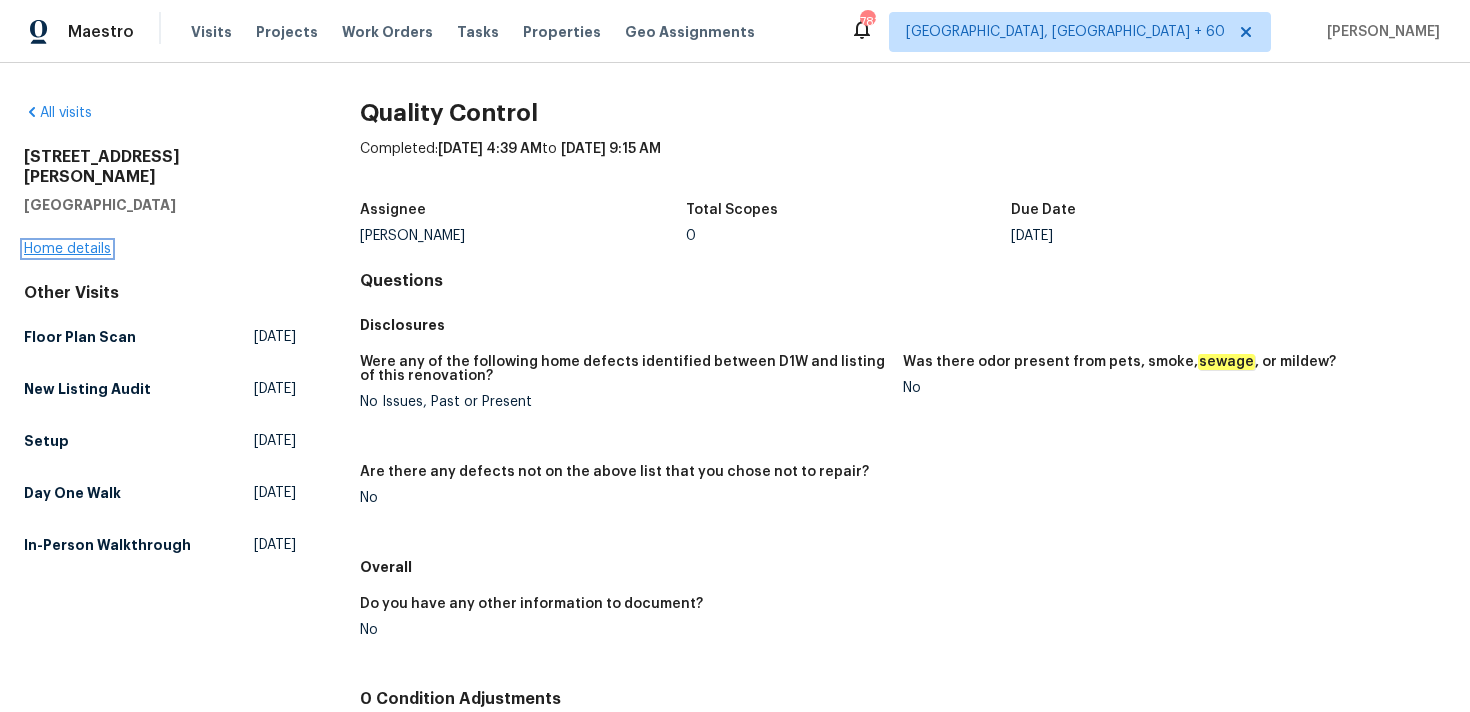 click on "Home details" at bounding box center [67, 249] 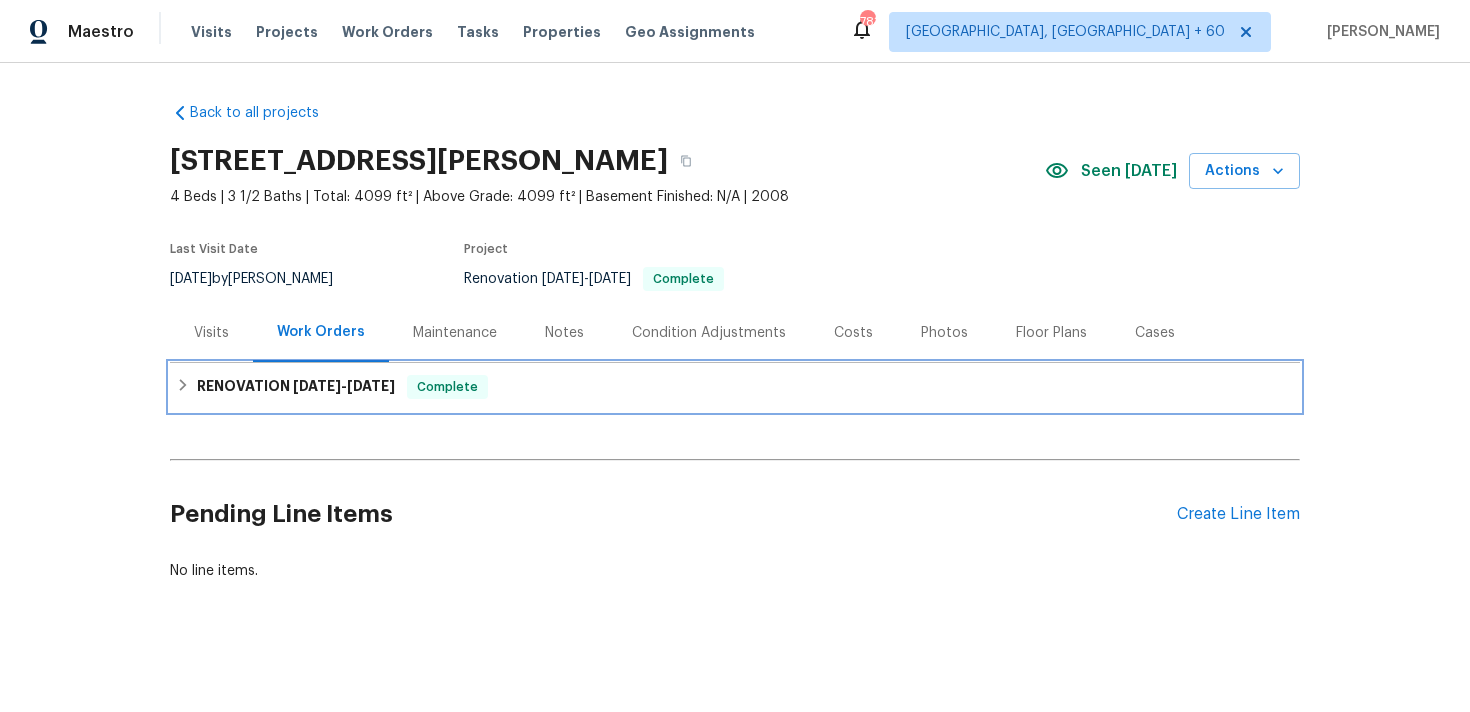 click on "RENOVATION   [DATE]  -  [DATE] Complete" at bounding box center (735, 387) 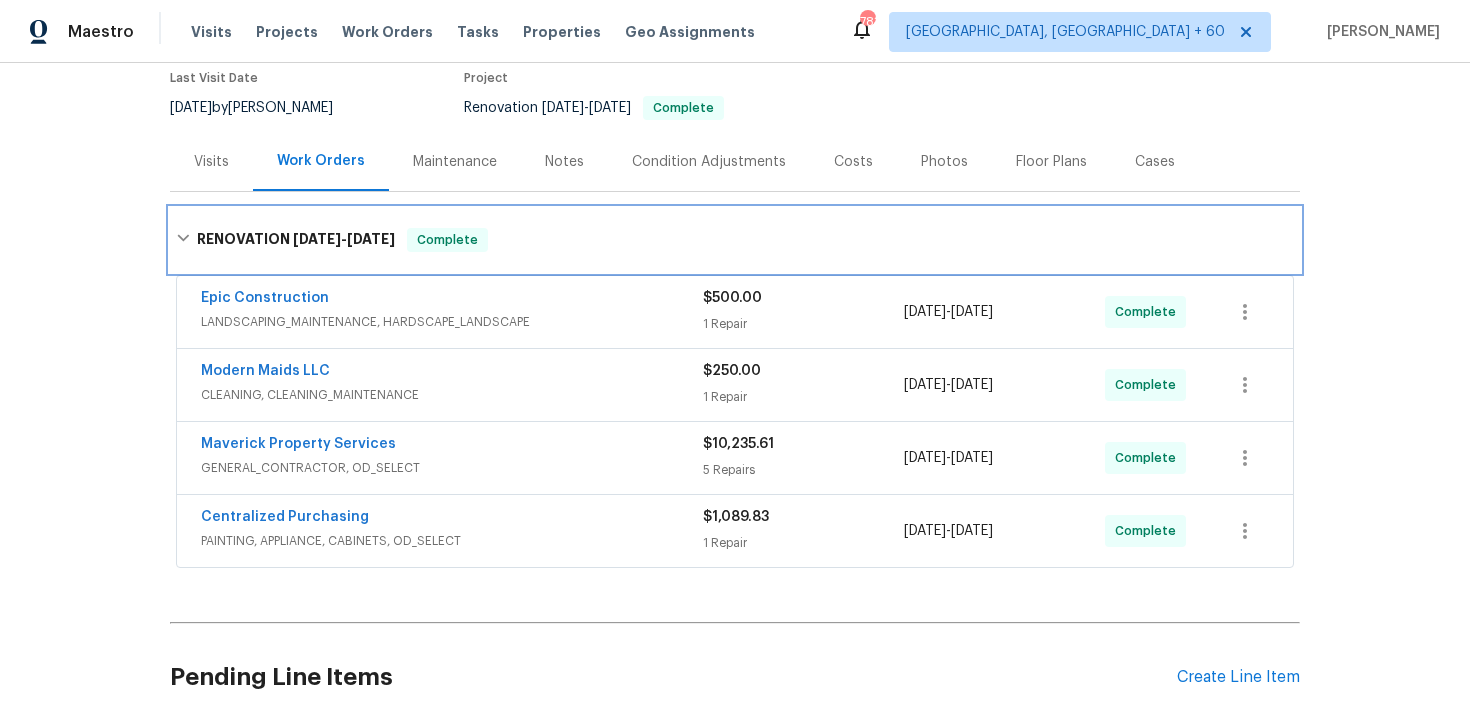 scroll, scrollTop: 339, scrollLeft: 0, axis: vertical 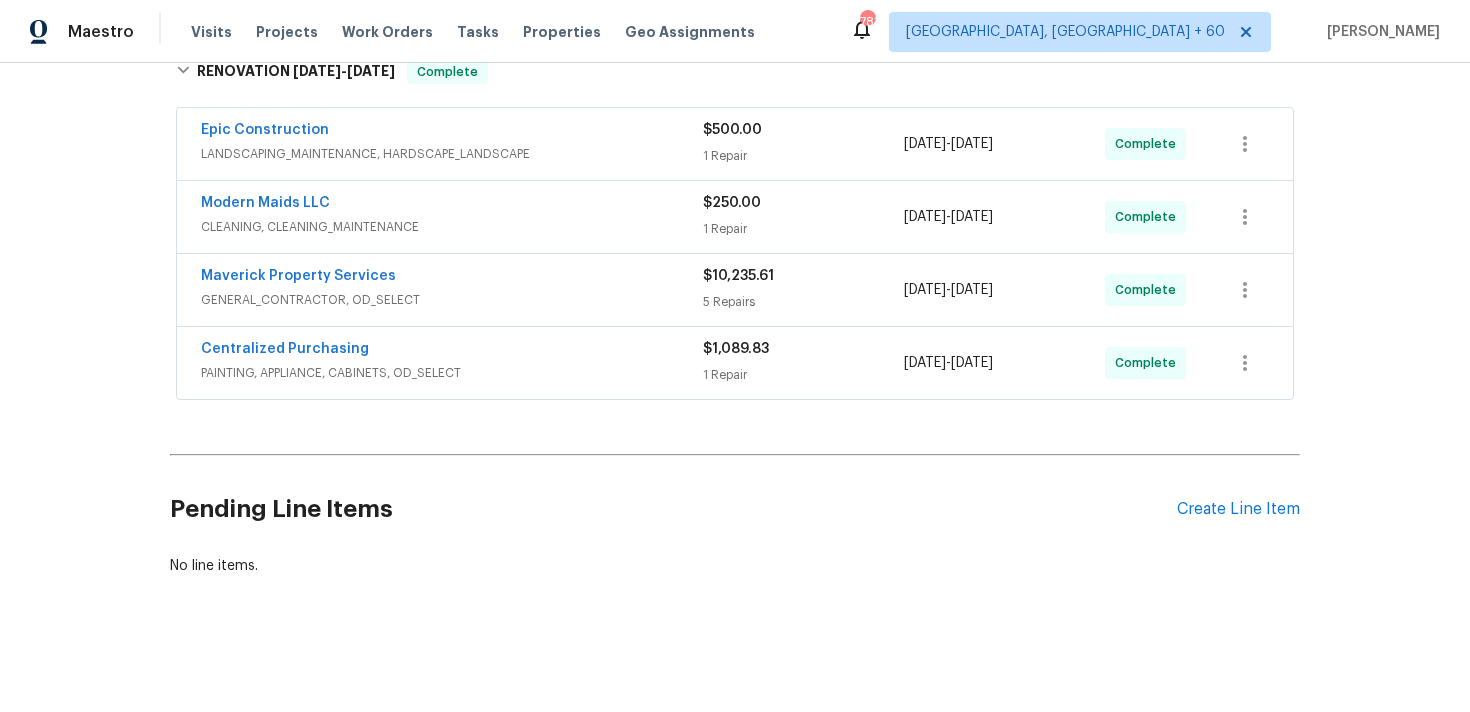 click on "1 Repair" at bounding box center (803, 375) 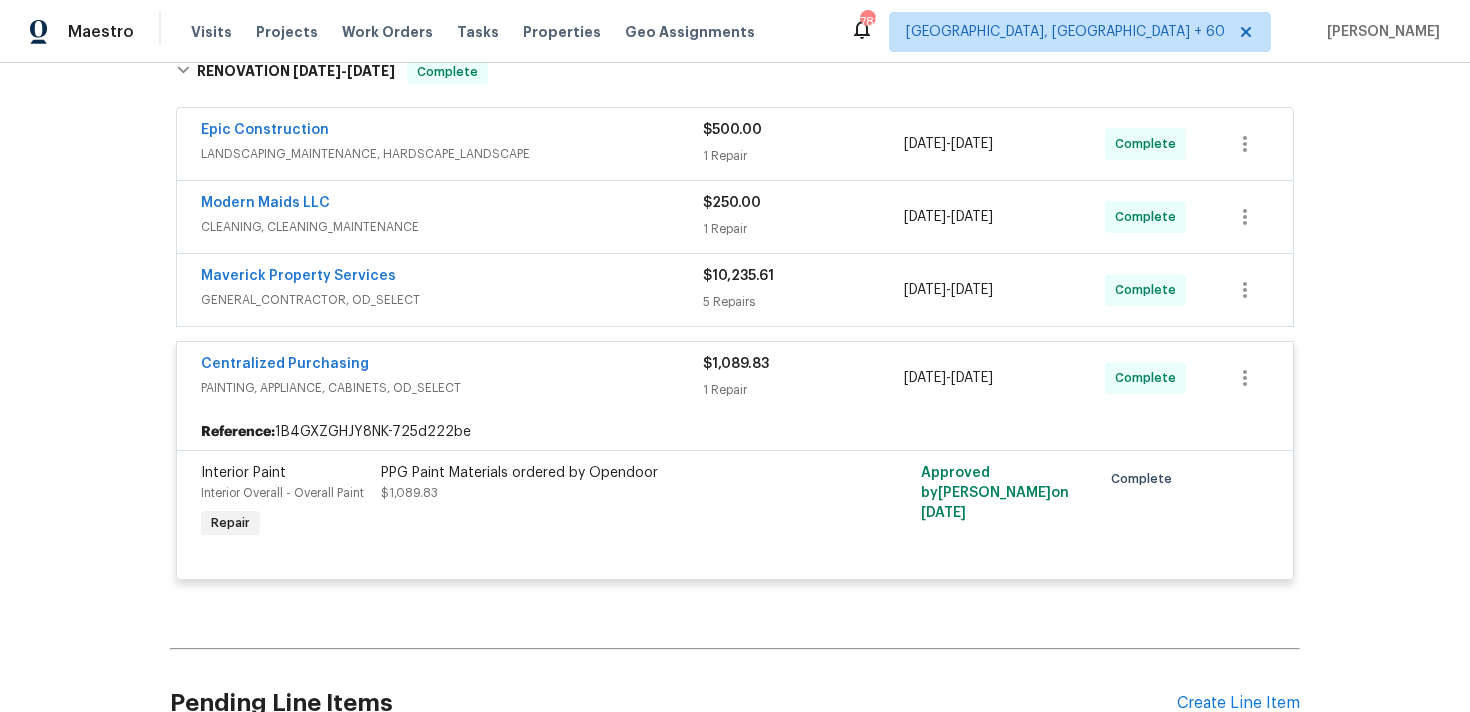 click on "5 Repairs" at bounding box center [803, 302] 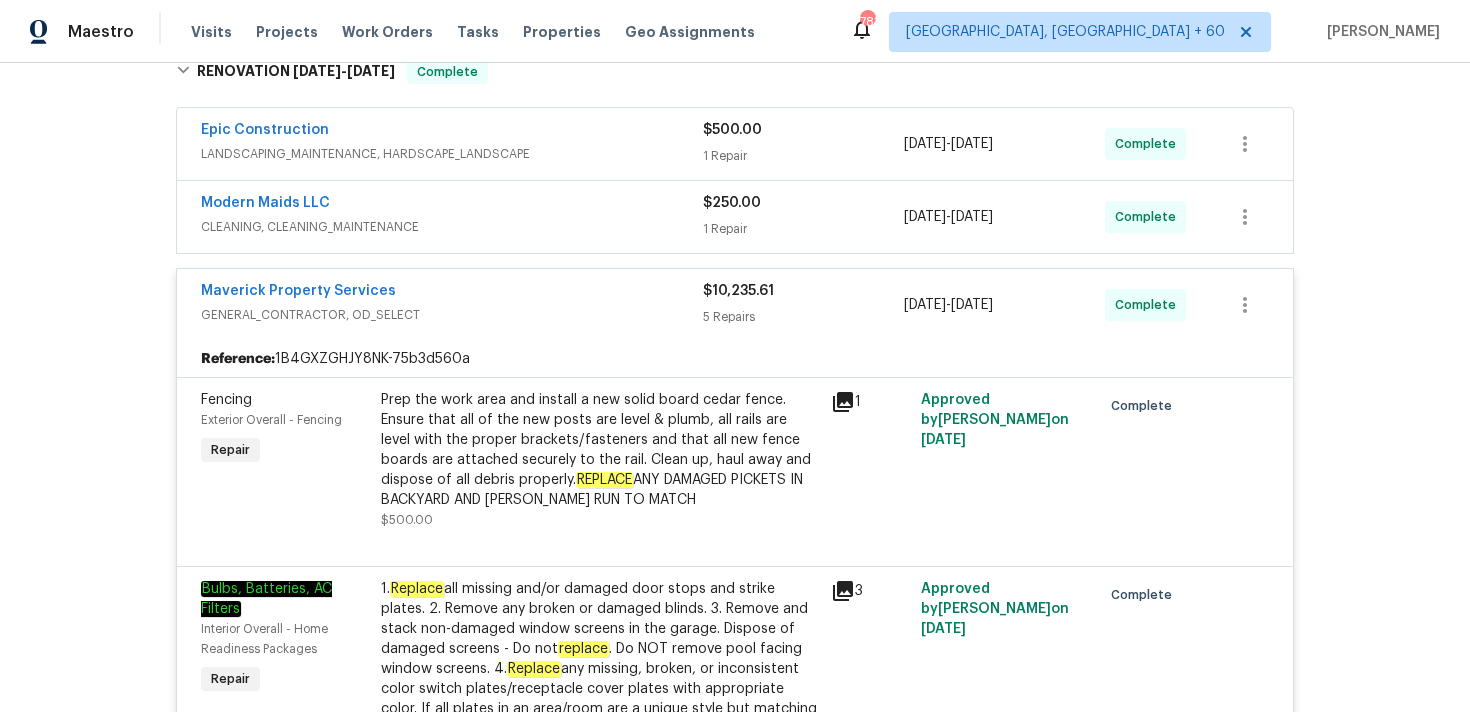 click on "1 Repair" at bounding box center [803, 229] 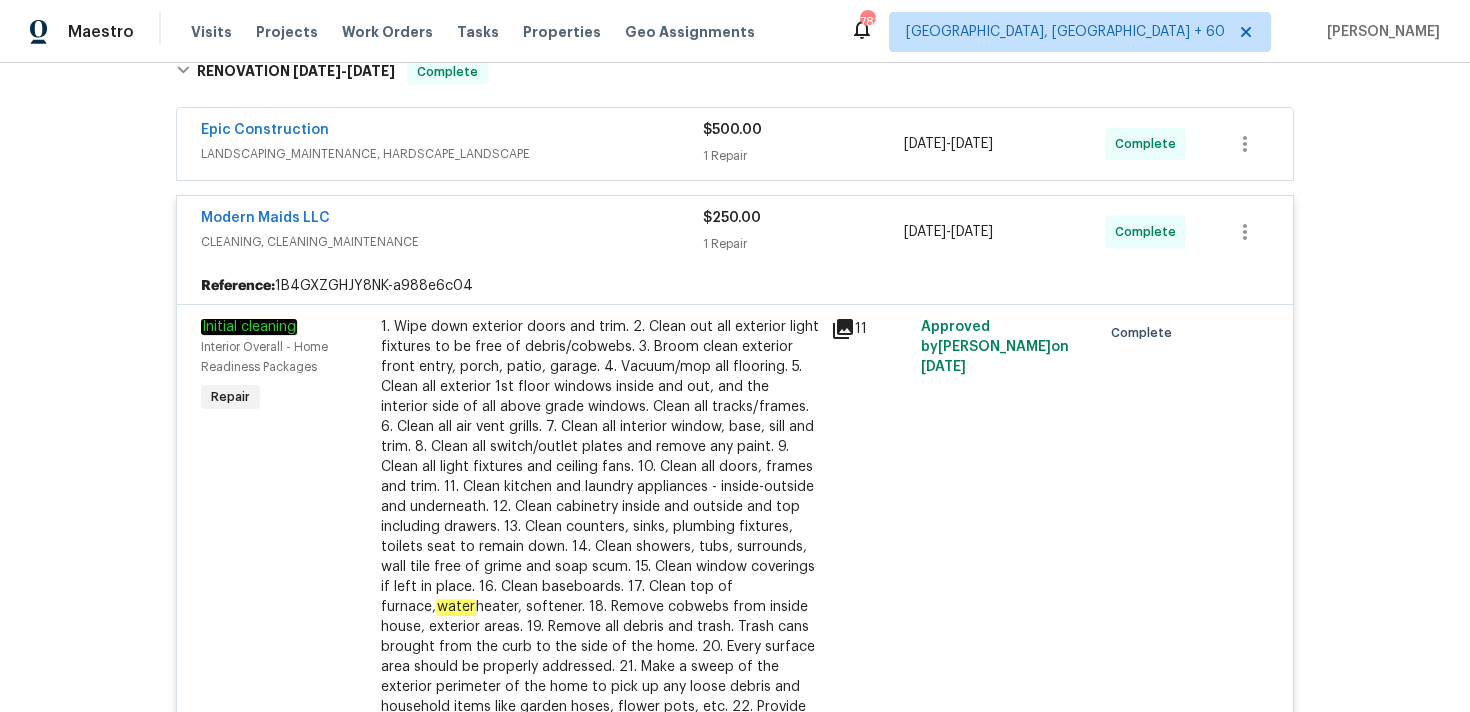 click on "$500.00 1 Repair" at bounding box center (803, 144) 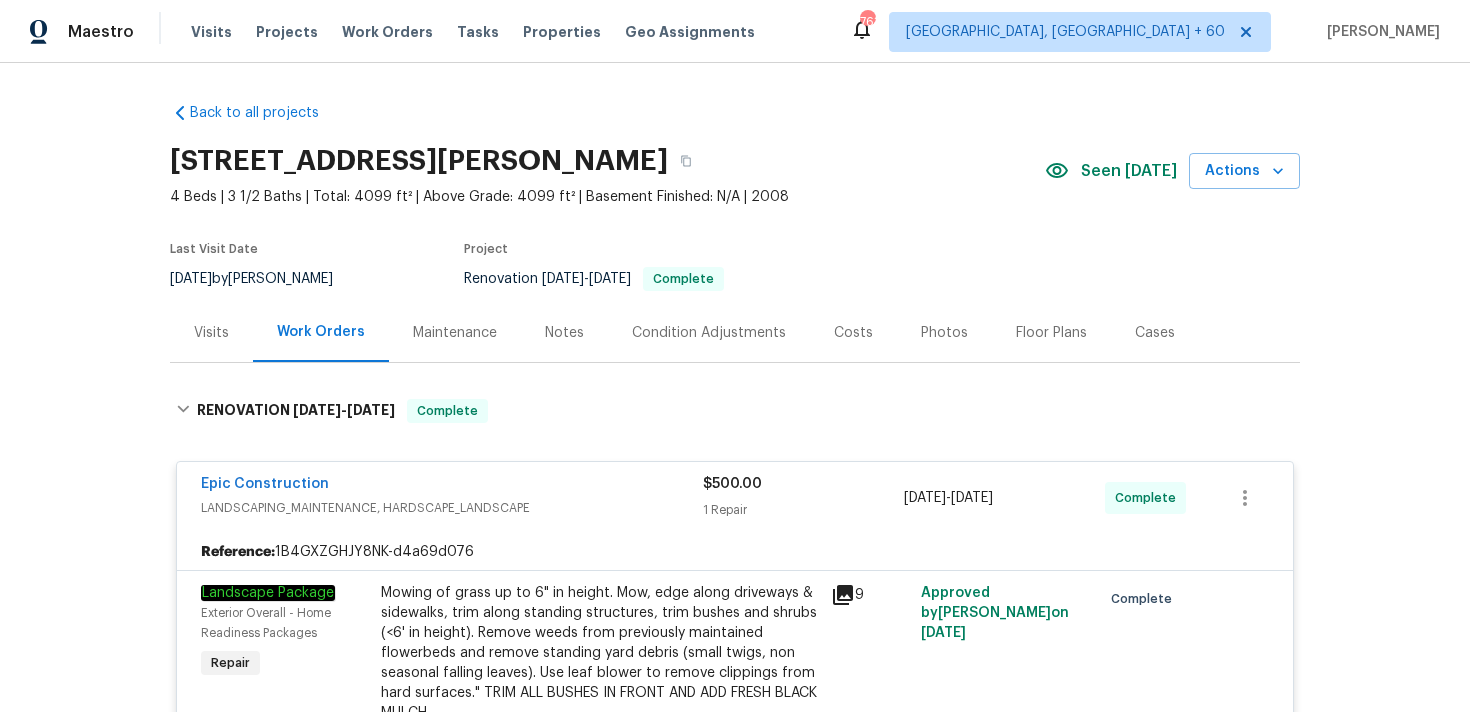 scroll, scrollTop: 1704, scrollLeft: 0, axis: vertical 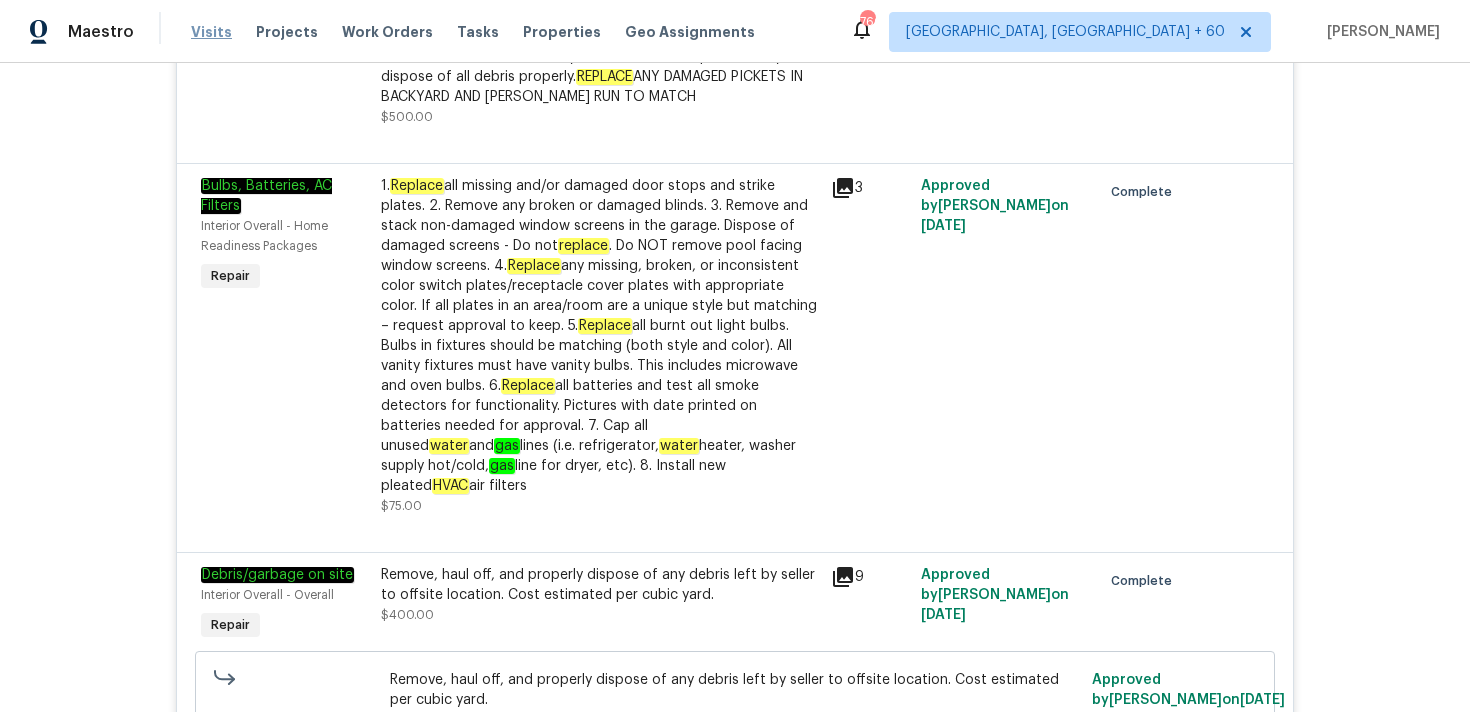 click on "Visits" at bounding box center (211, 32) 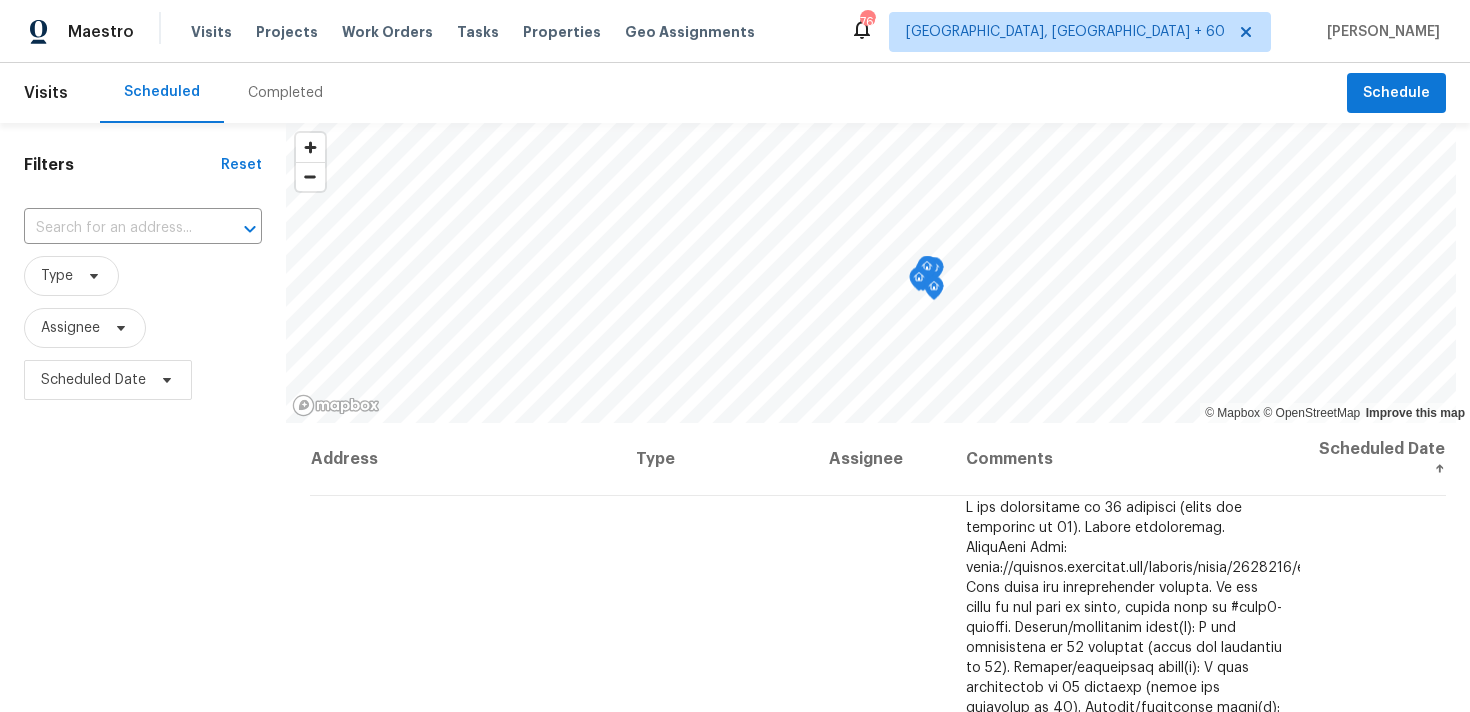 click on "Completed" at bounding box center (285, 93) 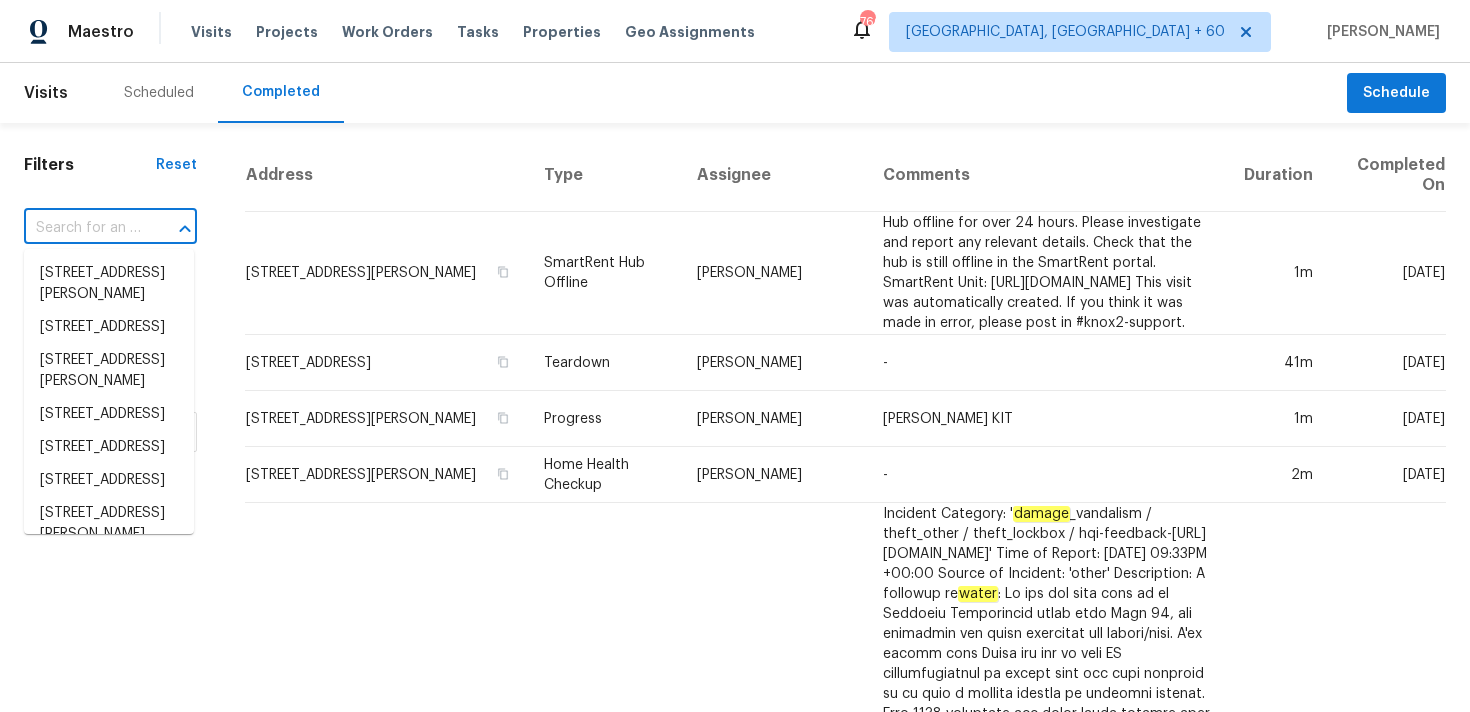 click at bounding box center [82, 228] 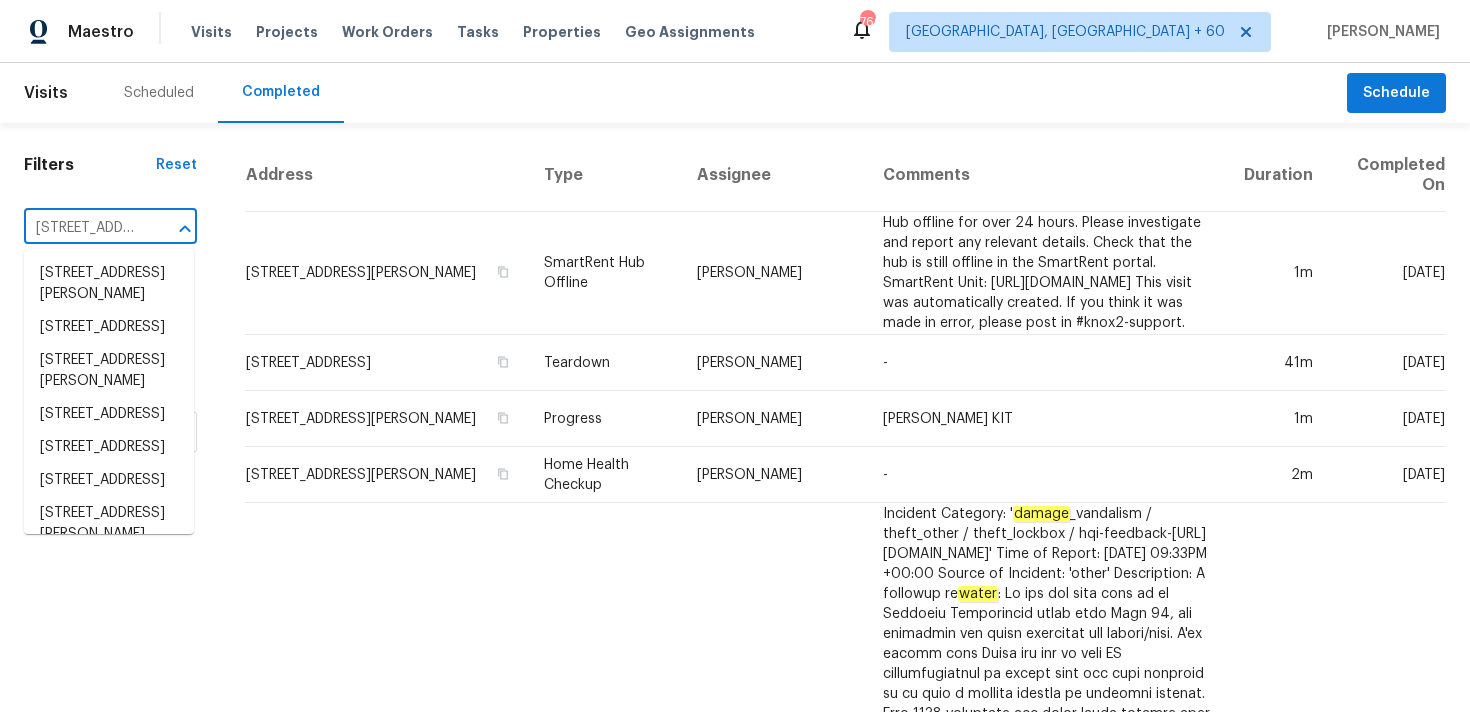 scroll, scrollTop: 0, scrollLeft: 119, axis: horizontal 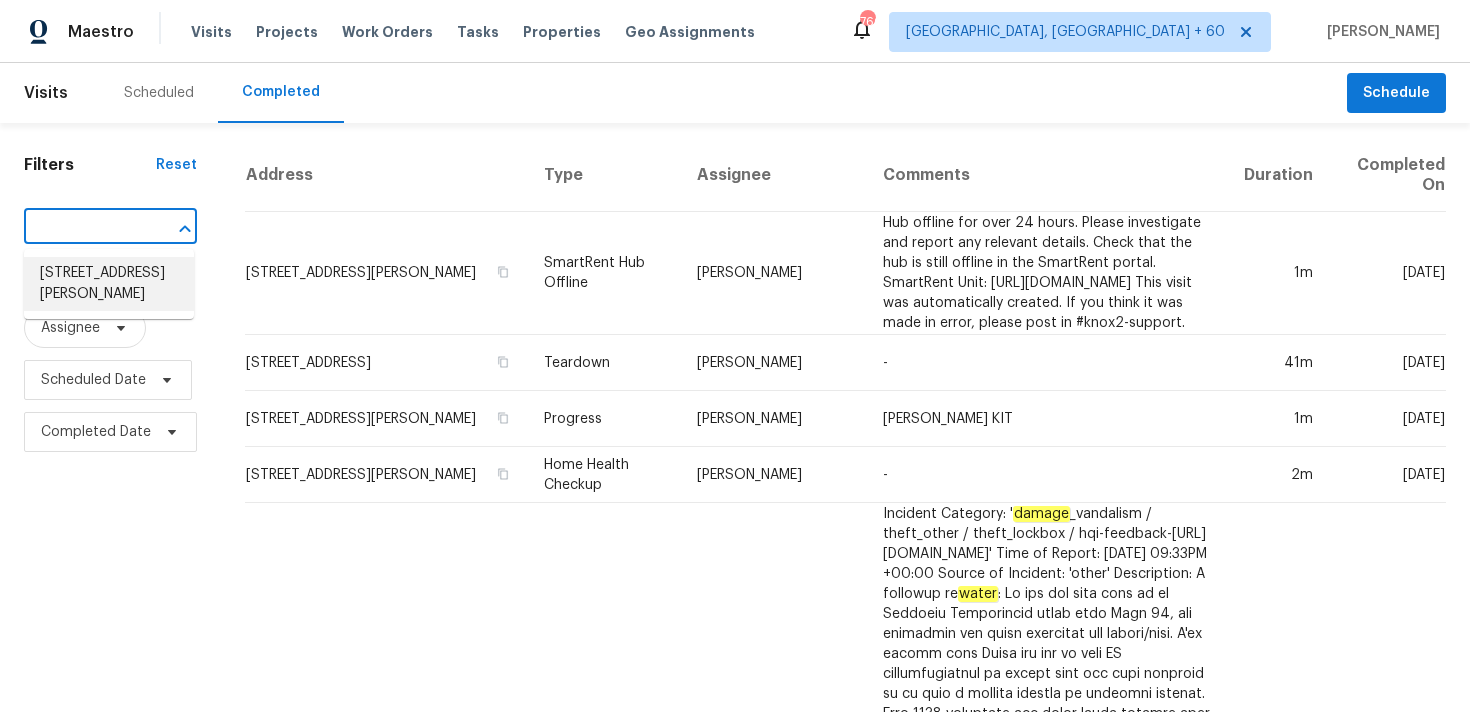 click on "[STREET_ADDRESS][PERSON_NAME]" at bounding box center [109, 284] 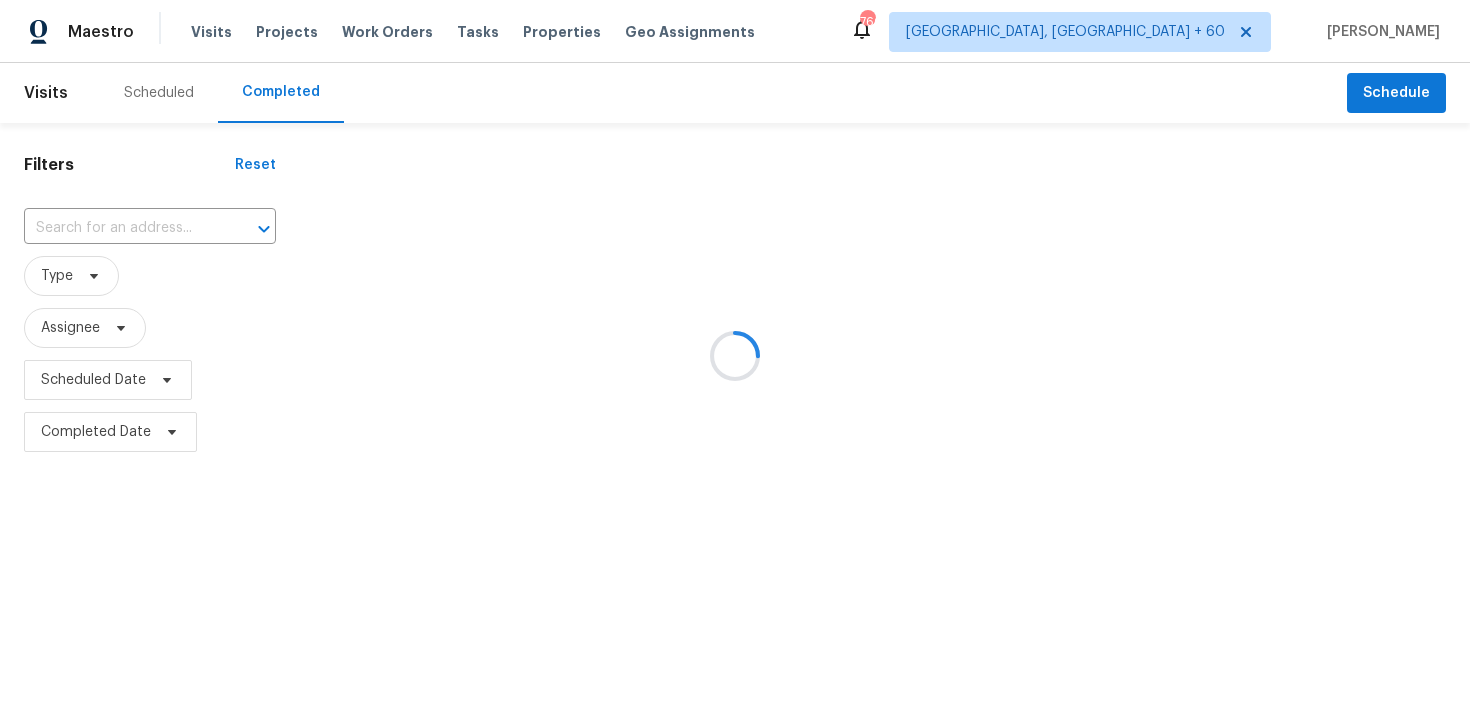 type on "[STREET_ADDRESS][PERSON_NAME]" 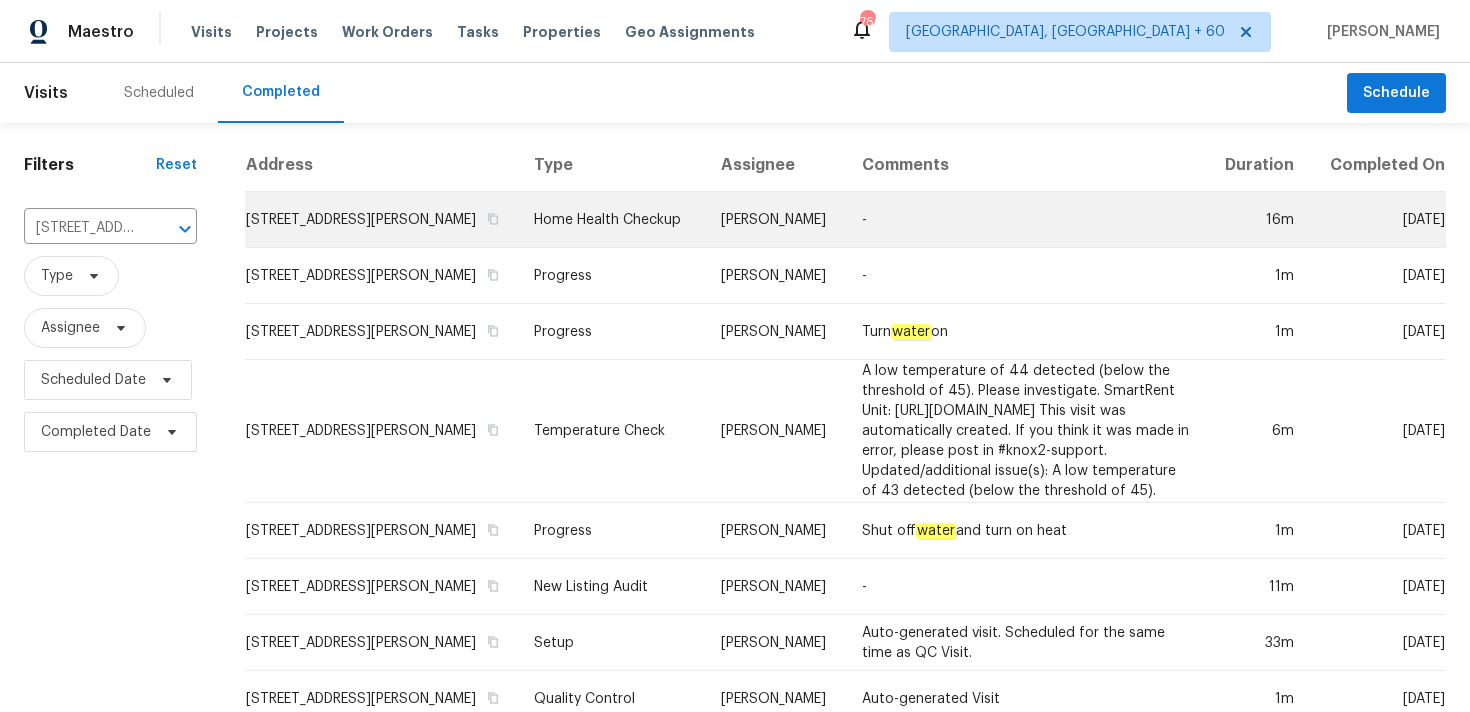 click on "Home Health Checkup" at bounding box center (611, 220) 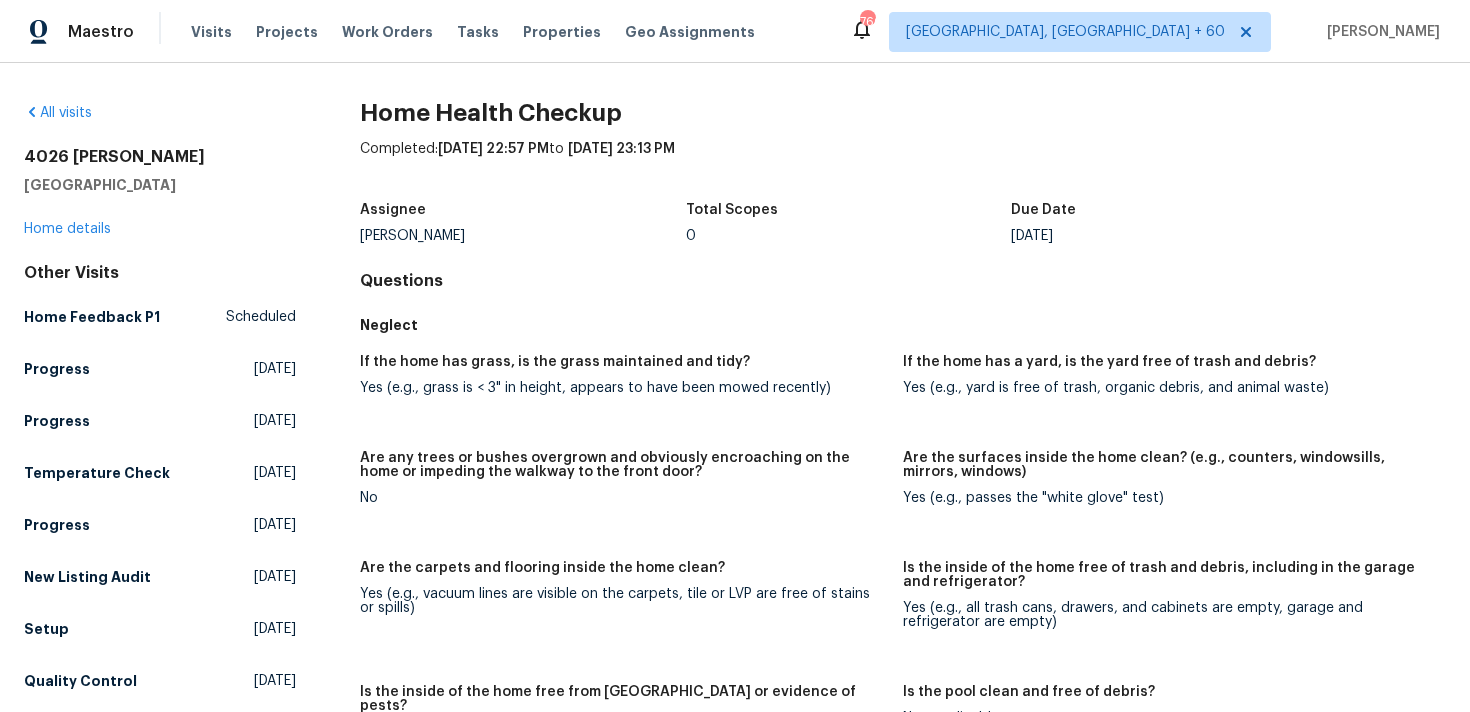 click on "All visits [STREET_ADDRESS][PERSON_NAME] Home details Other Visits Home Feedback P1 Scheduled Progress [DATE] Progress [DATE] Temperature Check [DATE] Progress [DATE] New Listing Audit [DATE] Setup [DATE] Quality Control [DATE] Day One Walk [DATE] Progress [DATE] In-Person Walkthrough [DATE]" at bounding box center (160, 479) 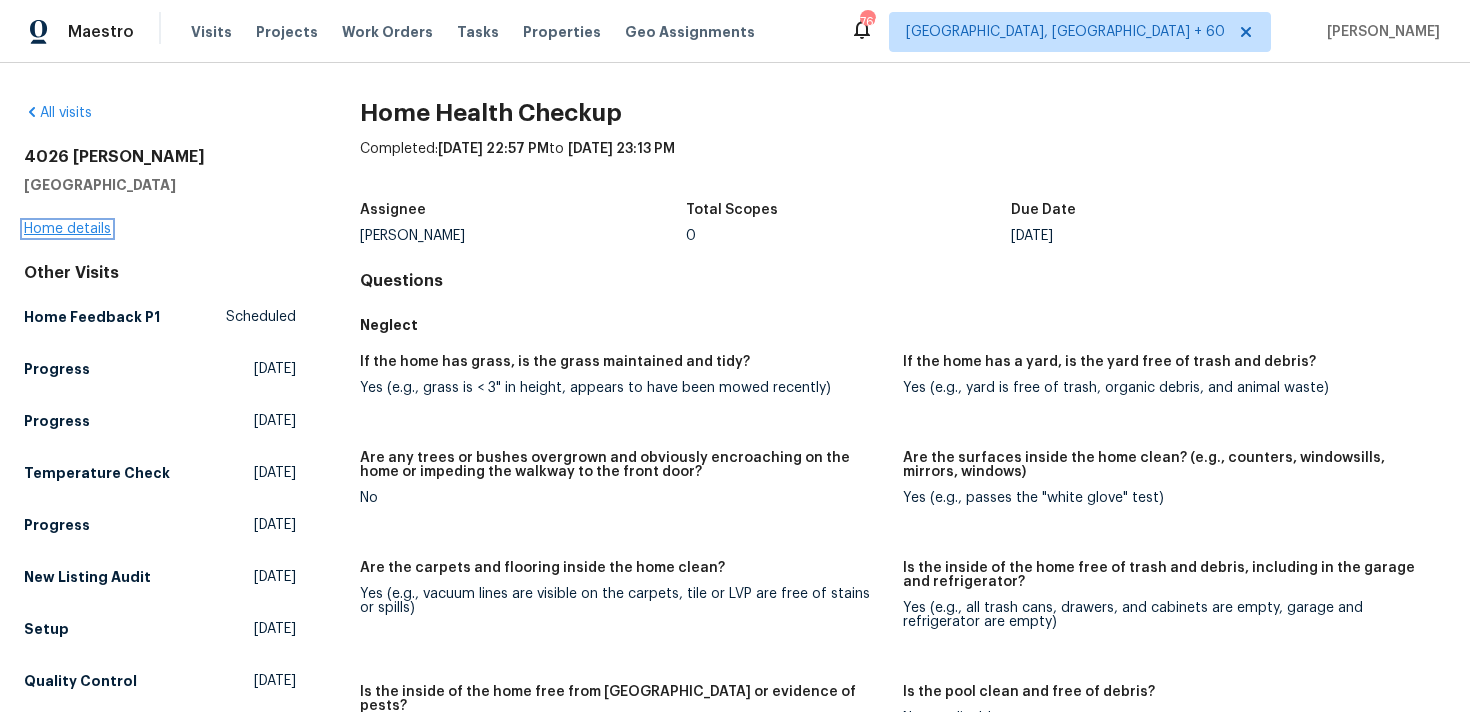 click on "Home details" at bounding box center [67, 229] 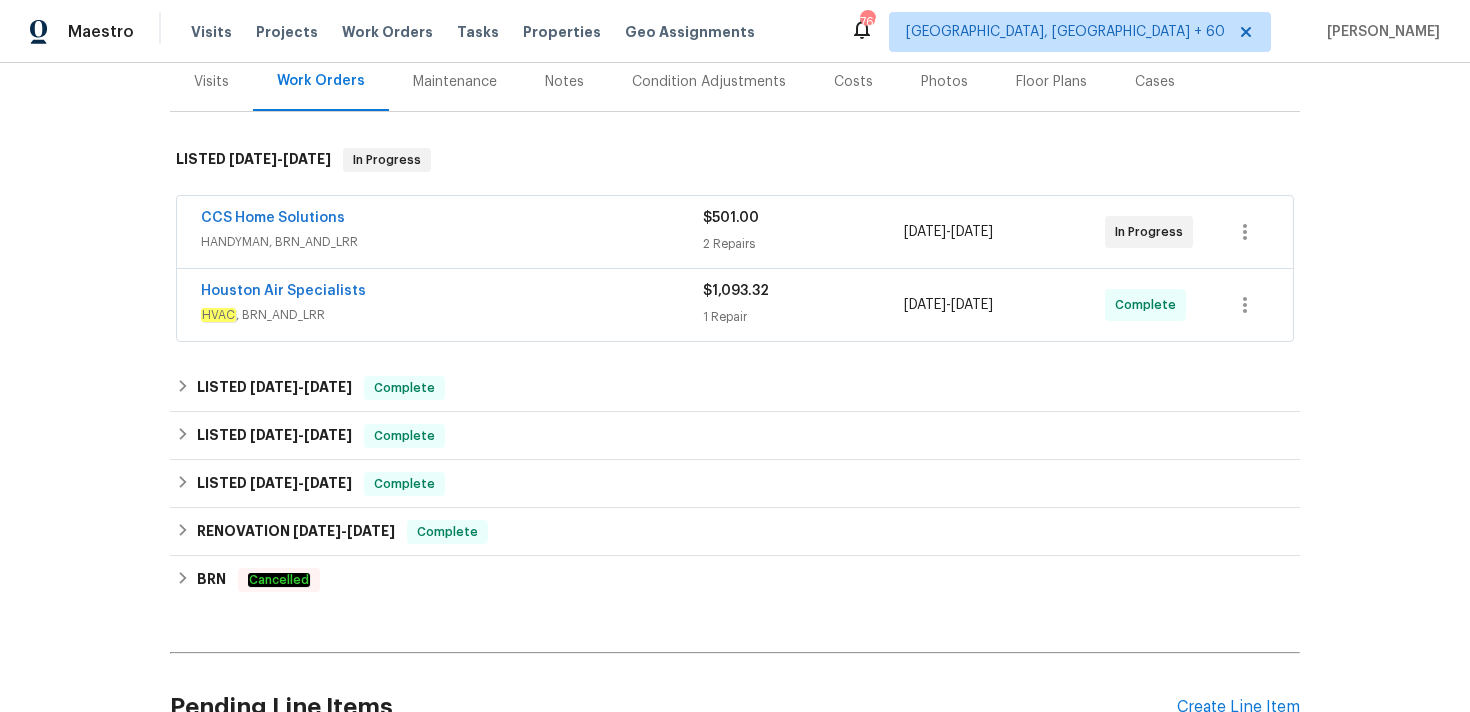 scroll, scrollTop: 254, scrollLeft: 0, axis: vertical 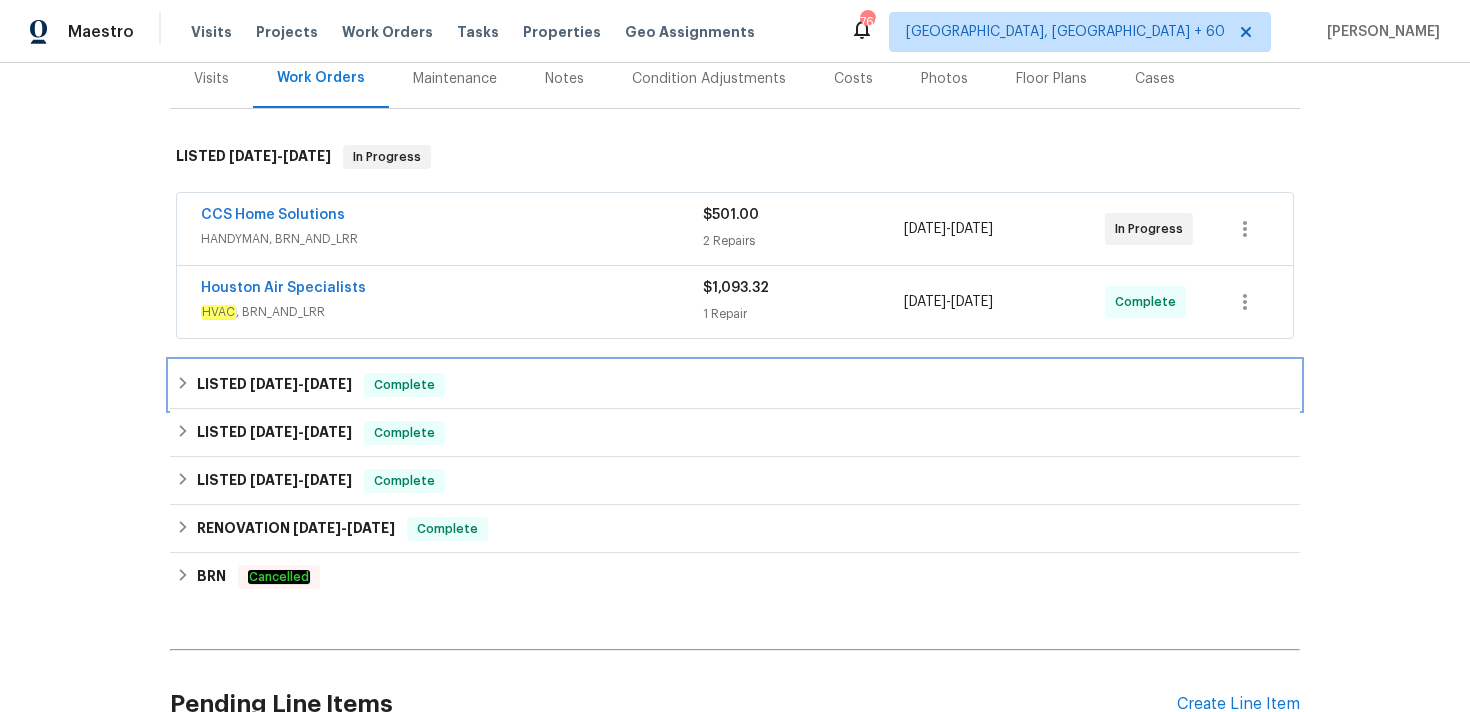 click on "Complete" at bounding box center [404, 385] 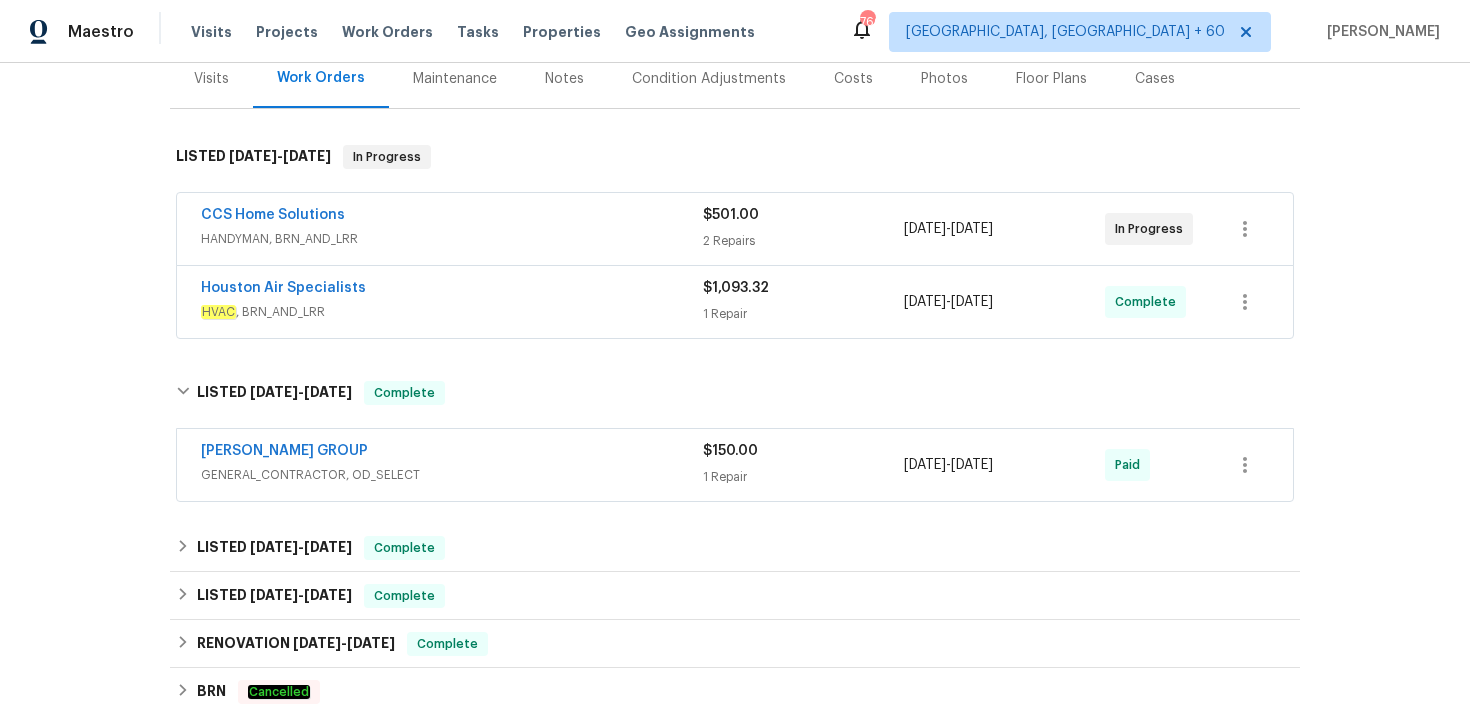 click on "$150.00 1 Repair" at bounding box center [803, 465] 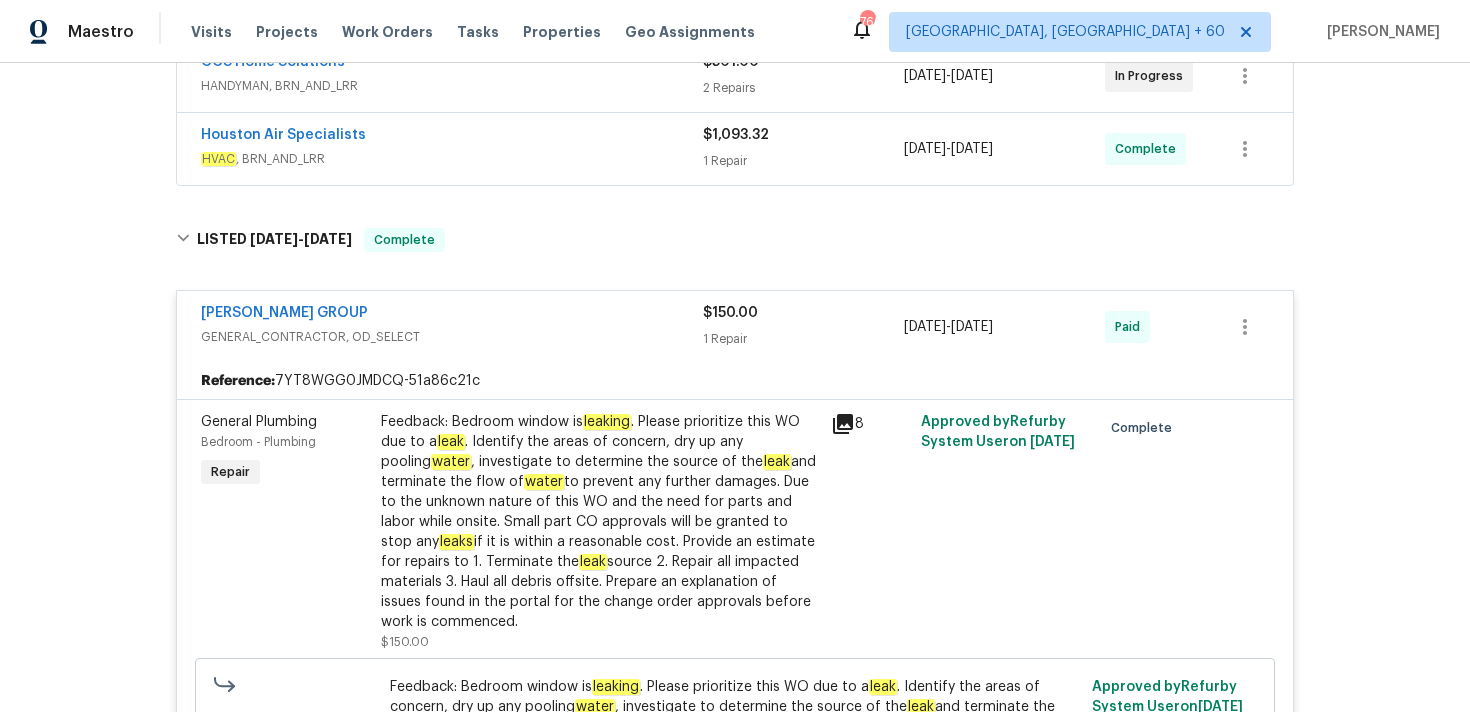 scroll, scrollTop: 358, scrollLeft: 0, axis: vertical 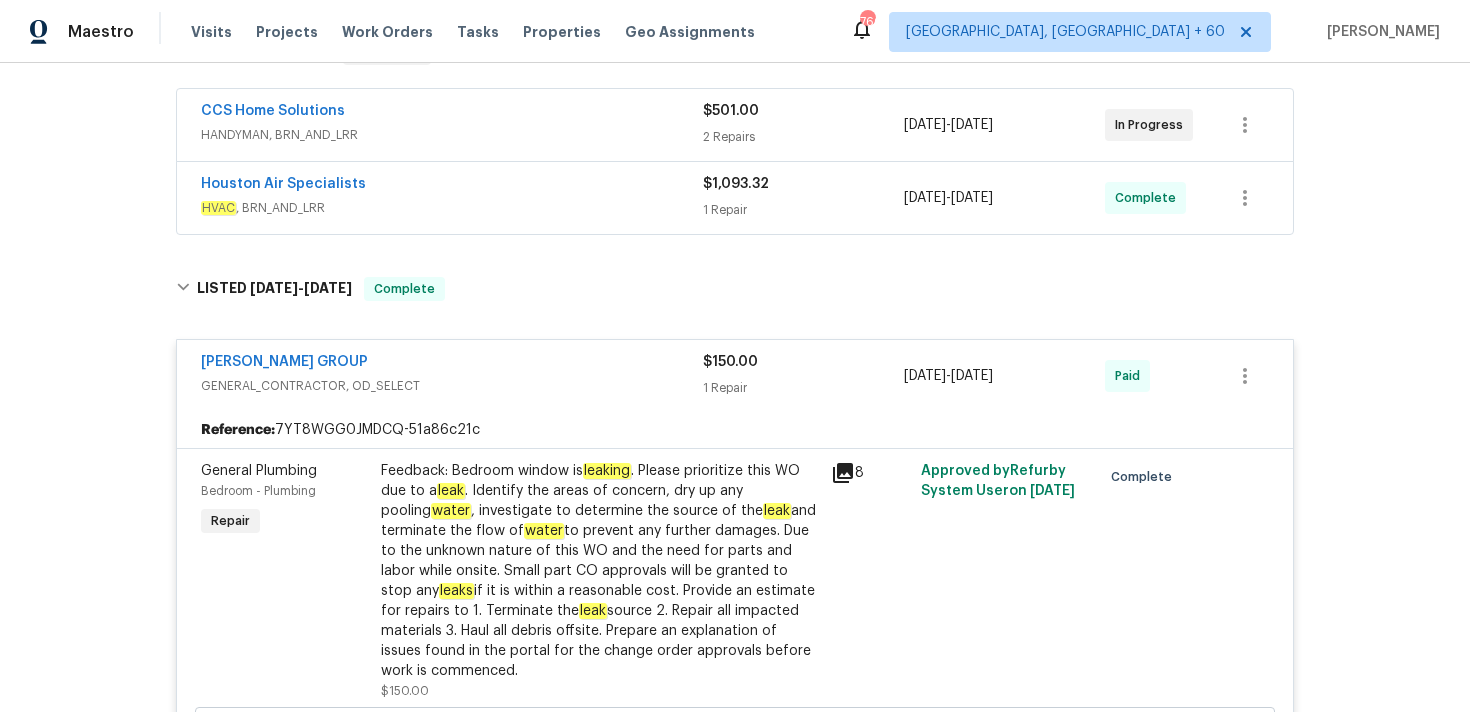 click on "$1,093.32 1 Repair" at bounding box center [803, 198] 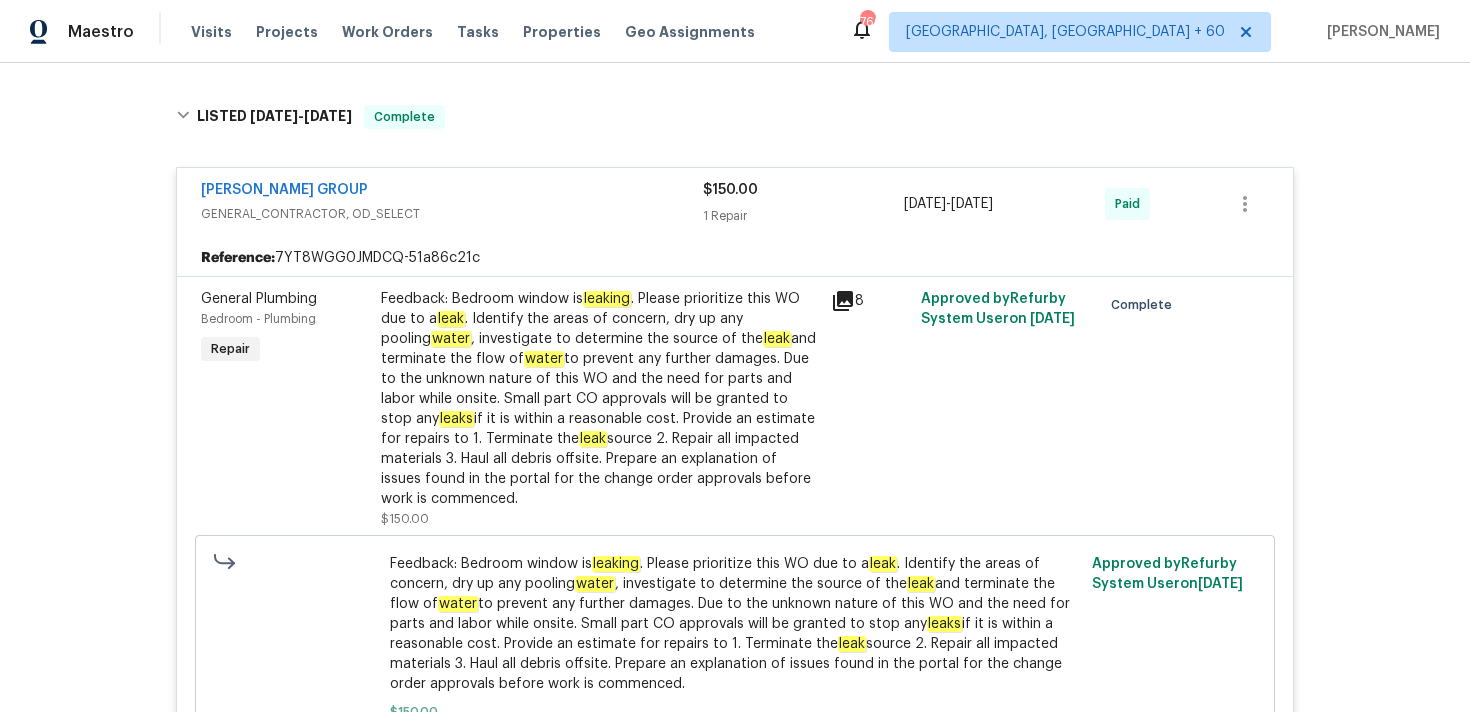 scroll, scrollTop: 898, scrollLeft: 0, axis: vertical 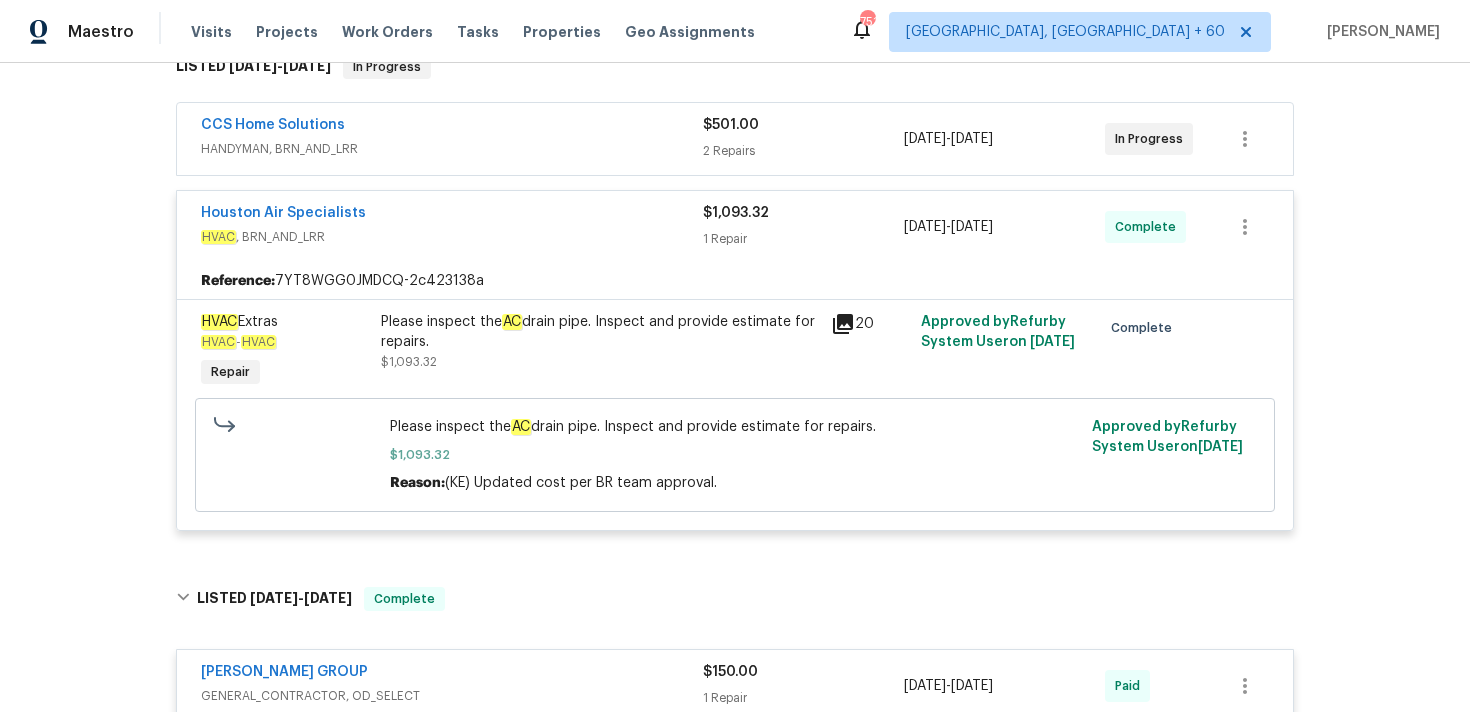 click on "2 Repairs" at bounding box center [803, 151] 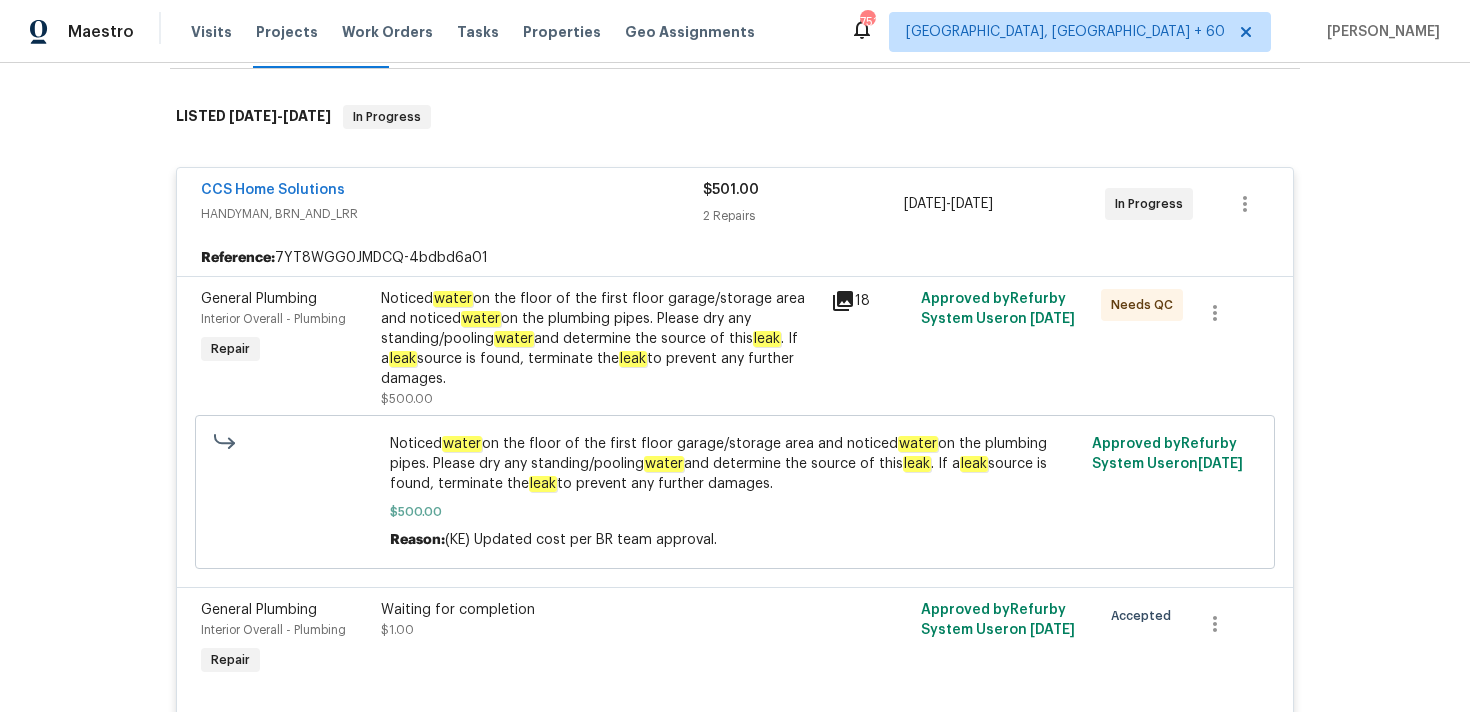 scroll, scrollTop: 276, scrollLeft: 0, axis: vertical 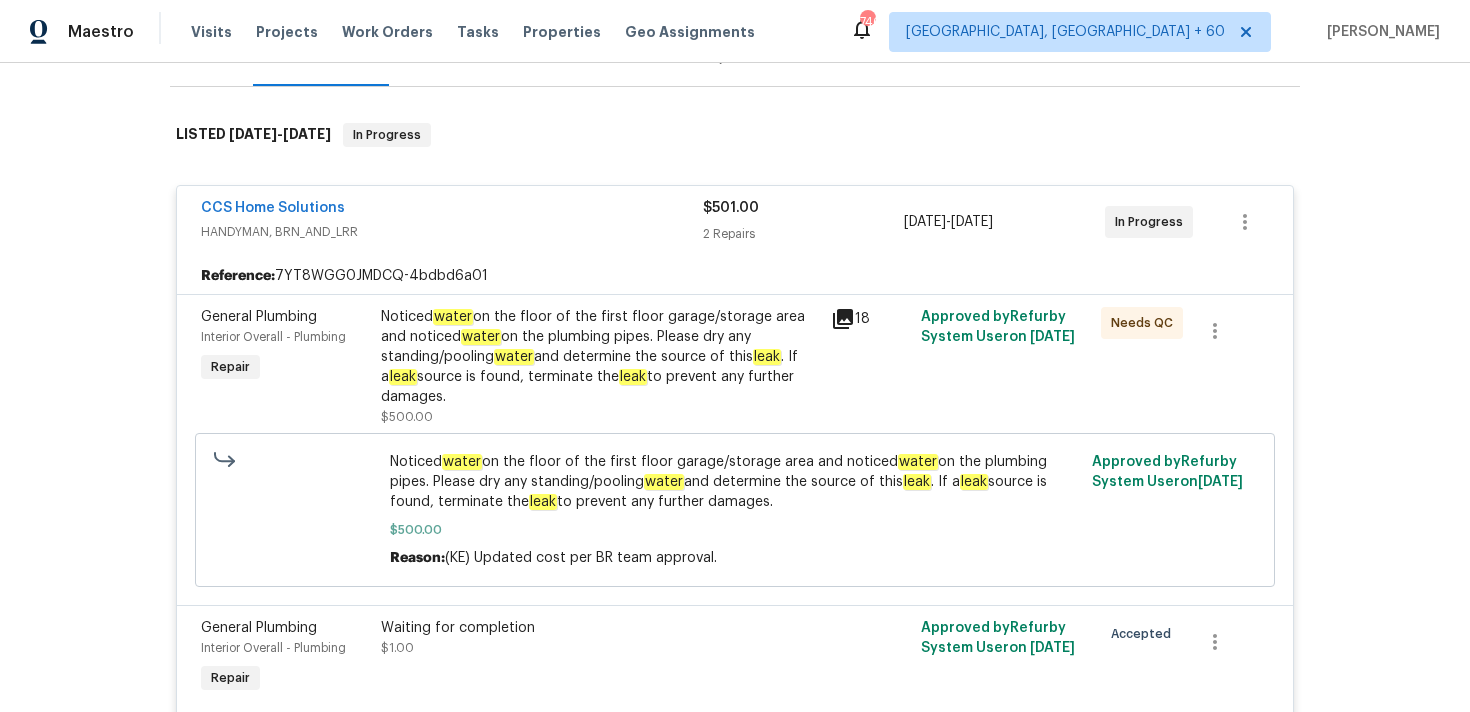 click on "18" at bounding box center (870, 367) 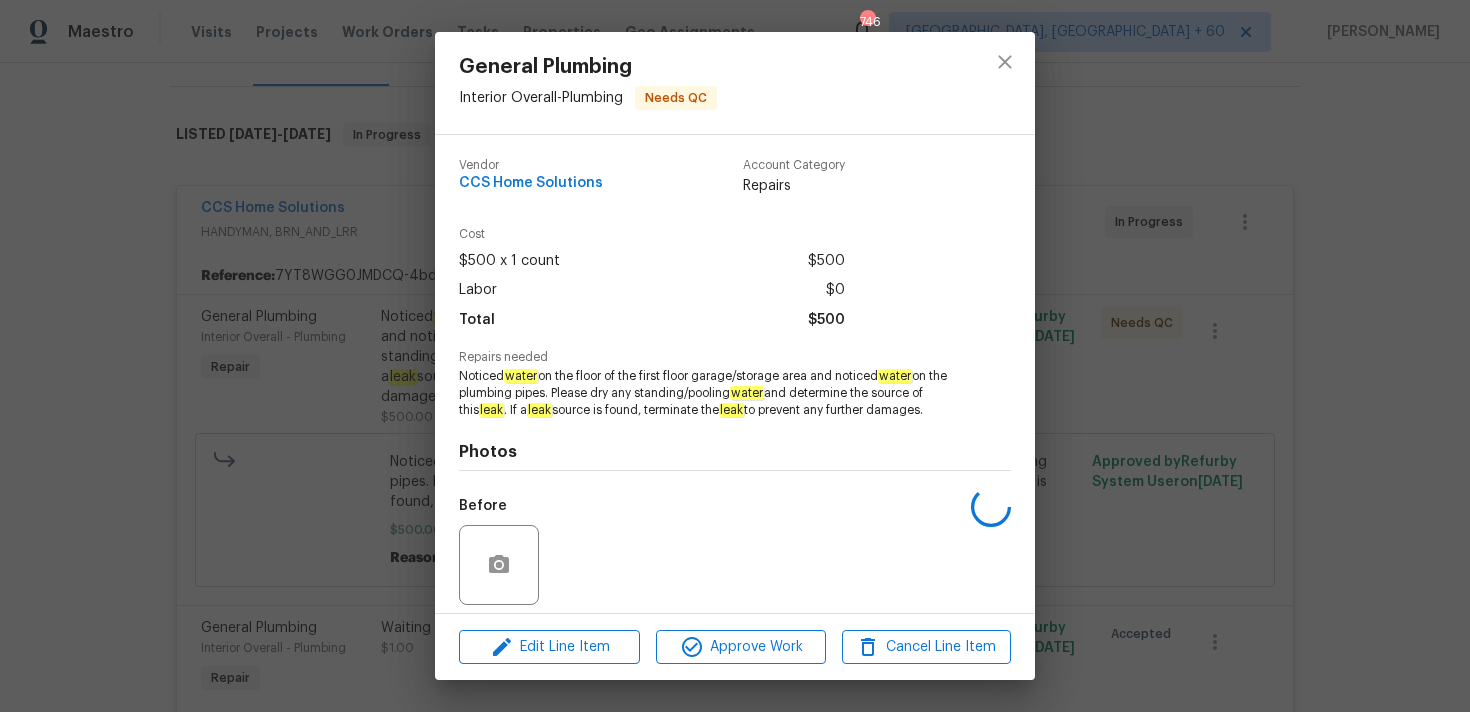 scroll, scrollTop: 142, scrollLeft: 0, axis: vertical 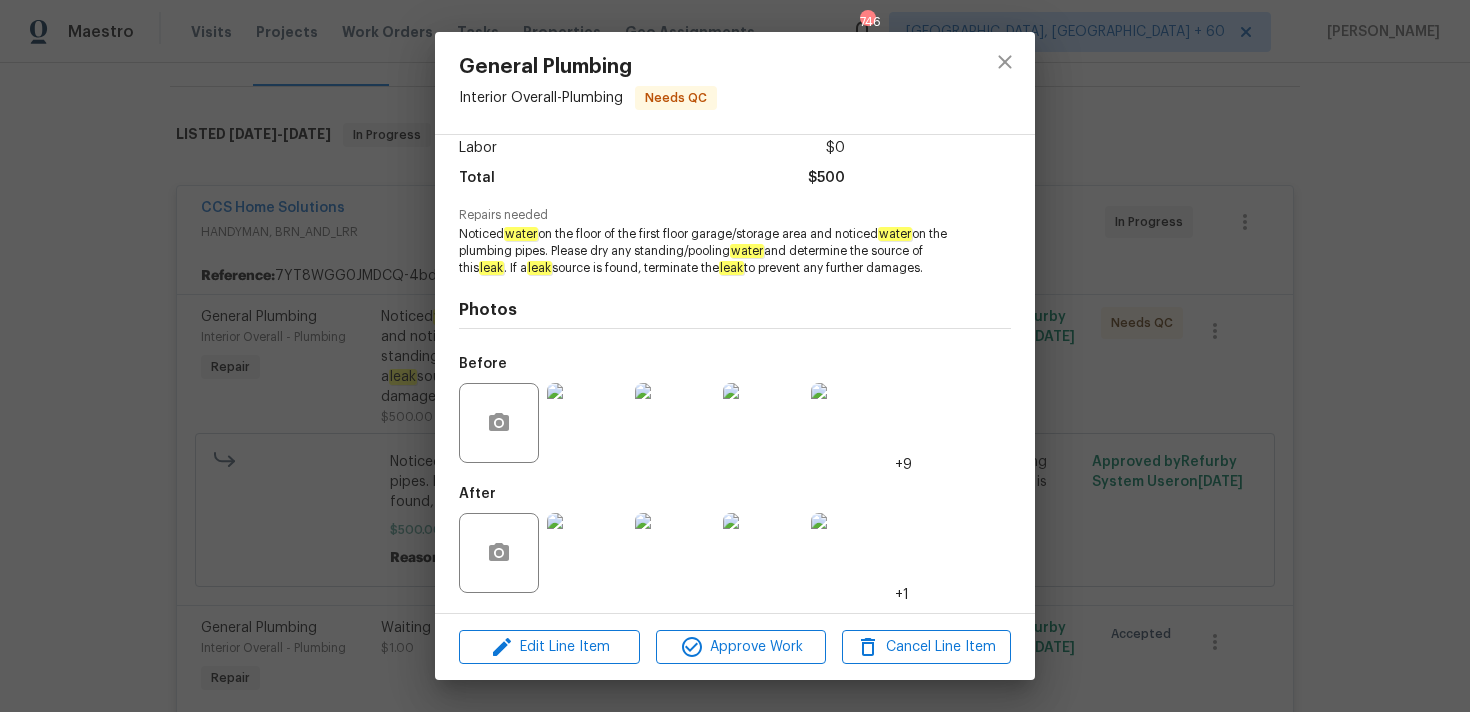 click at bounding box center [587, 423] 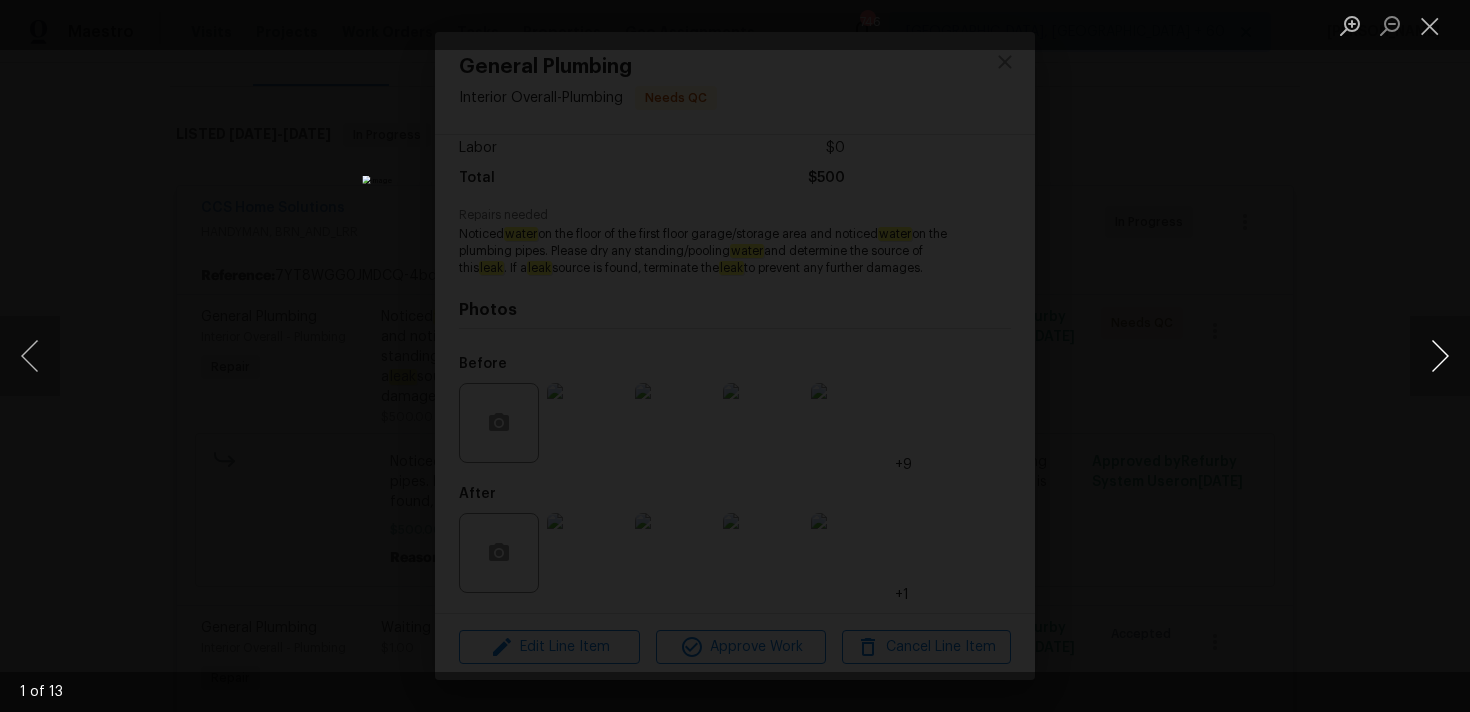 click at bounding box center (1440, 356) 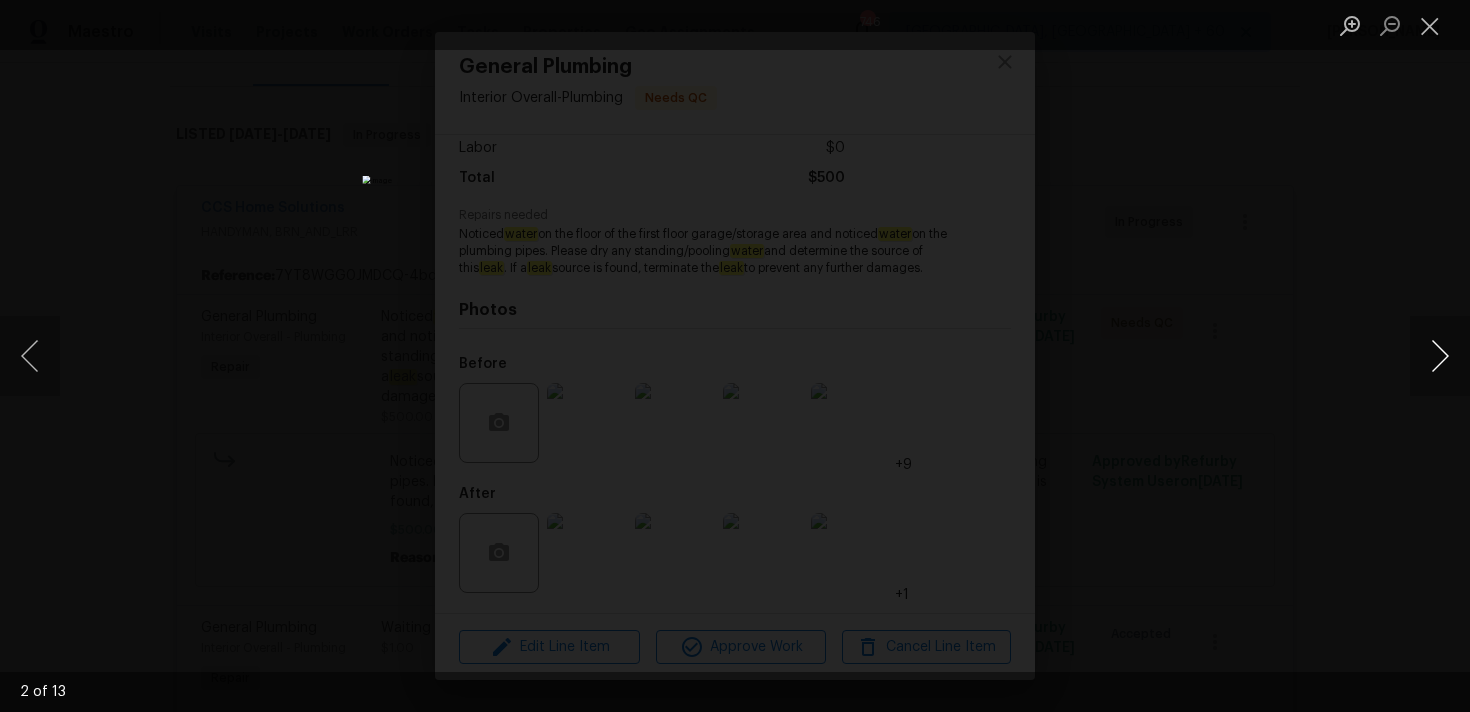 click at bounding box center (1440, 356) 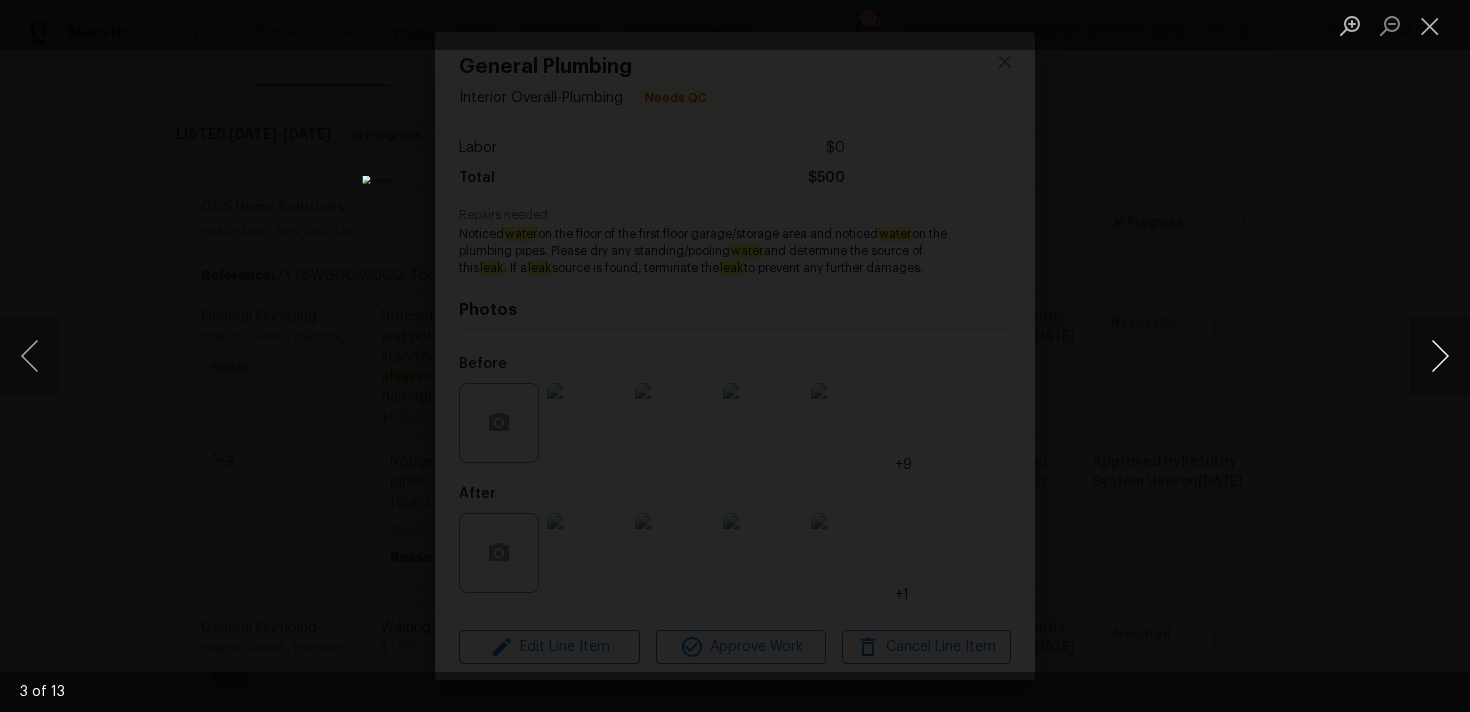 click at bounding box center [1440, 356] 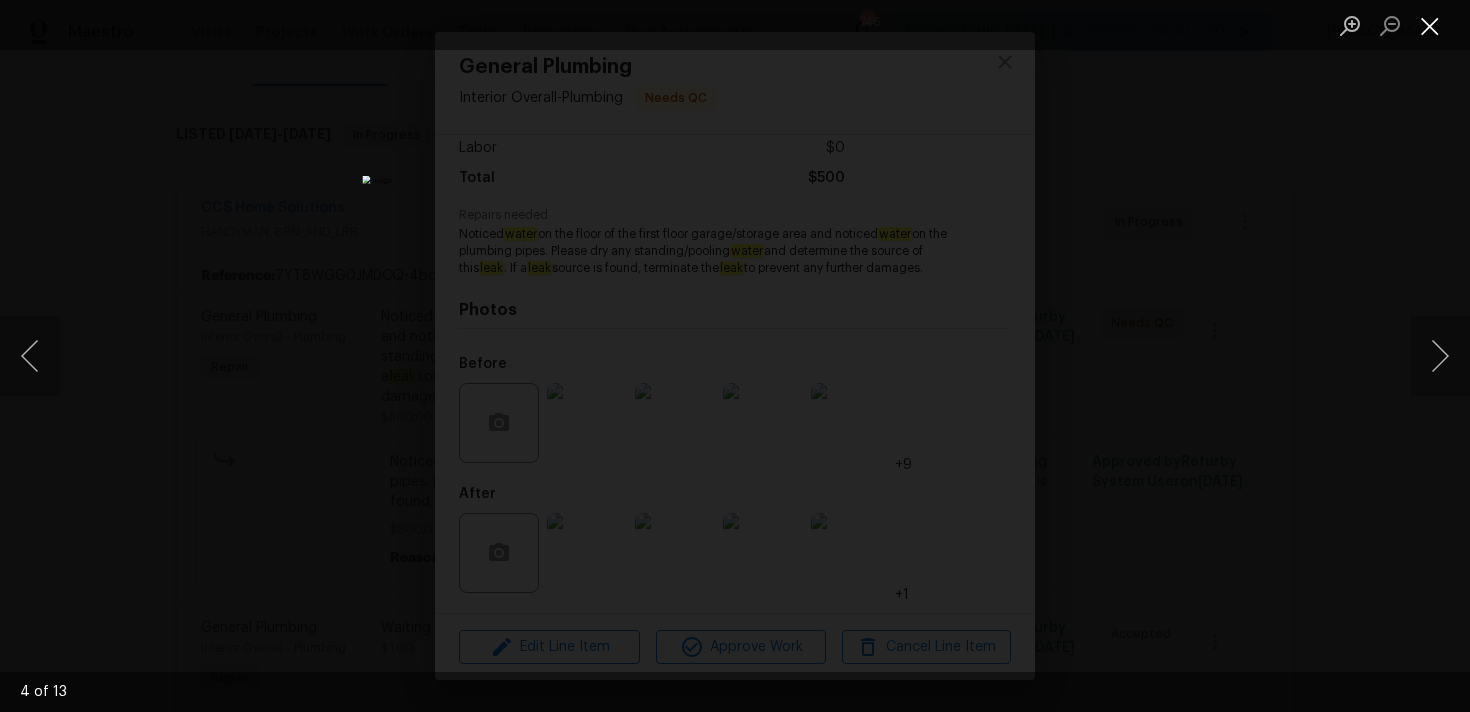 click at bounding box center [1430, 25] 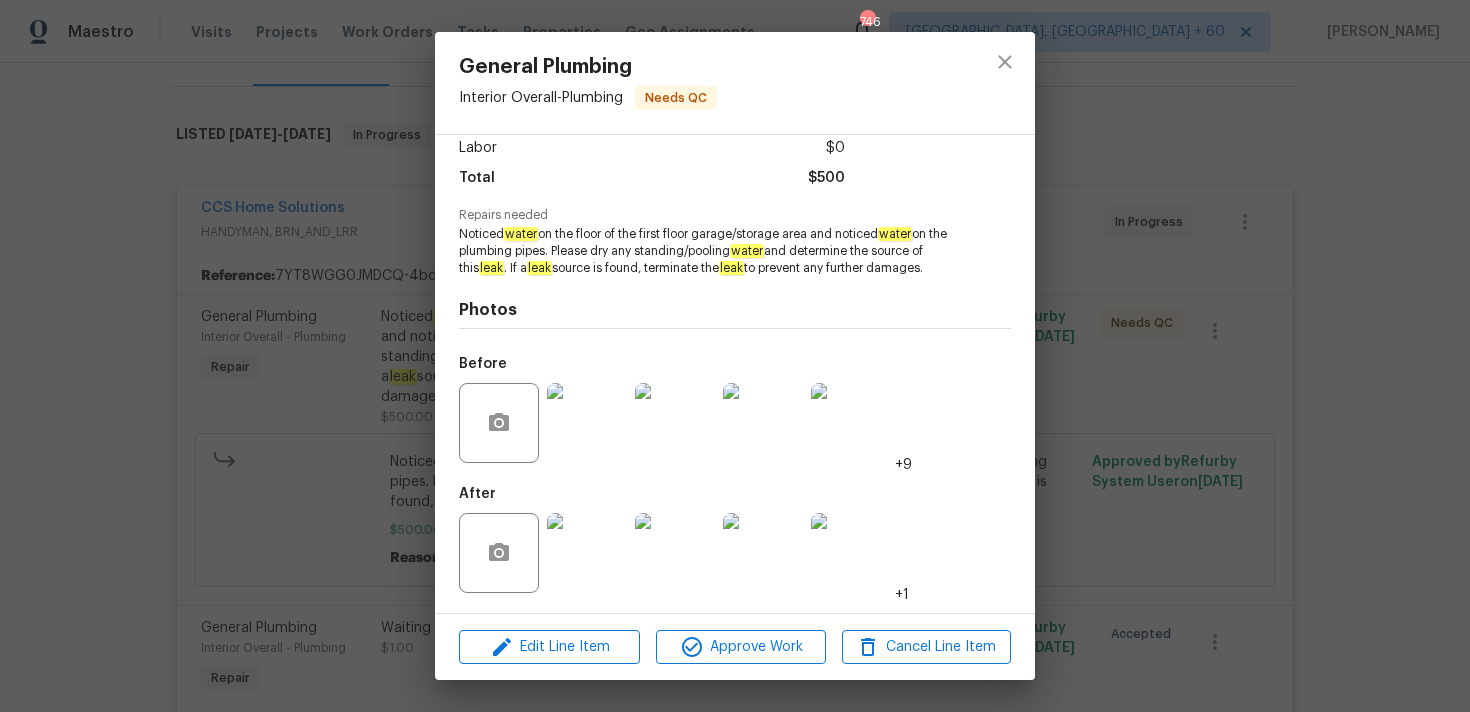 click at bounding box center [851, 423] 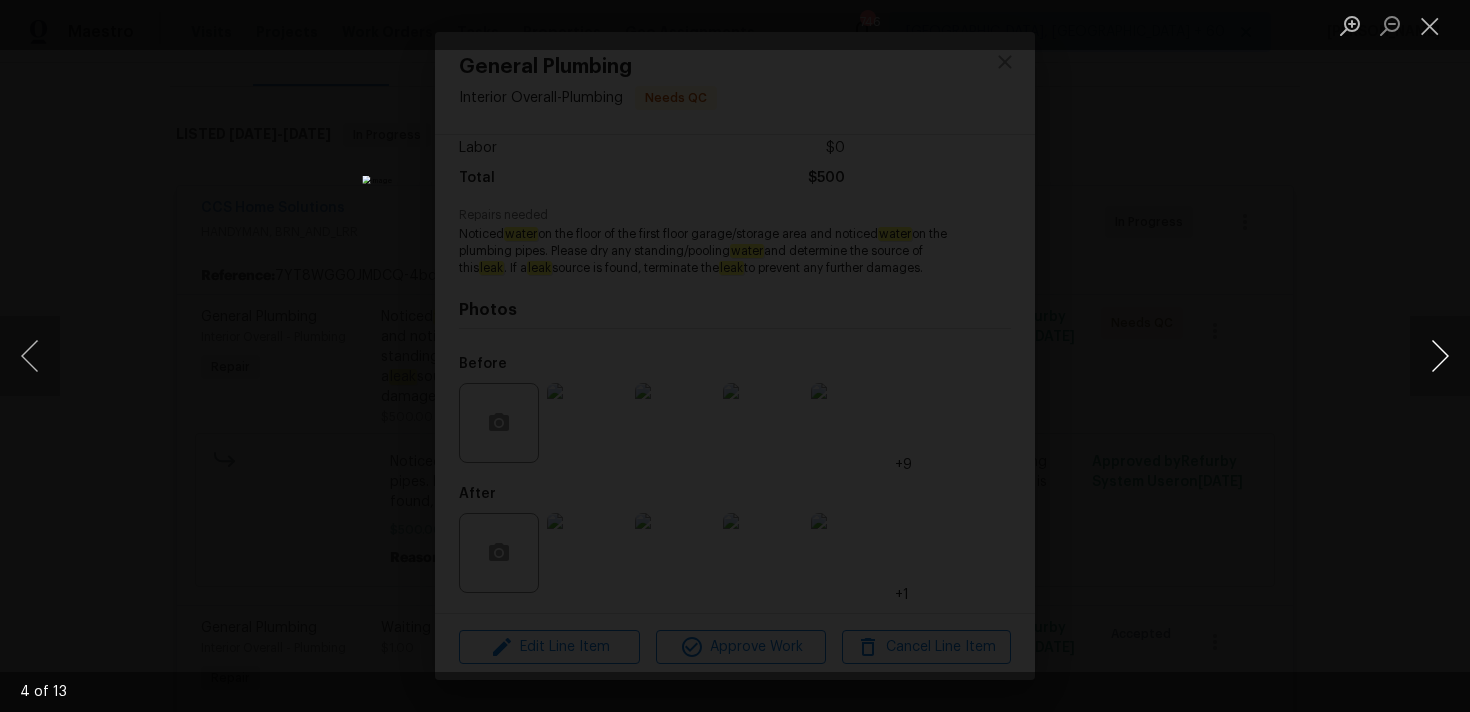click at bounding box center [1440, 356] 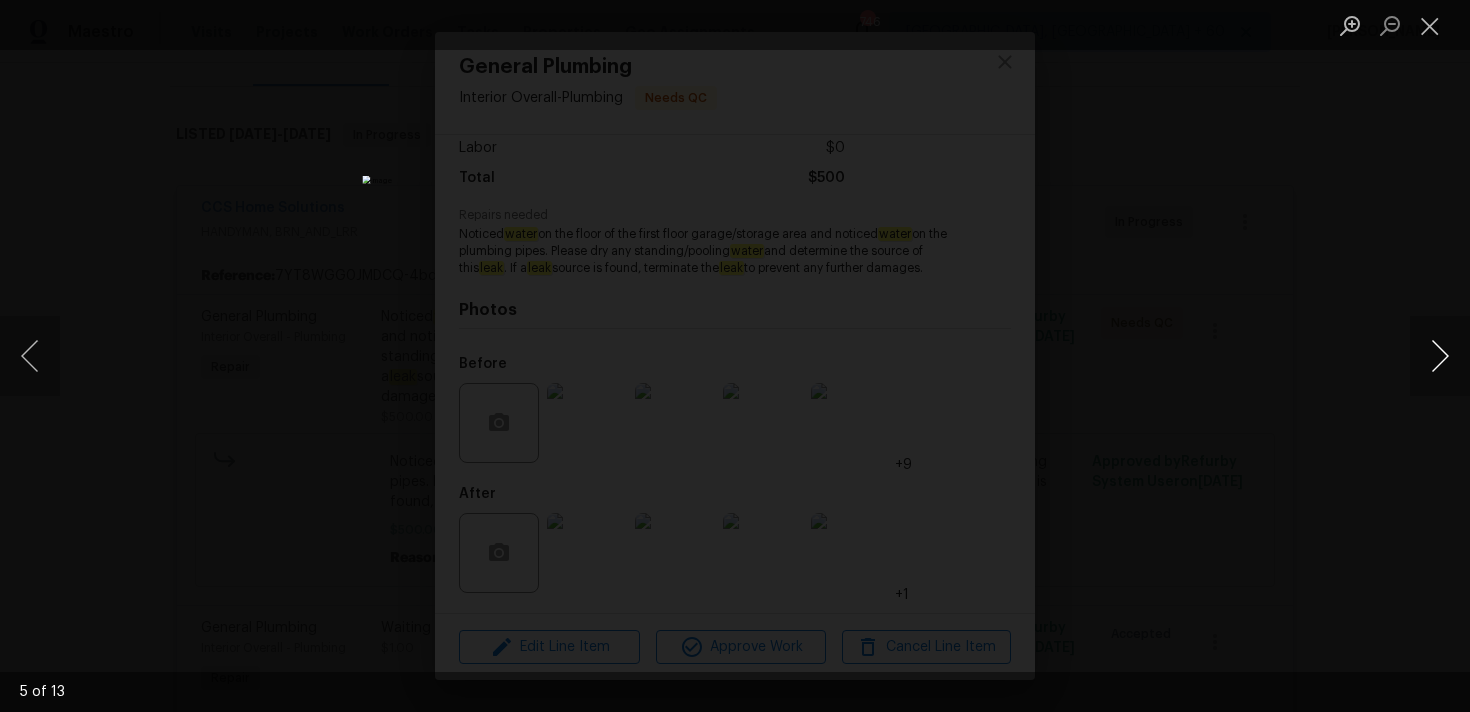 click at bounding box center (1440, 356) 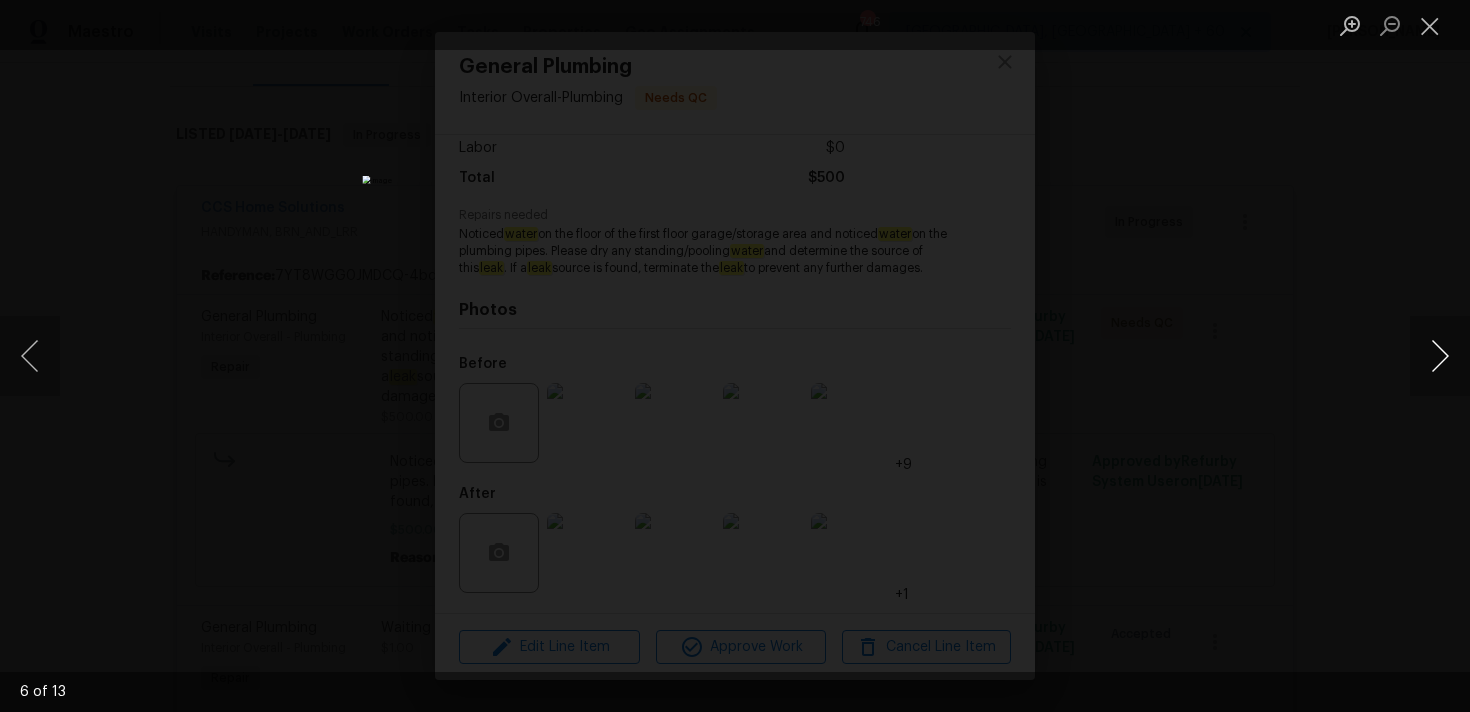 click at bounding box center [1440, 356] 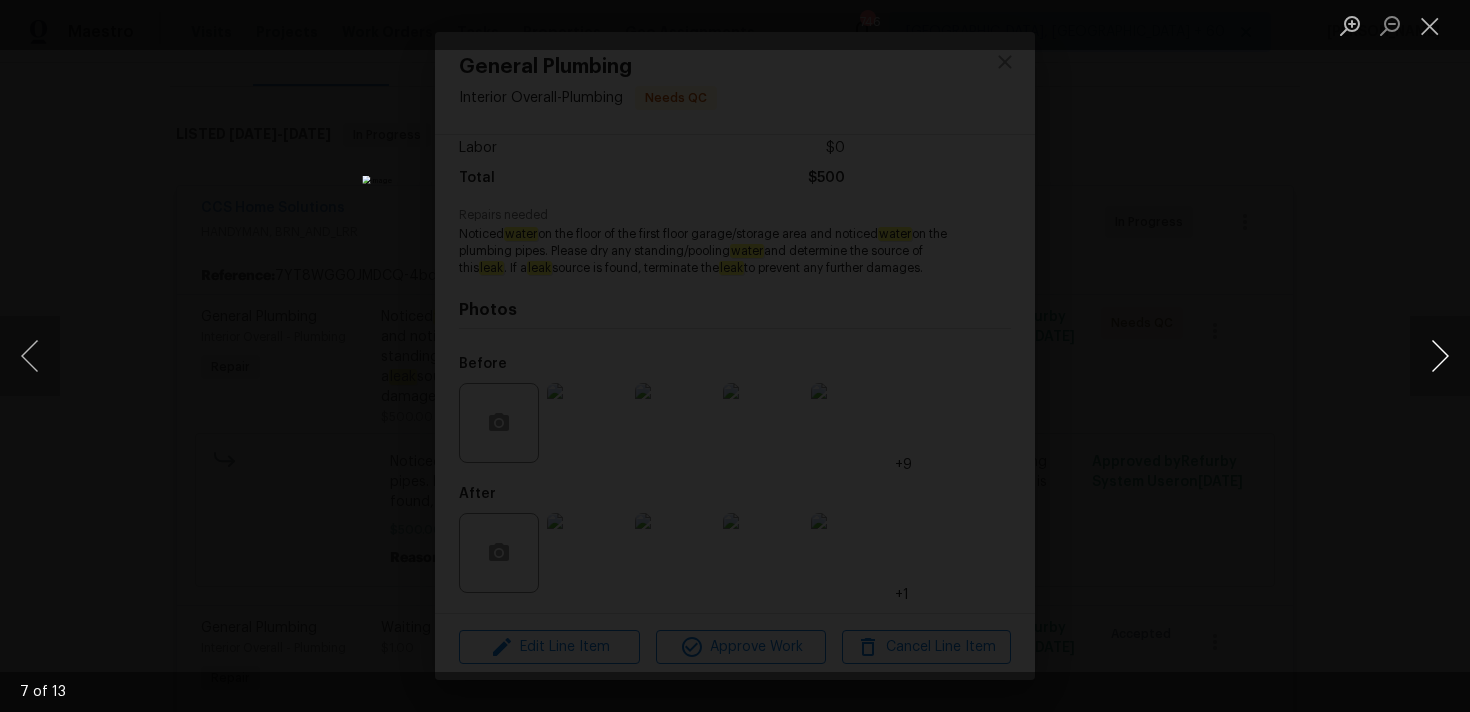 click at bounding box center [1440, 356] 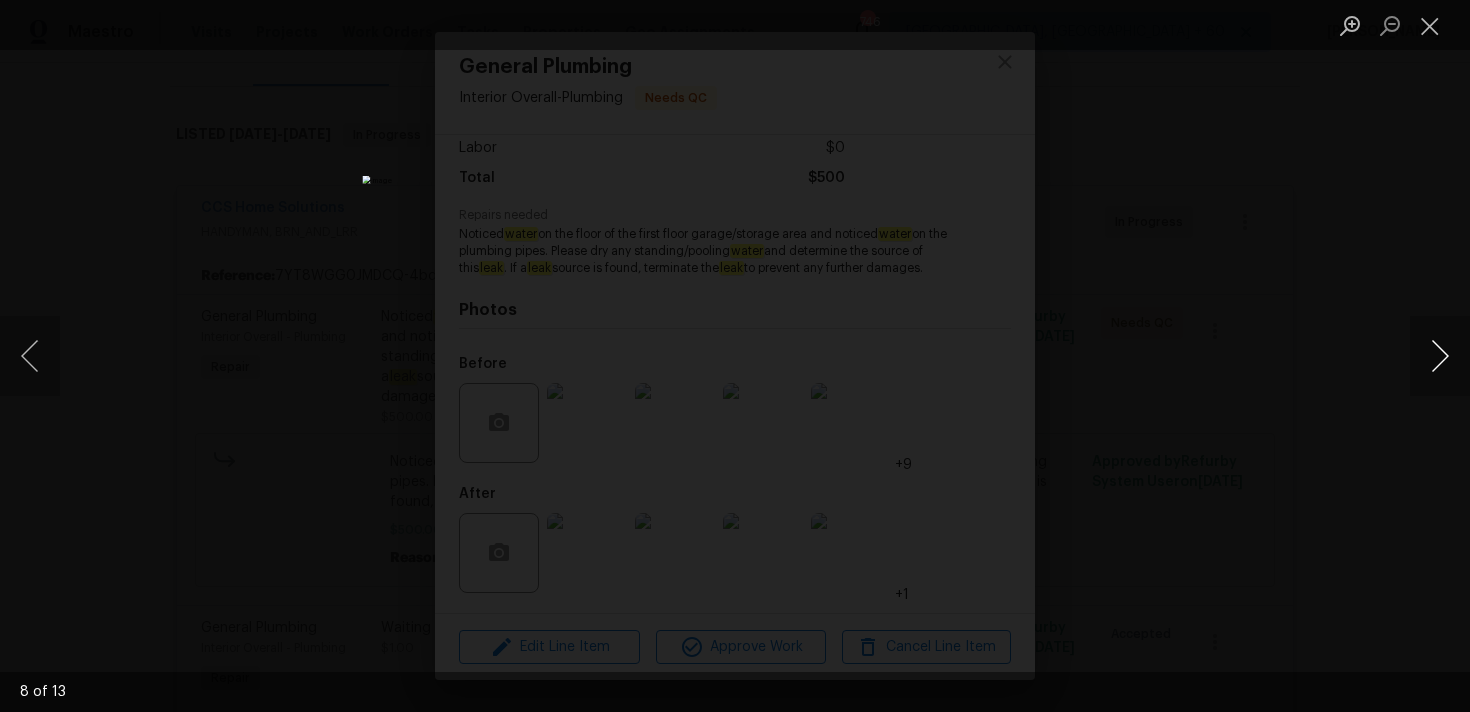 click at bounding box center (1440, 356) 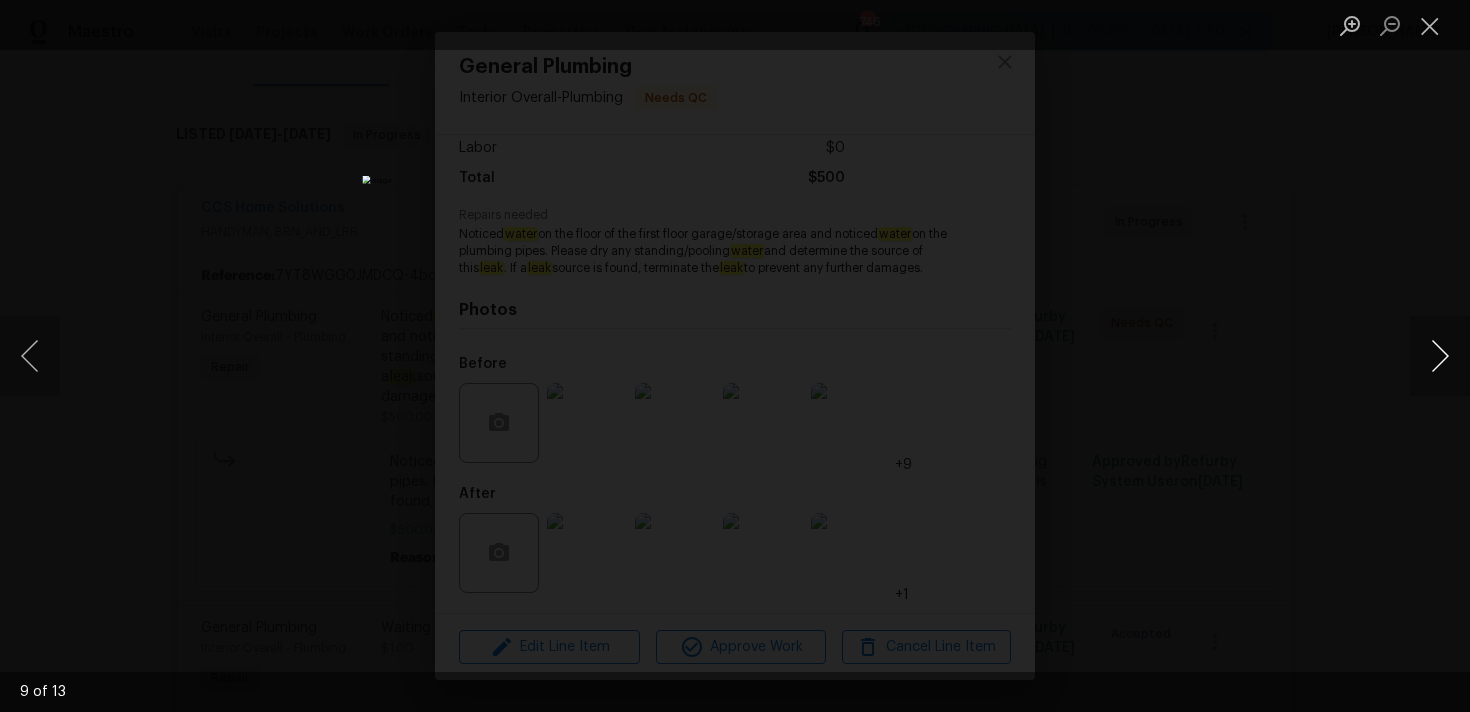 click at bounding box center (1440, 356) 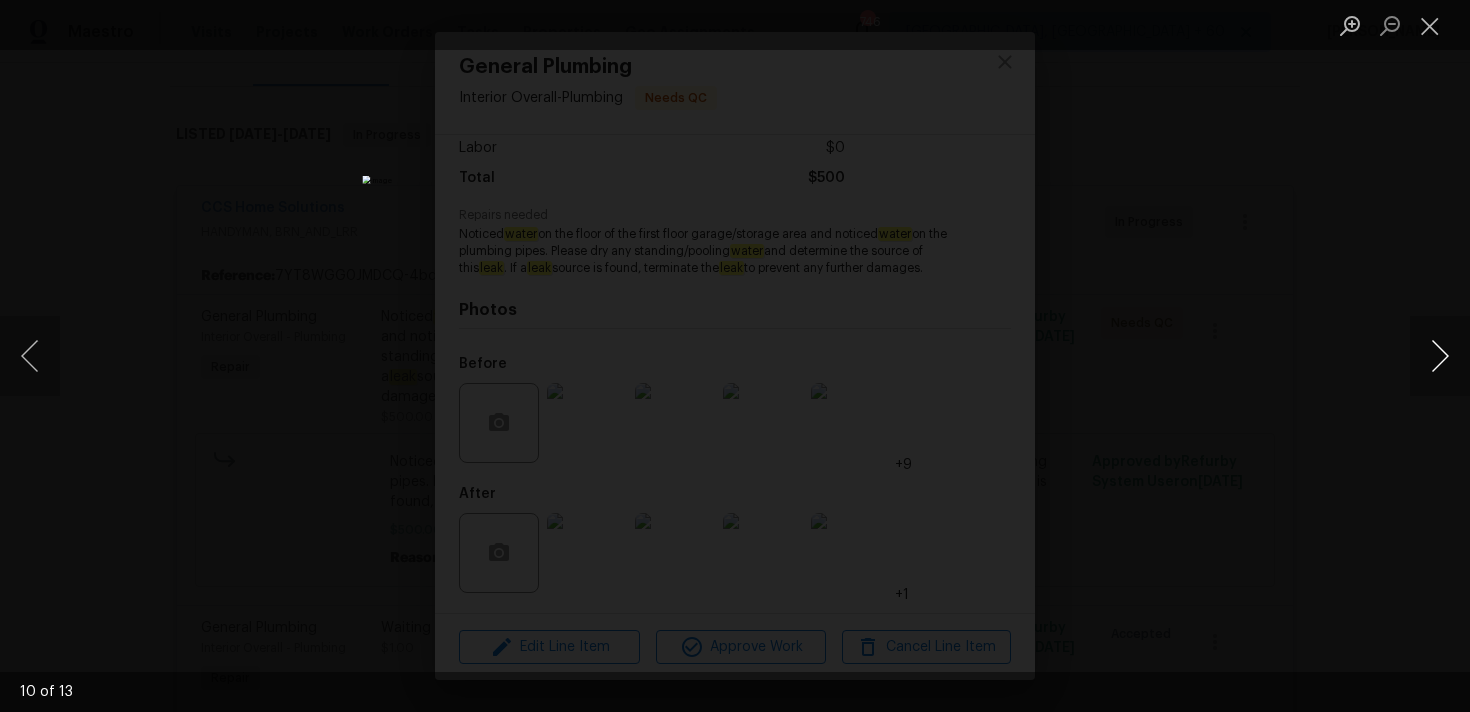 click at bounding box center (1440, 356) 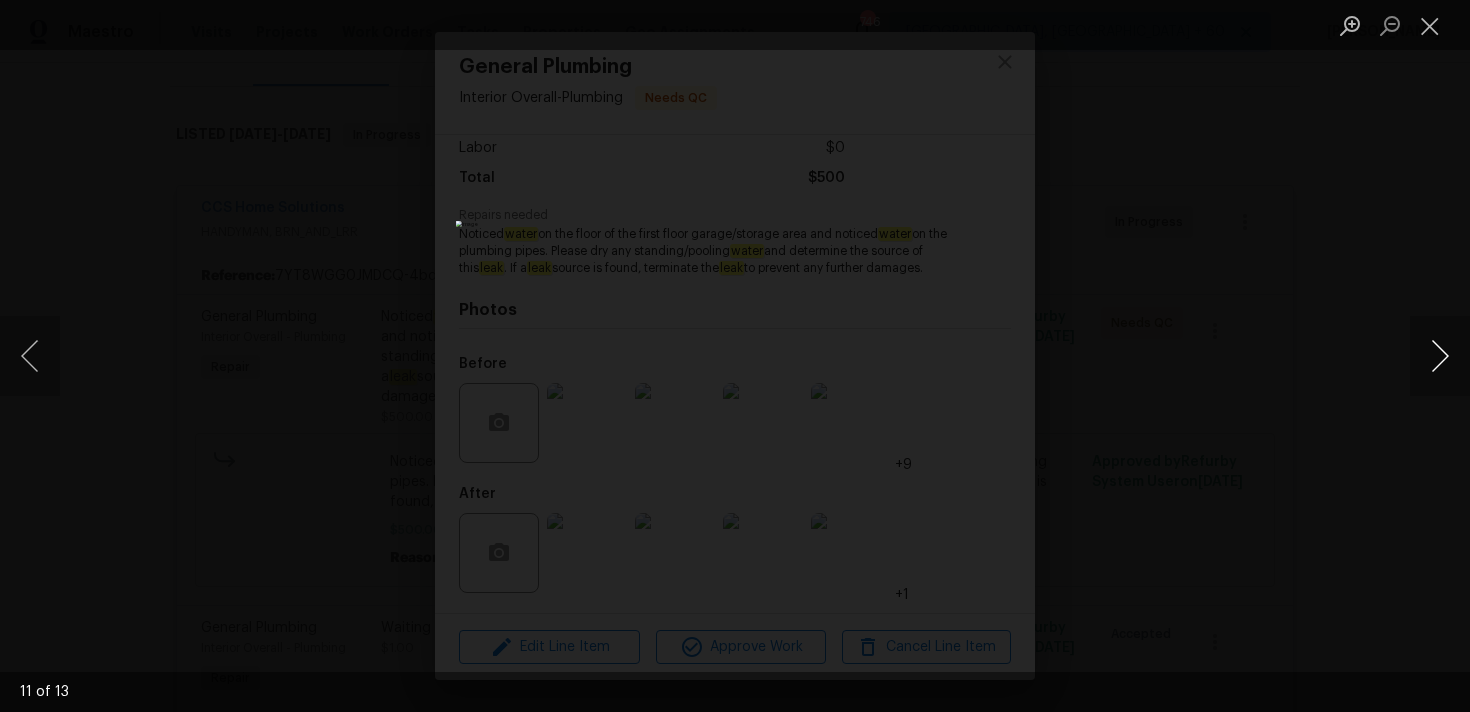 click at bounding box center (1440, 356) 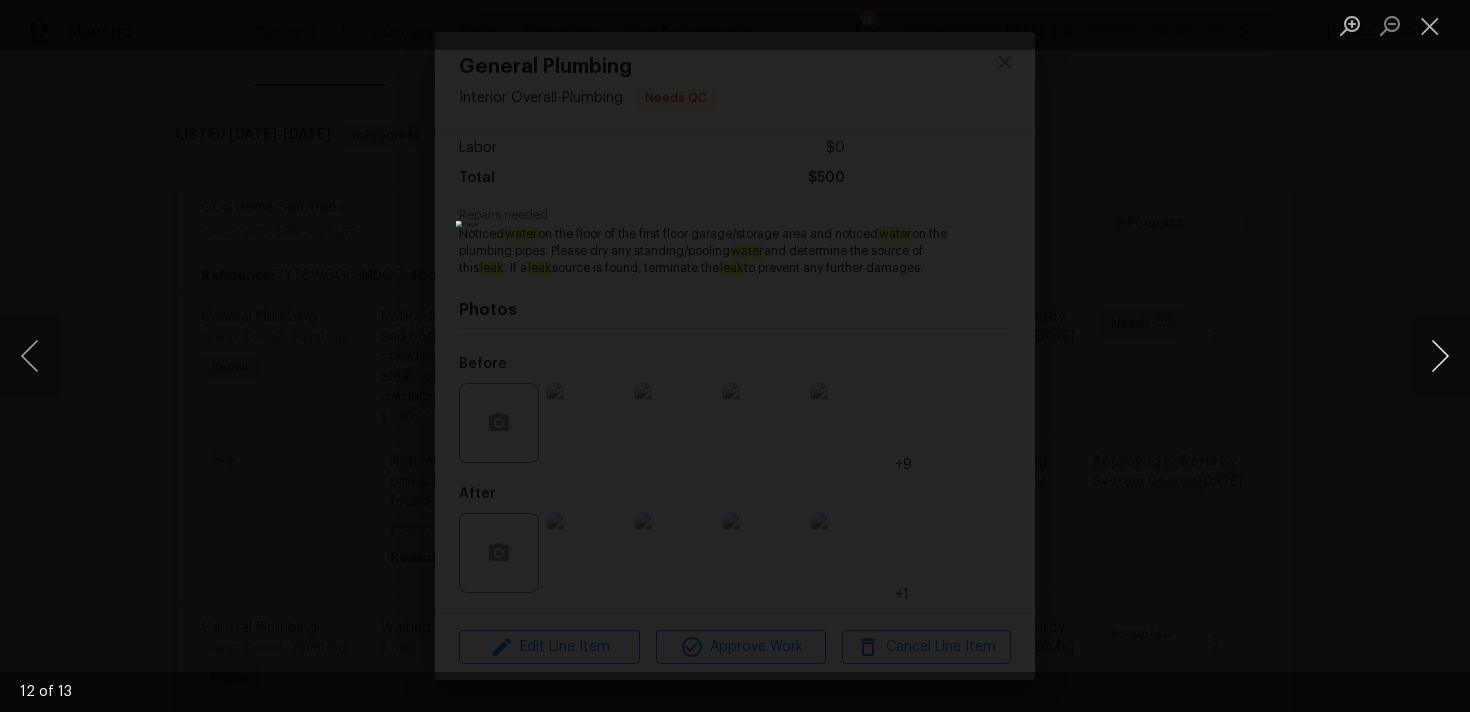 click at bounding box center (1440, 356) 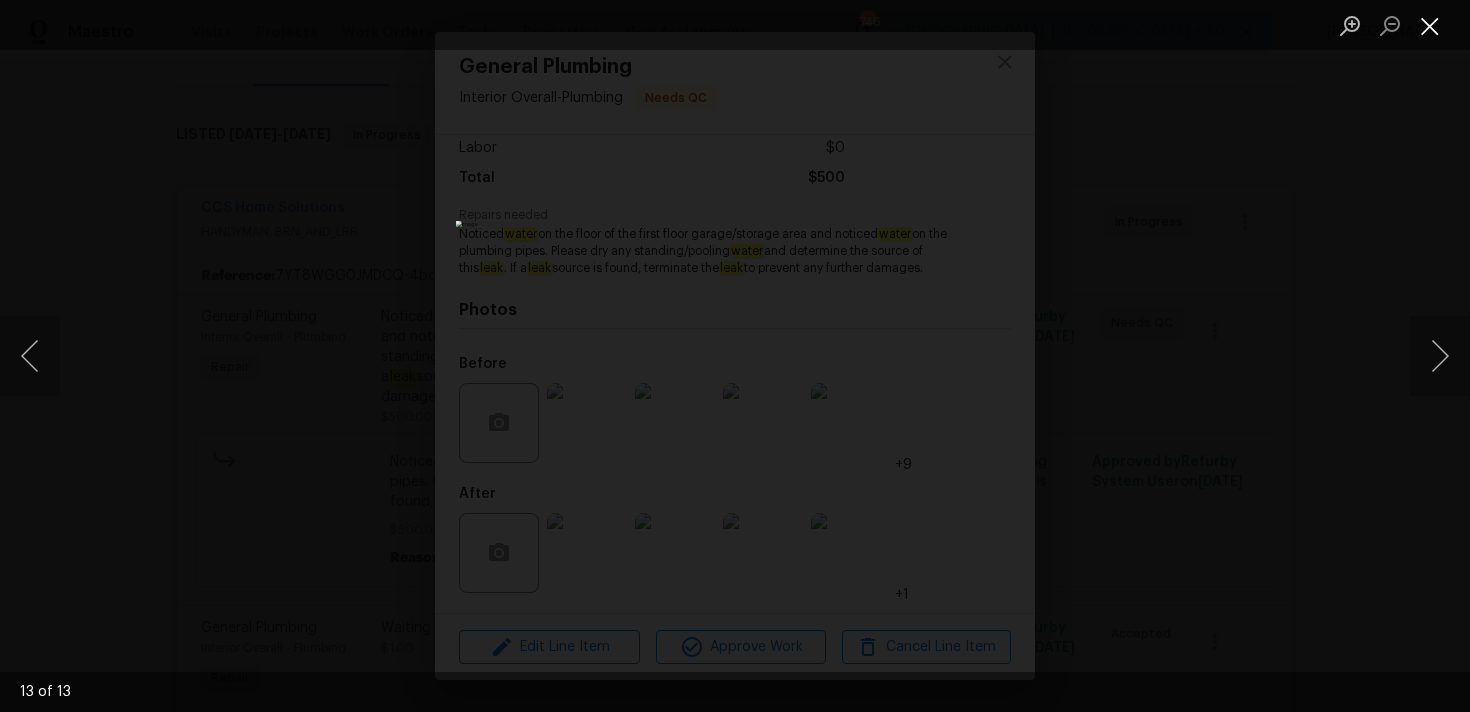 click at bounding box center [1430, 25] 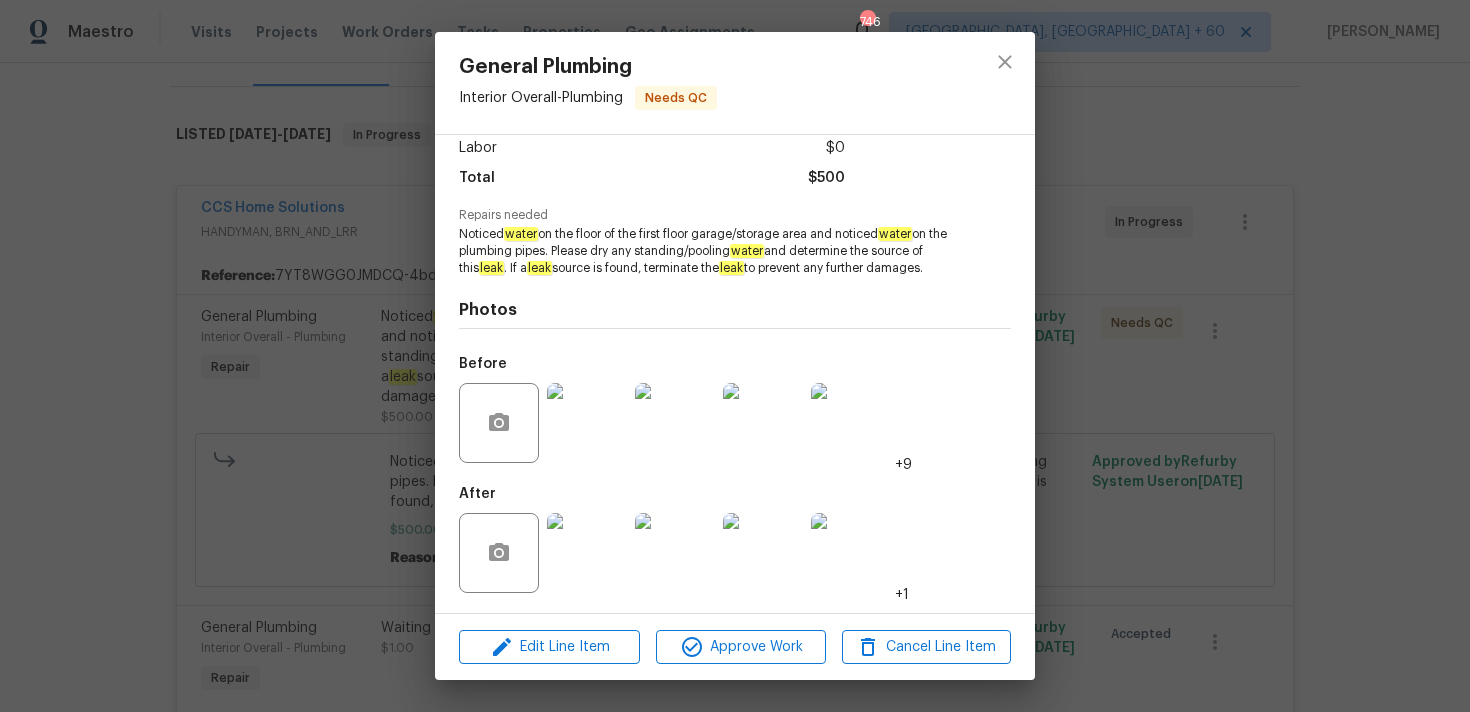 click at bounding box center (587, 553) 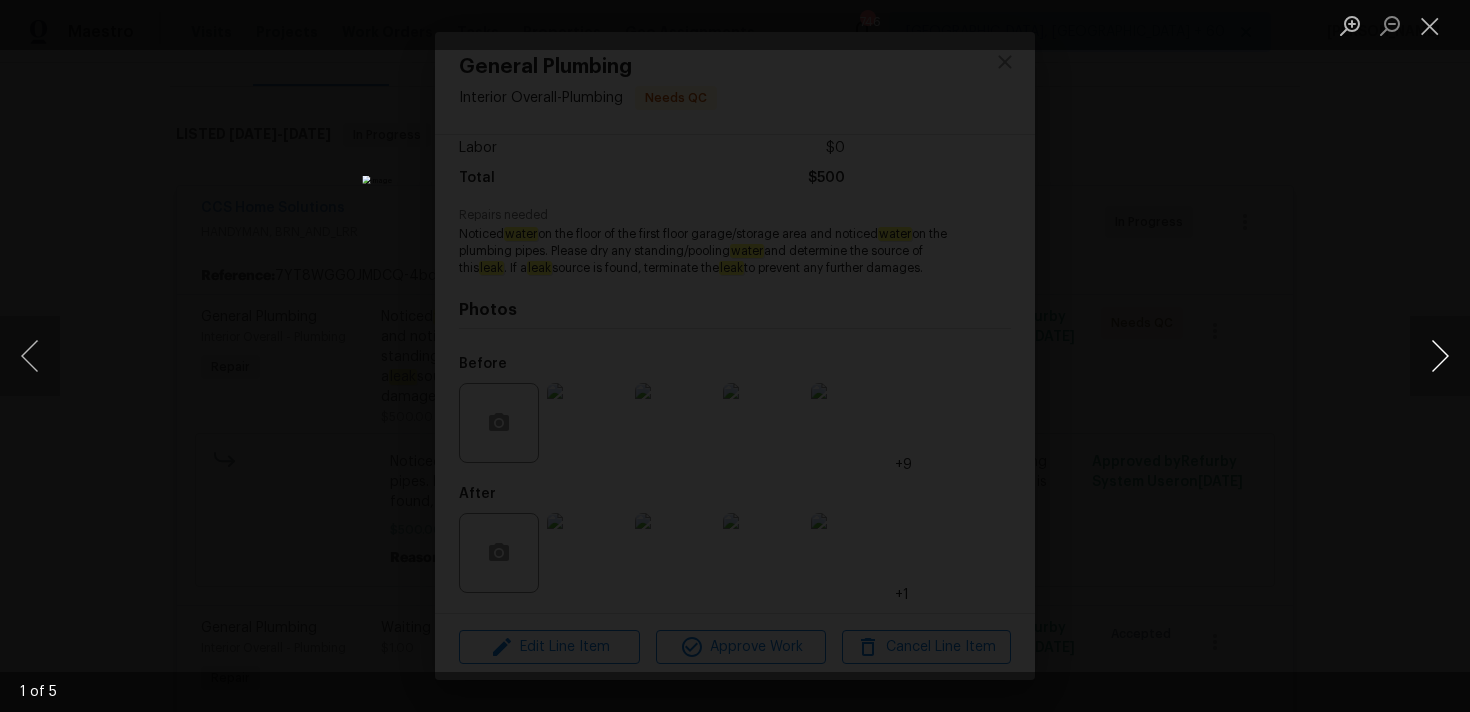 click at bounding box center (1440, 356) 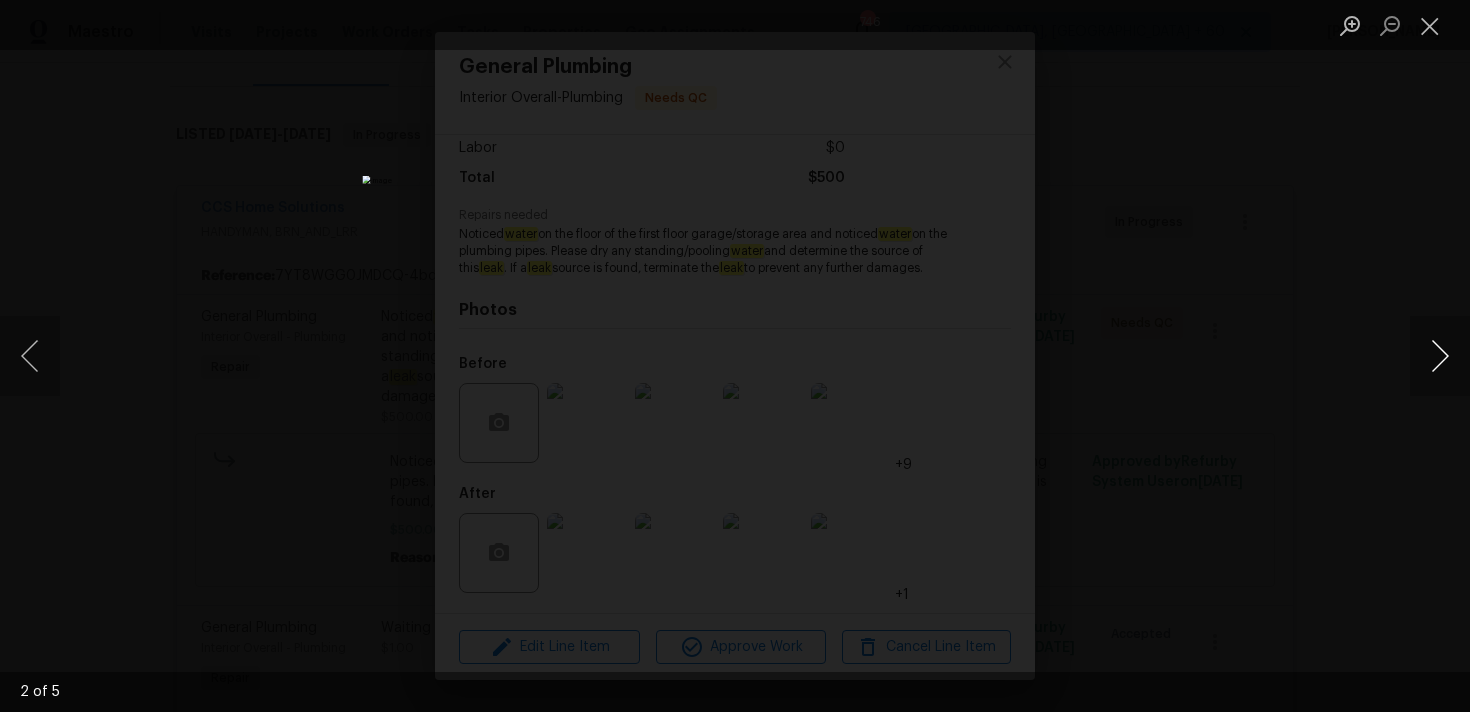 click at bounding box center [1440, 356] 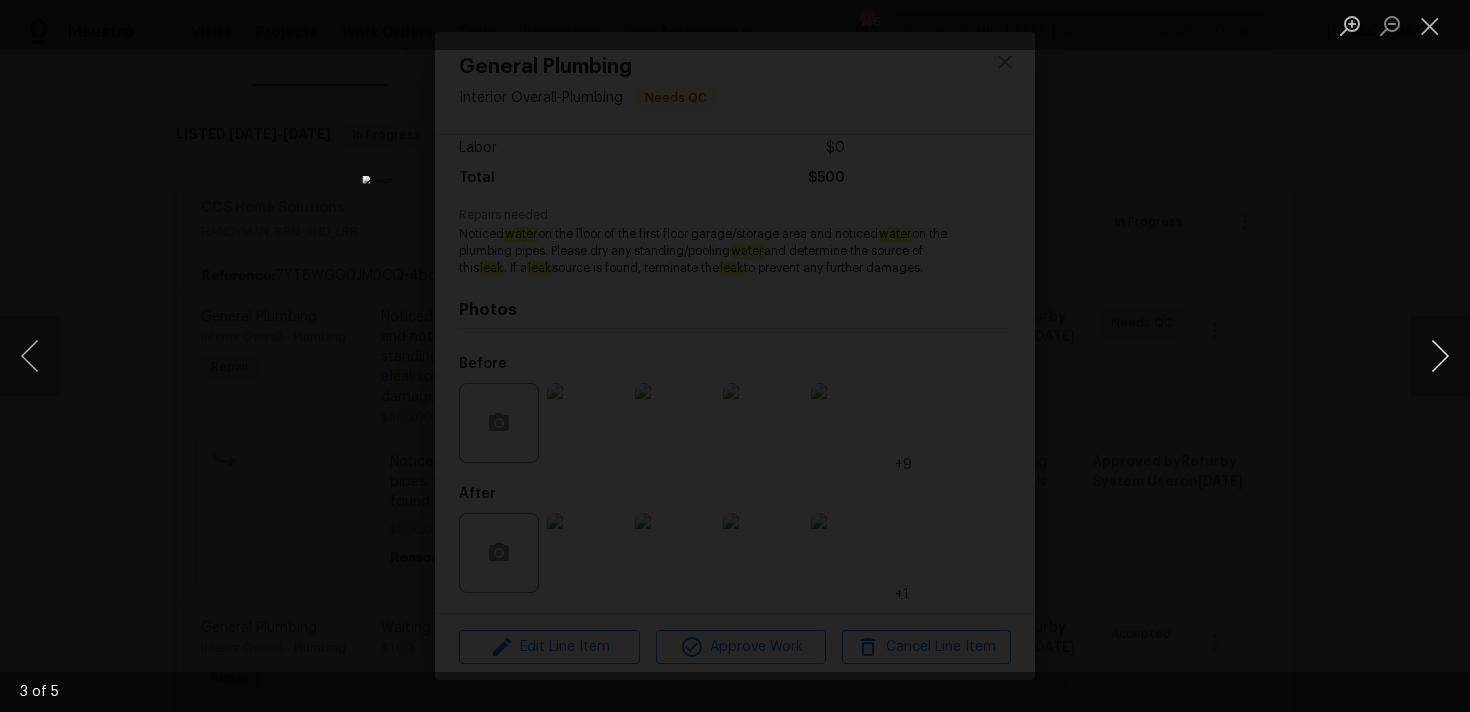 click at bounding box center [1440, 356] 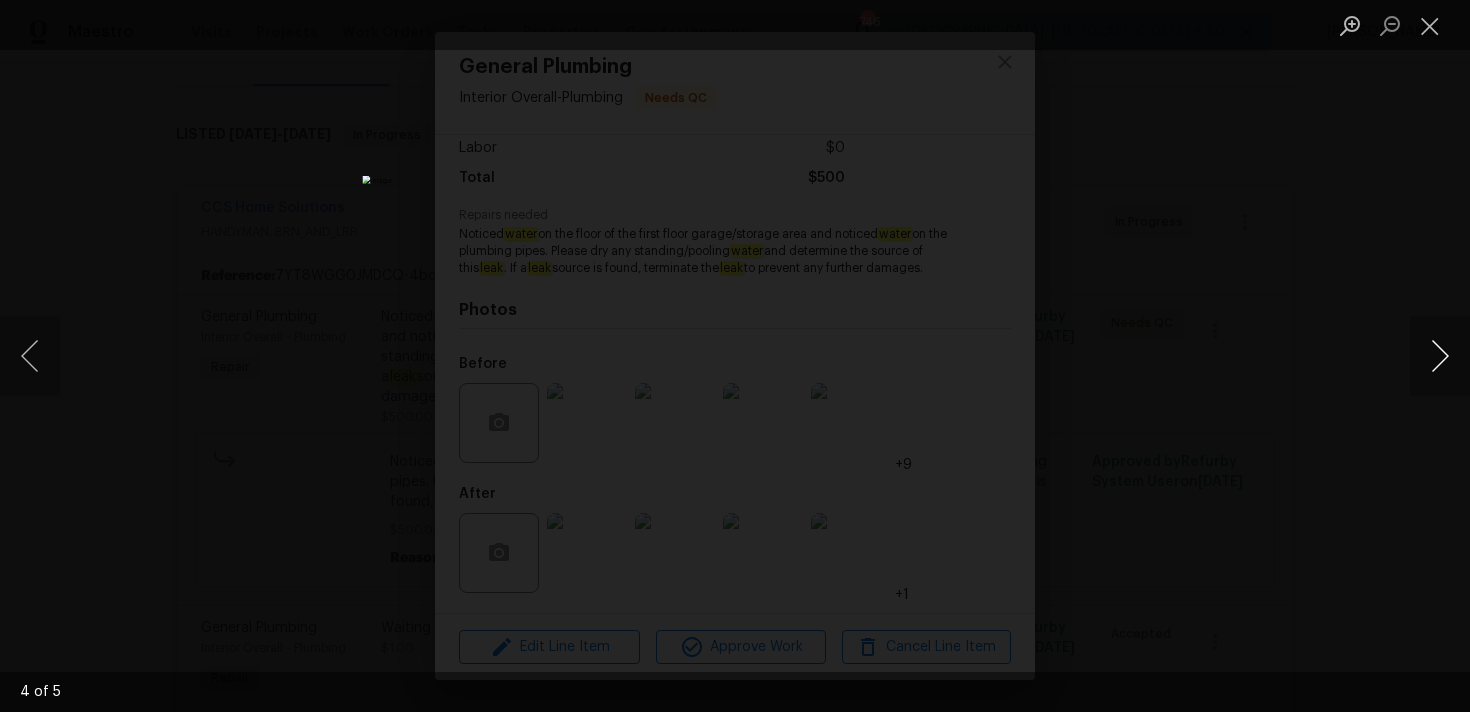 click at bounding box center [1440, 356] 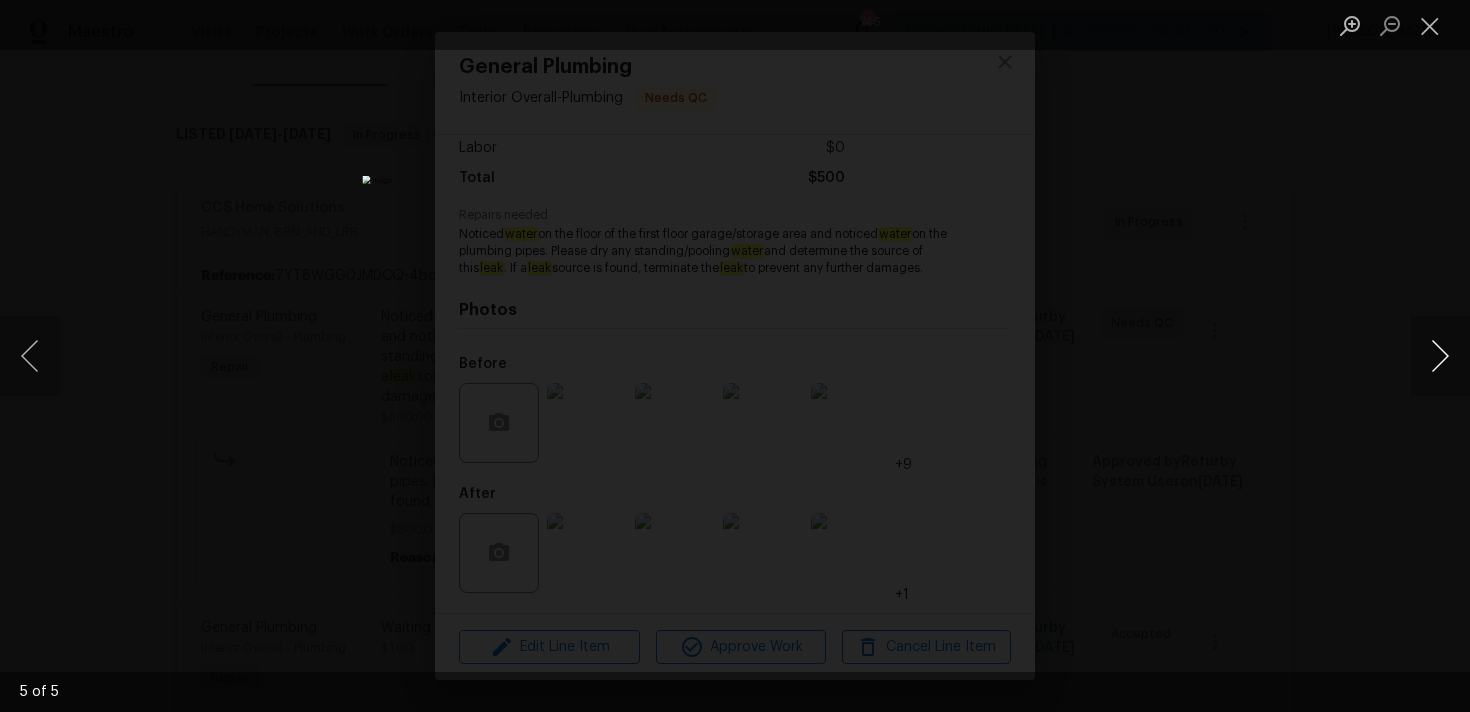 click at bounding box center [1440, 356] 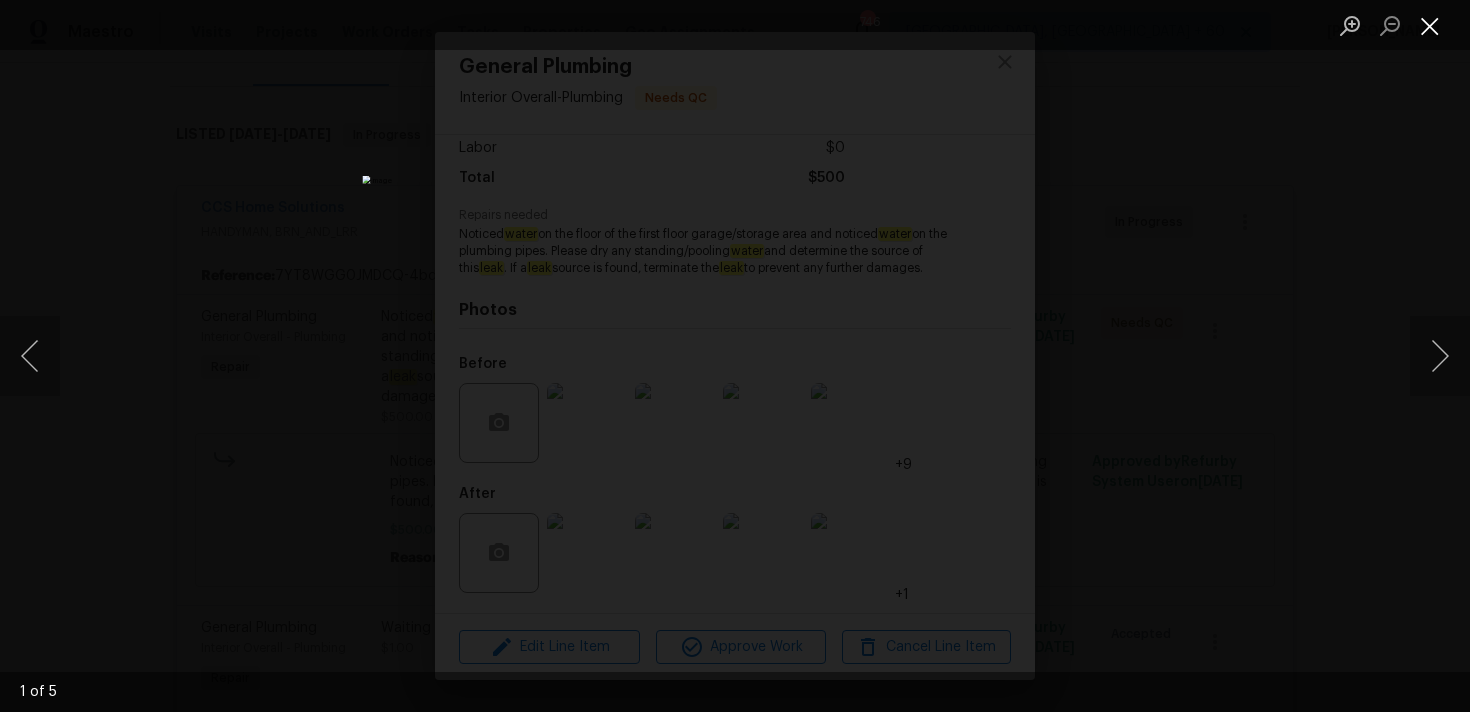 click at bounding box center (1430, 25) 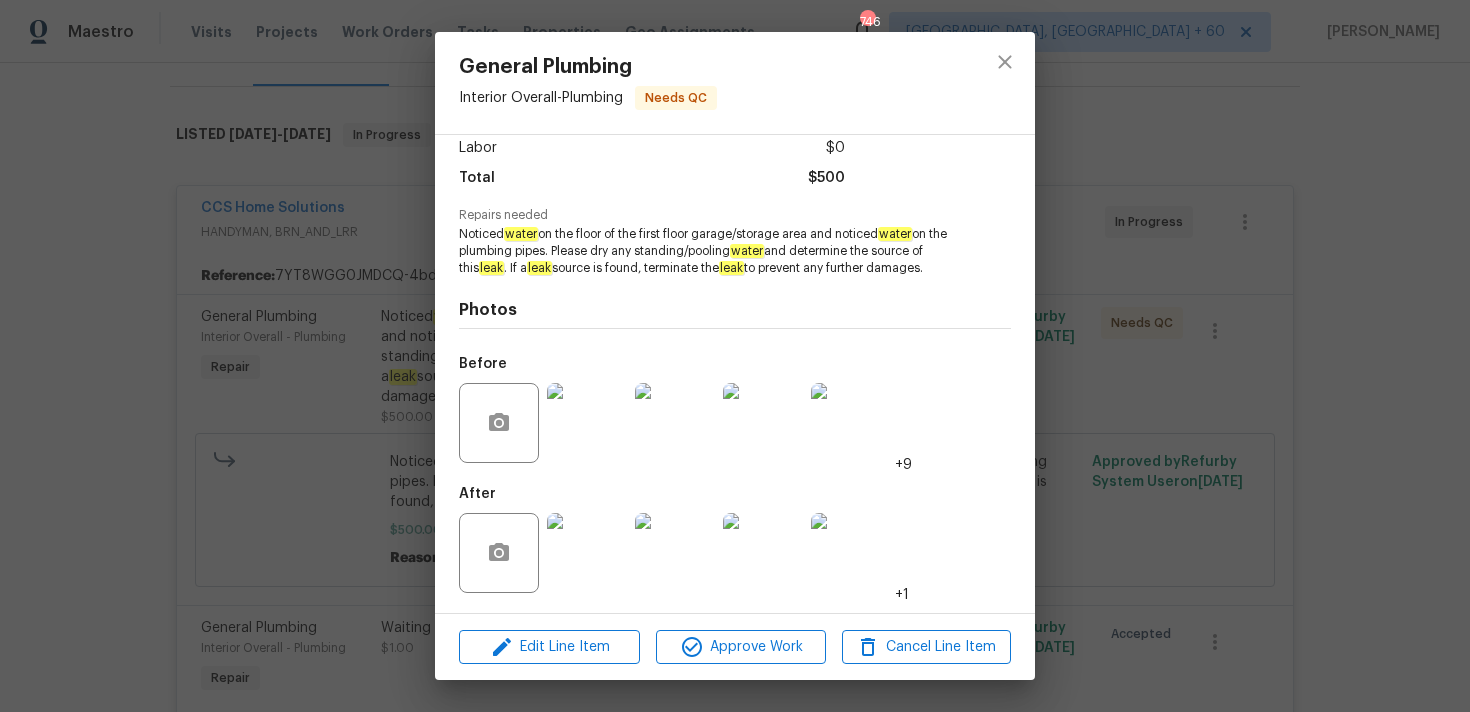 click on "General Plumbing Interior Overall  -  Plumbing Needs QC Vendor CCS Home Solutions Account Category Repairs Cost $500 x 1 count $500 Labor $0 Total $500 Repairs needed Noticed  water  on the floor of the first floor garage/storage area and noticed  water  on the plumbing pipes. Please dry any standing/pooling  water  and determine the source of this  leak .  If a  leak  source is found, terminate the  leak  to prevent any further damages. Photos Before  +9 After  +1  Edit Line Item  Approve Work  Cancel Line Item" at bounding box center (735, 356) 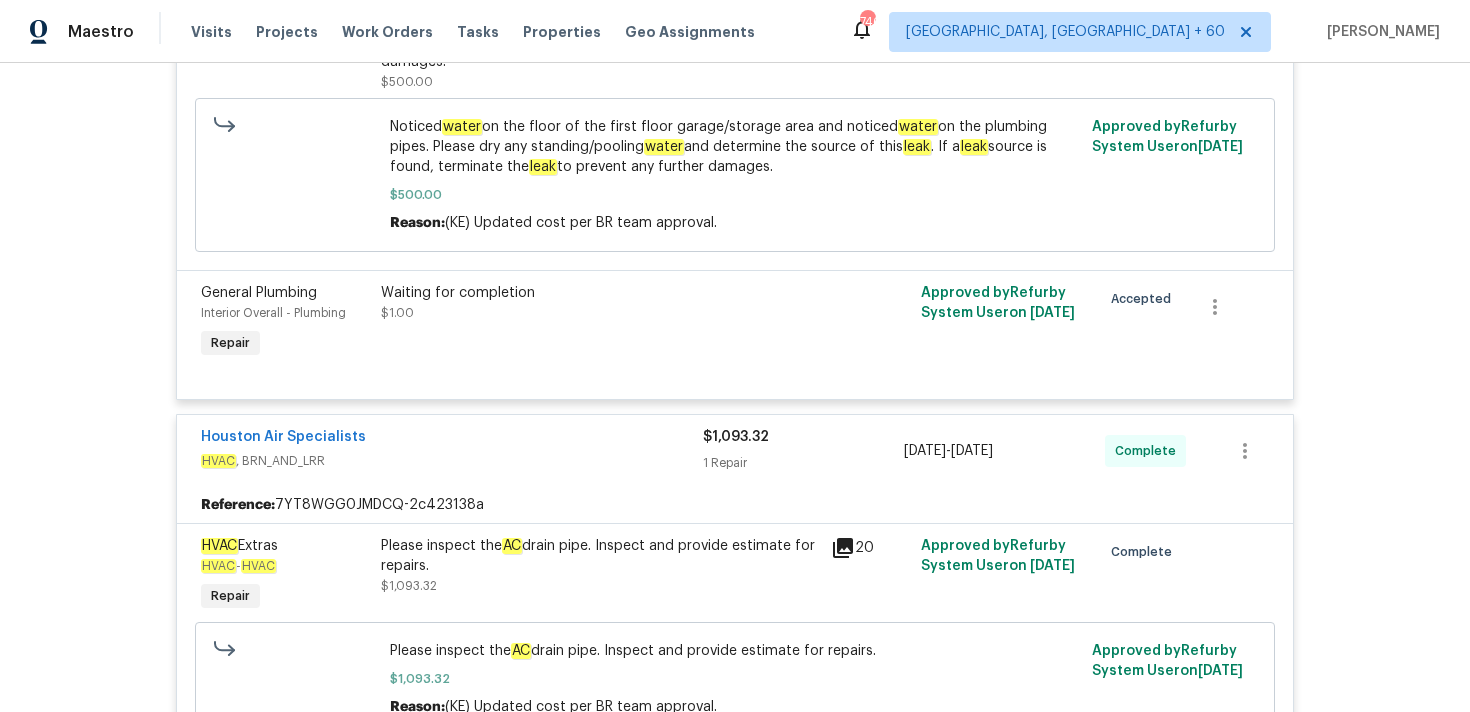 scroll, scrollTop: 867, scrollLeft: 0, axis: vertical 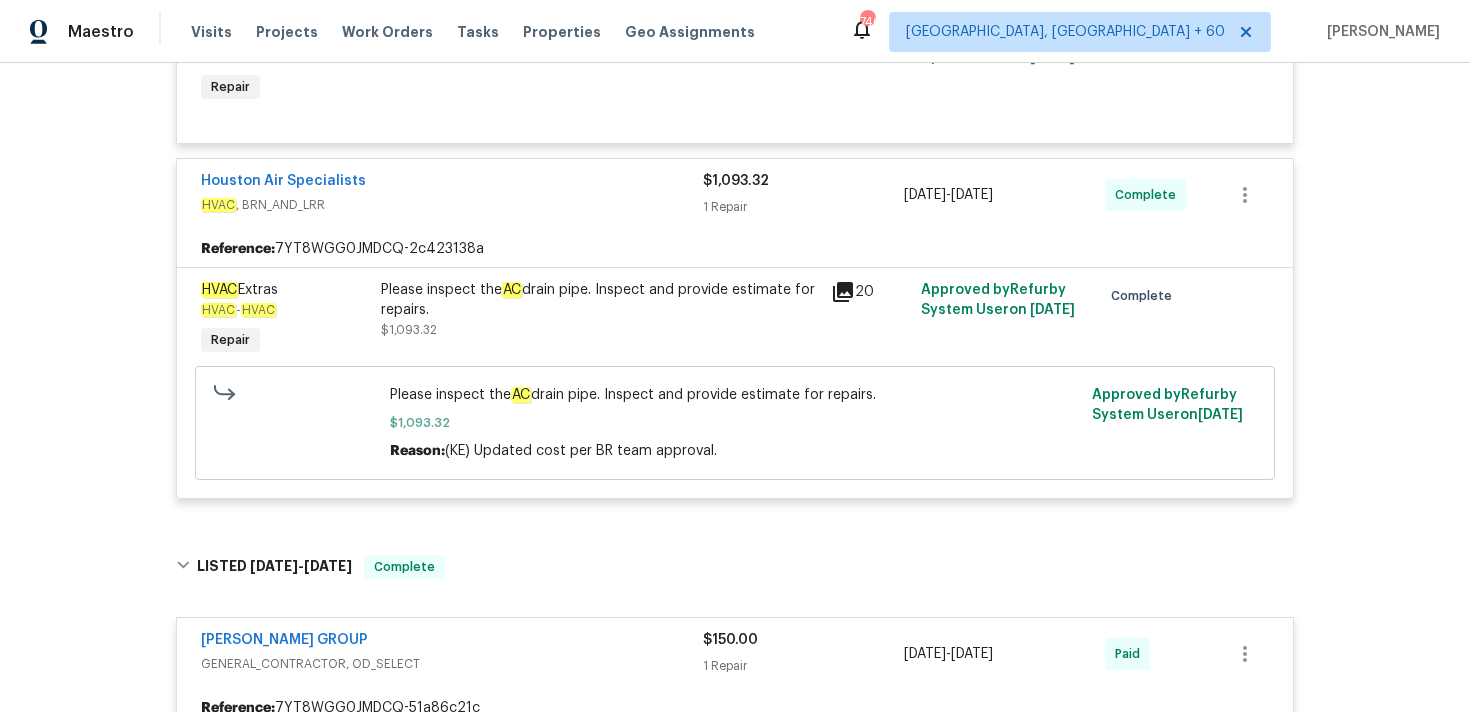 click on "Please inspect the  AC  drain pipe.  Inspect and provide estimate for repairs. $1,093.32" at bounding box center [600, 310] 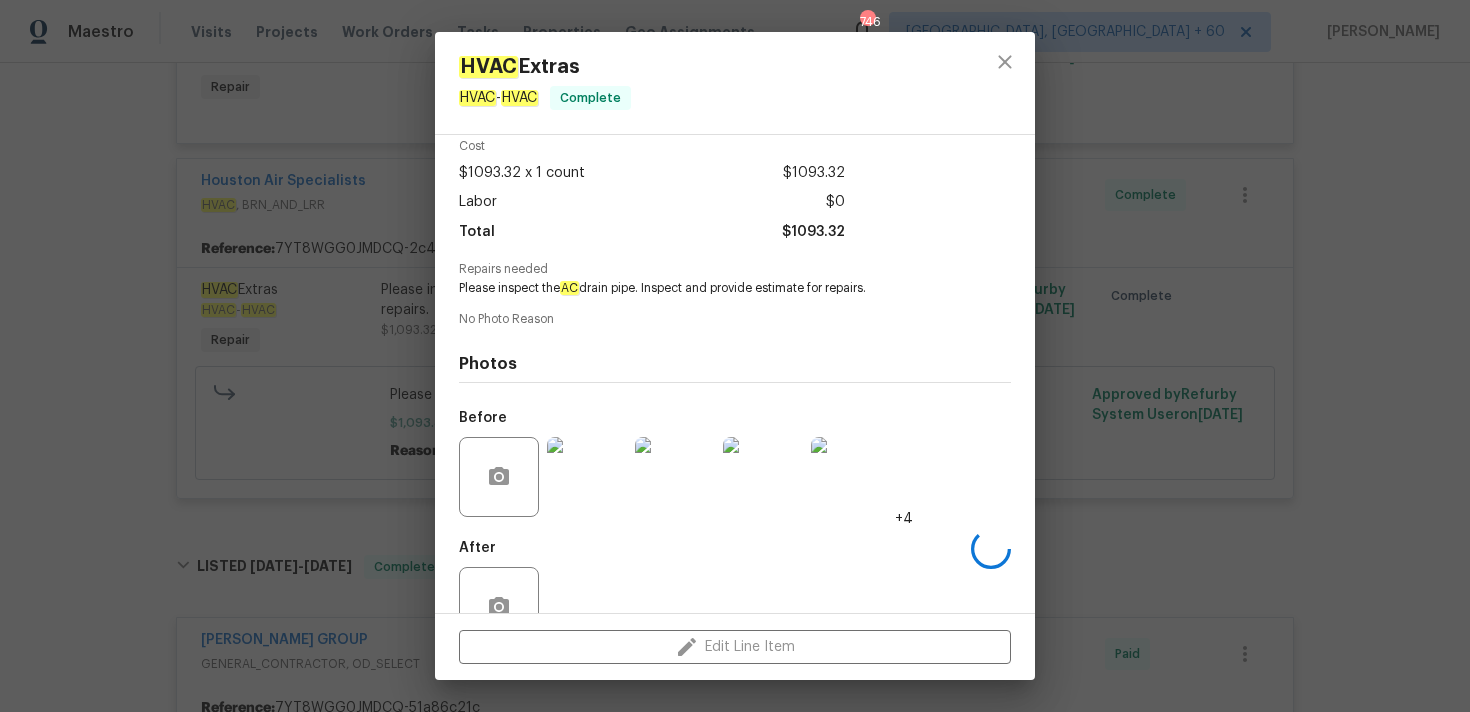scroll, scrollTop: 142, scrollLeft: 0, axis: vertical 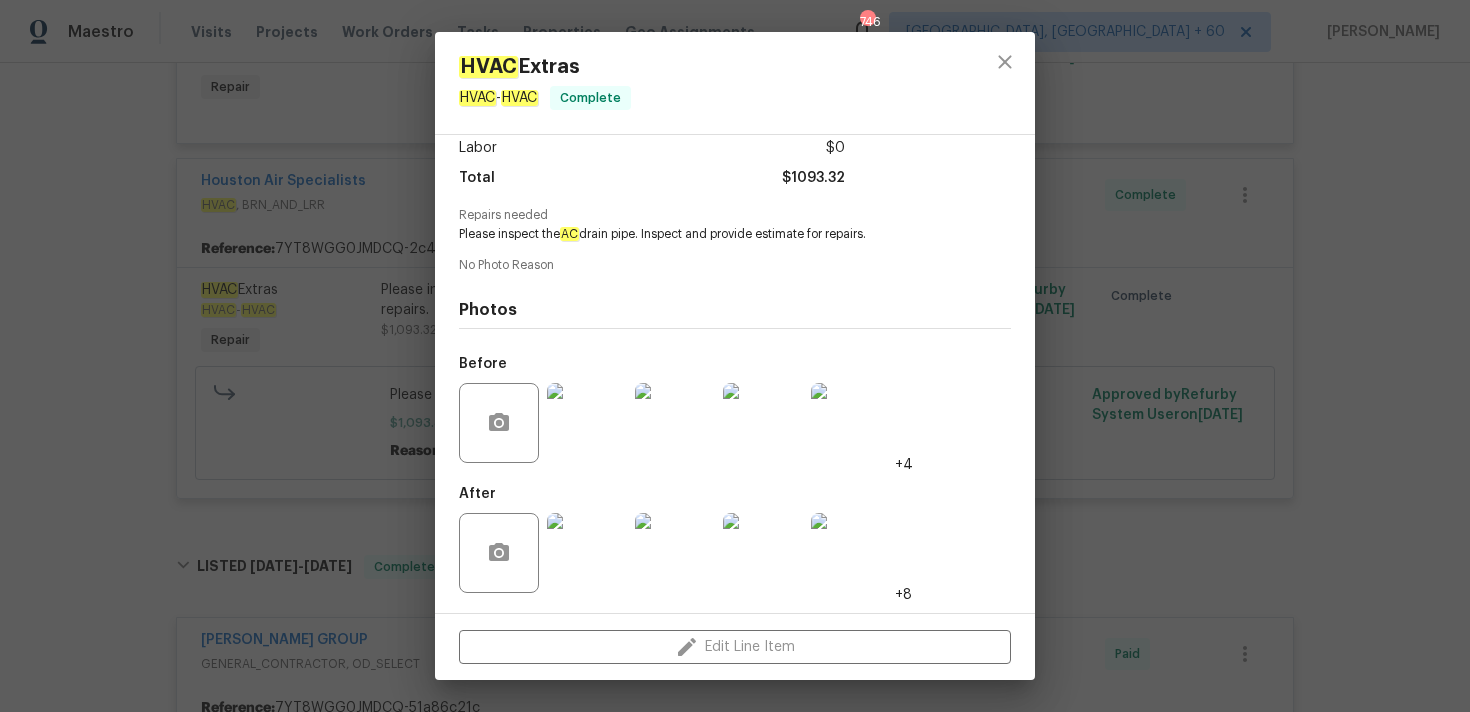click at bounding box center [587, 423] 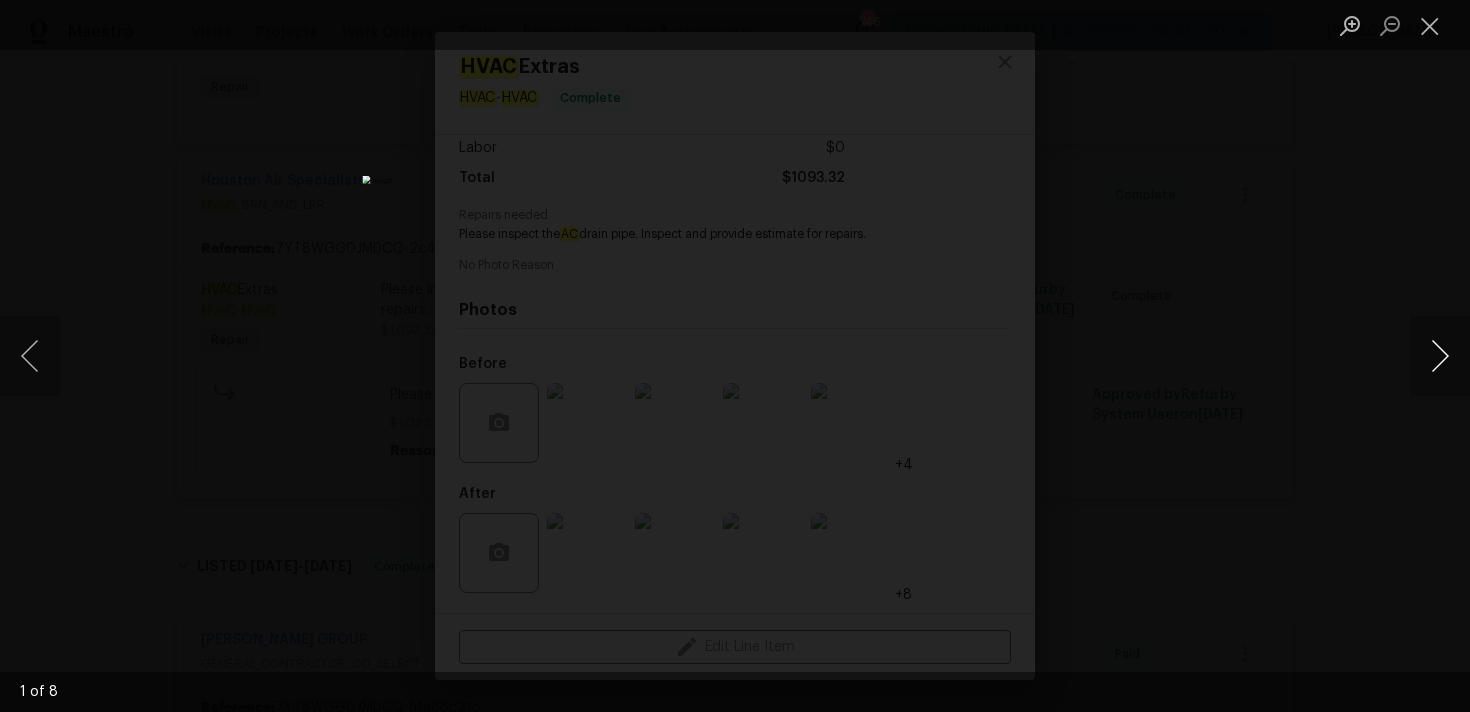 click at bounding box center [1440, 356] 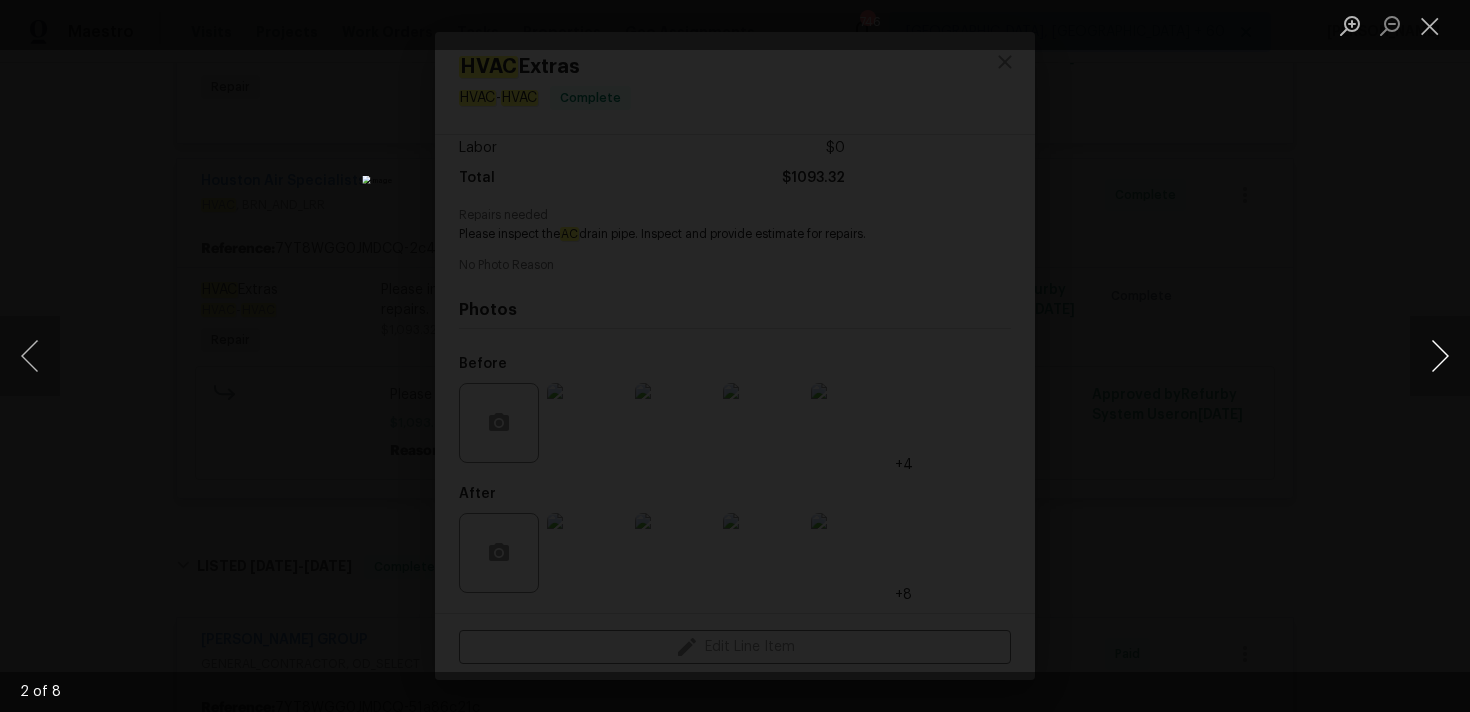 click at bounding box center (1440, 356) 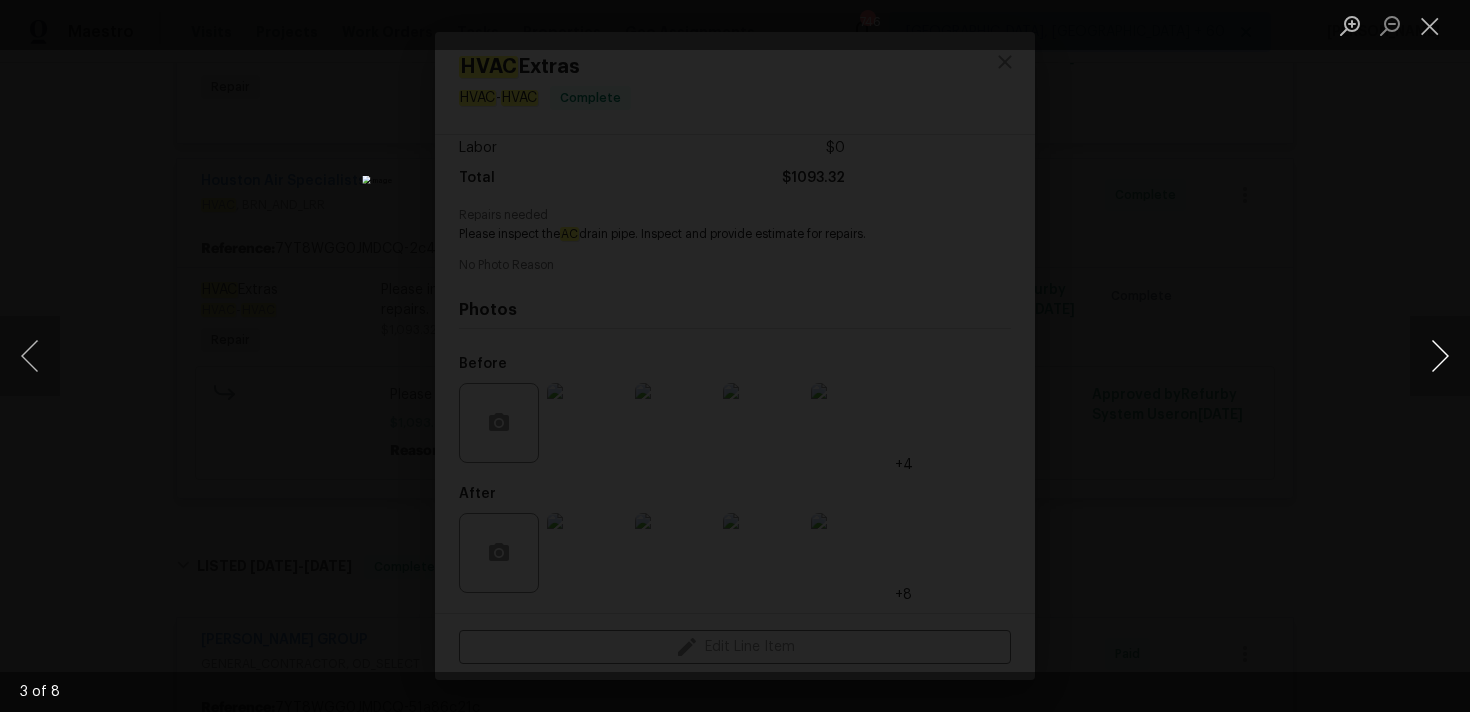 click at bounding box center [1440, 356] 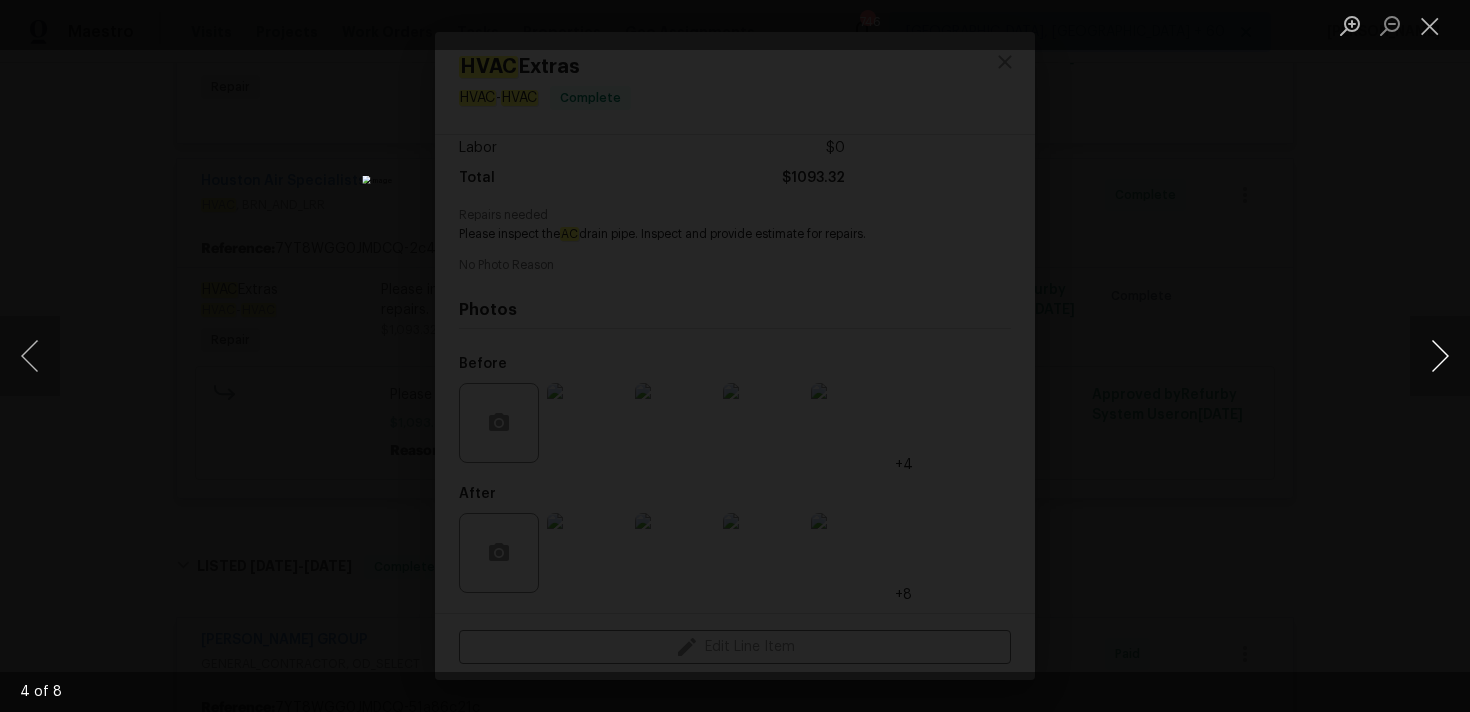 click at bounding box center (1440, 356) 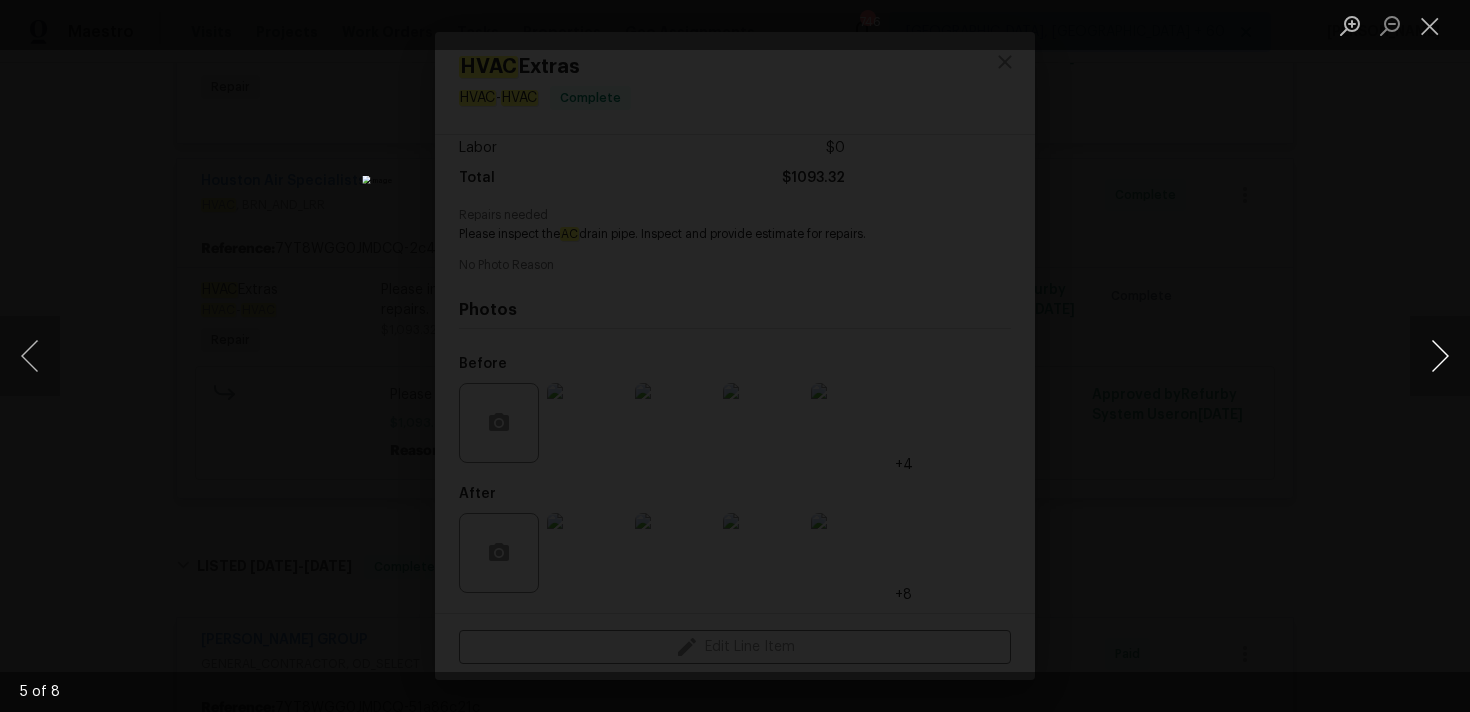 click at bounding box center (1440, 356) 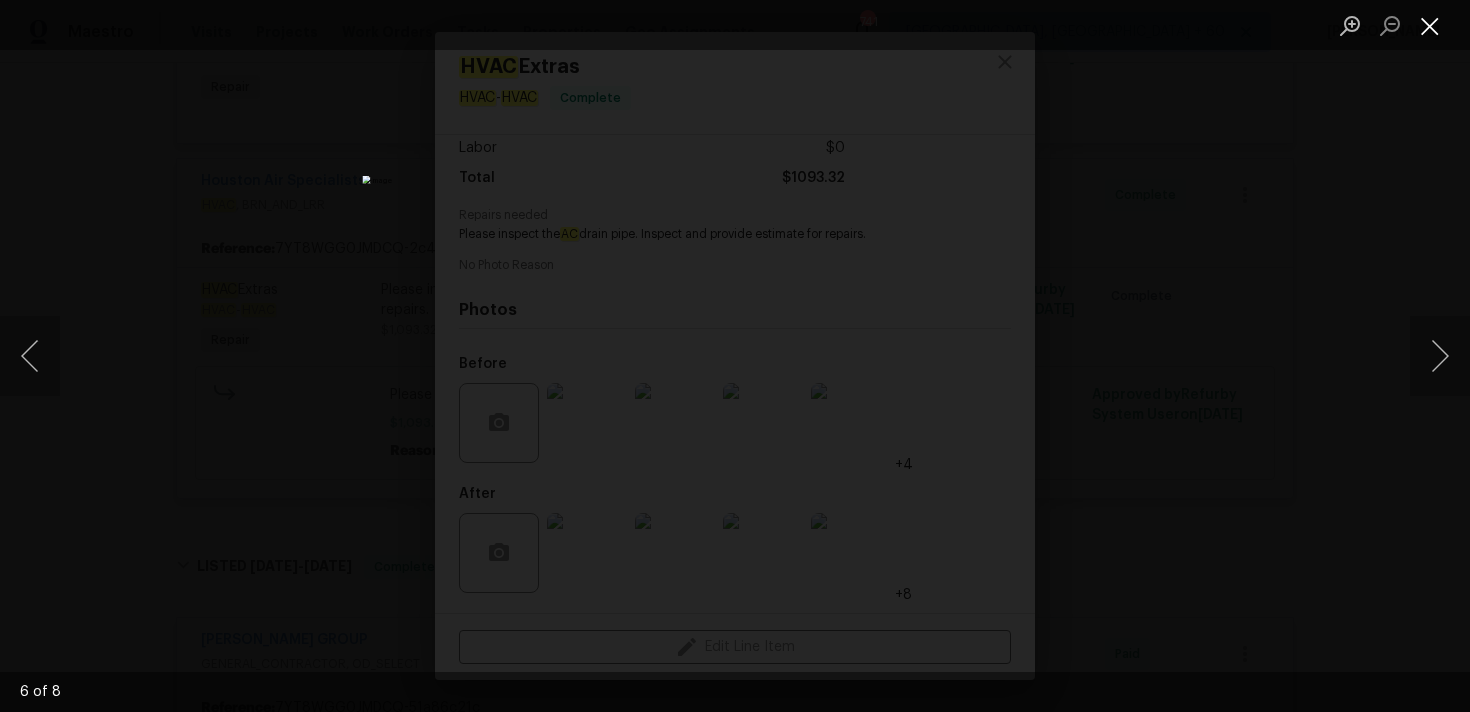 click at bounding box center (1430, 25) 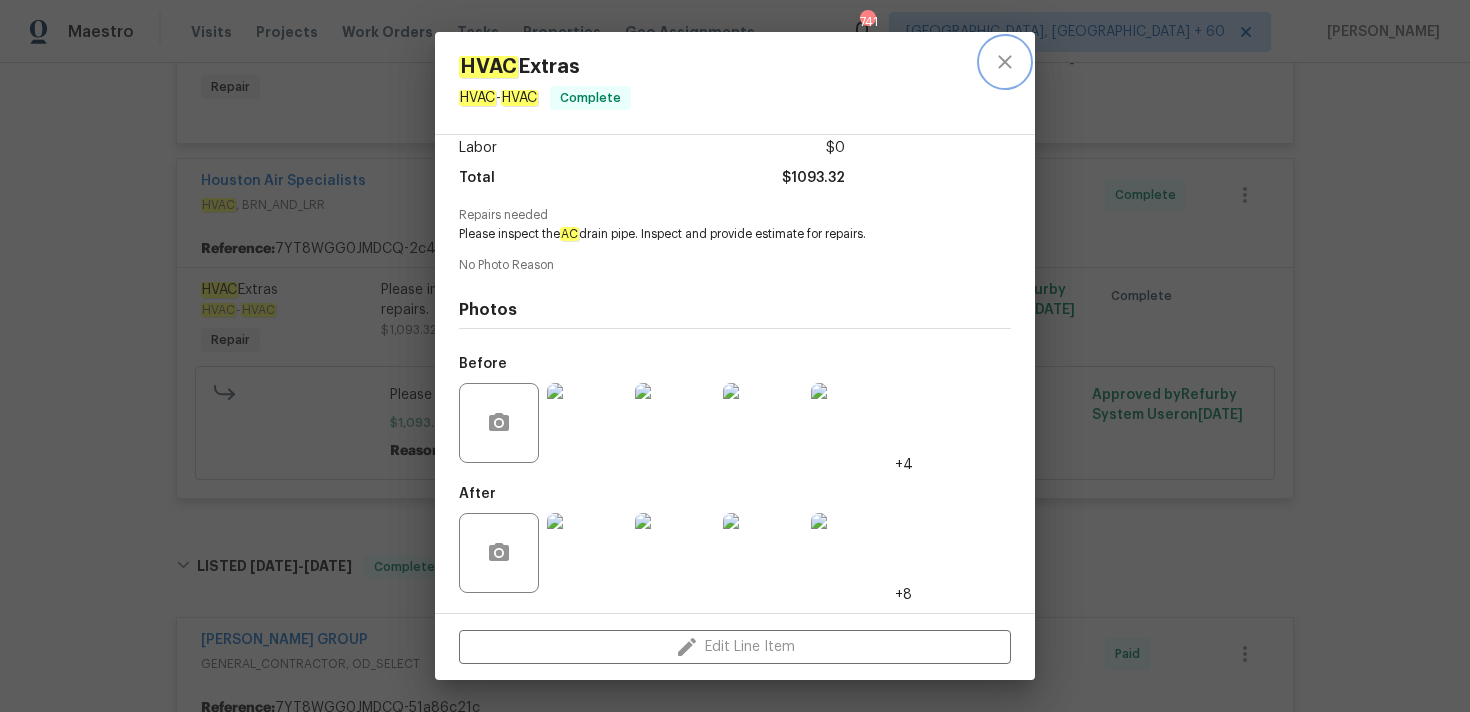 click 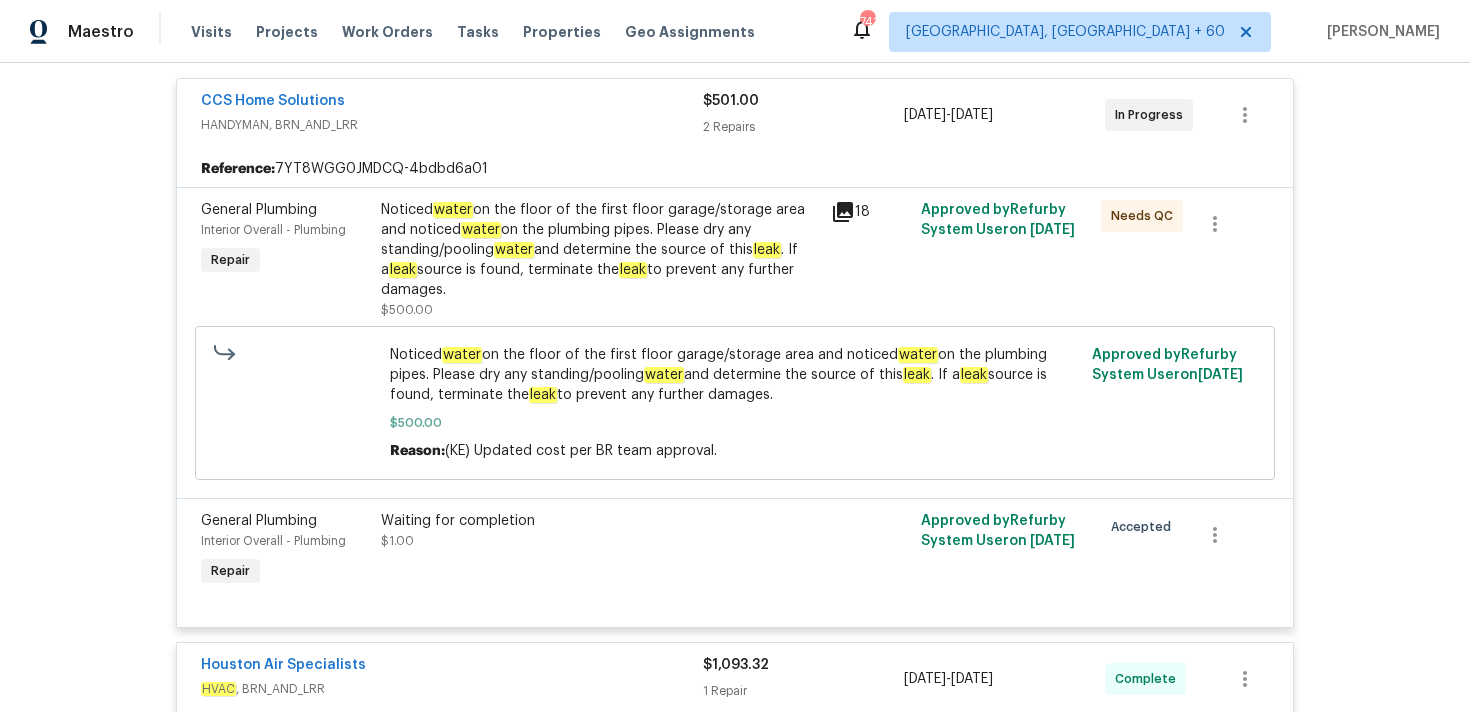 scroll, scrollTop: 381, scrollLeft: 0, axis: vertical 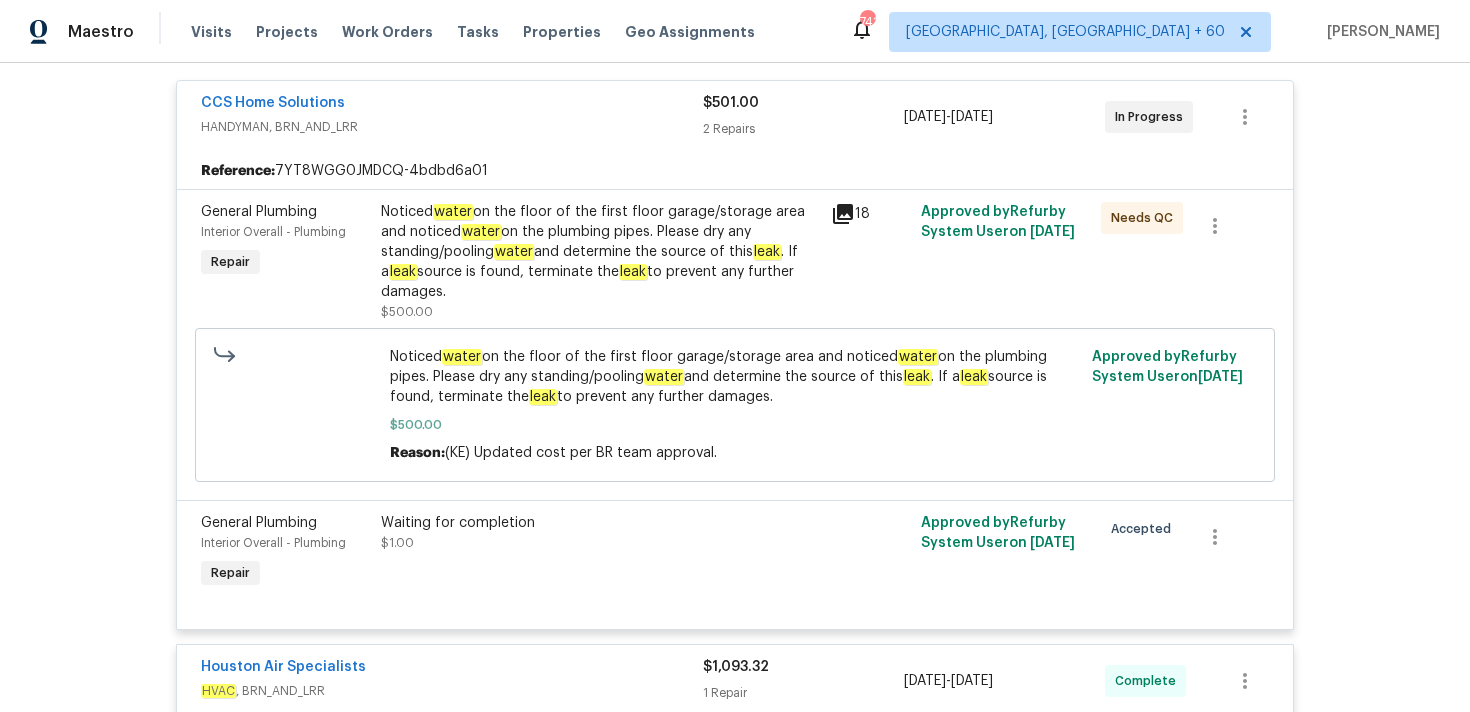 click on "Noticed  water  on the floor of the first floor garage/storage area and noticed  water  on the plumbing pipes. Please dry any standing/pooling  water  and determine the source of this  leak .  If a  leak  source is found, terminate the  leak  to prevent any further damages." at bounding box center [600, 252] 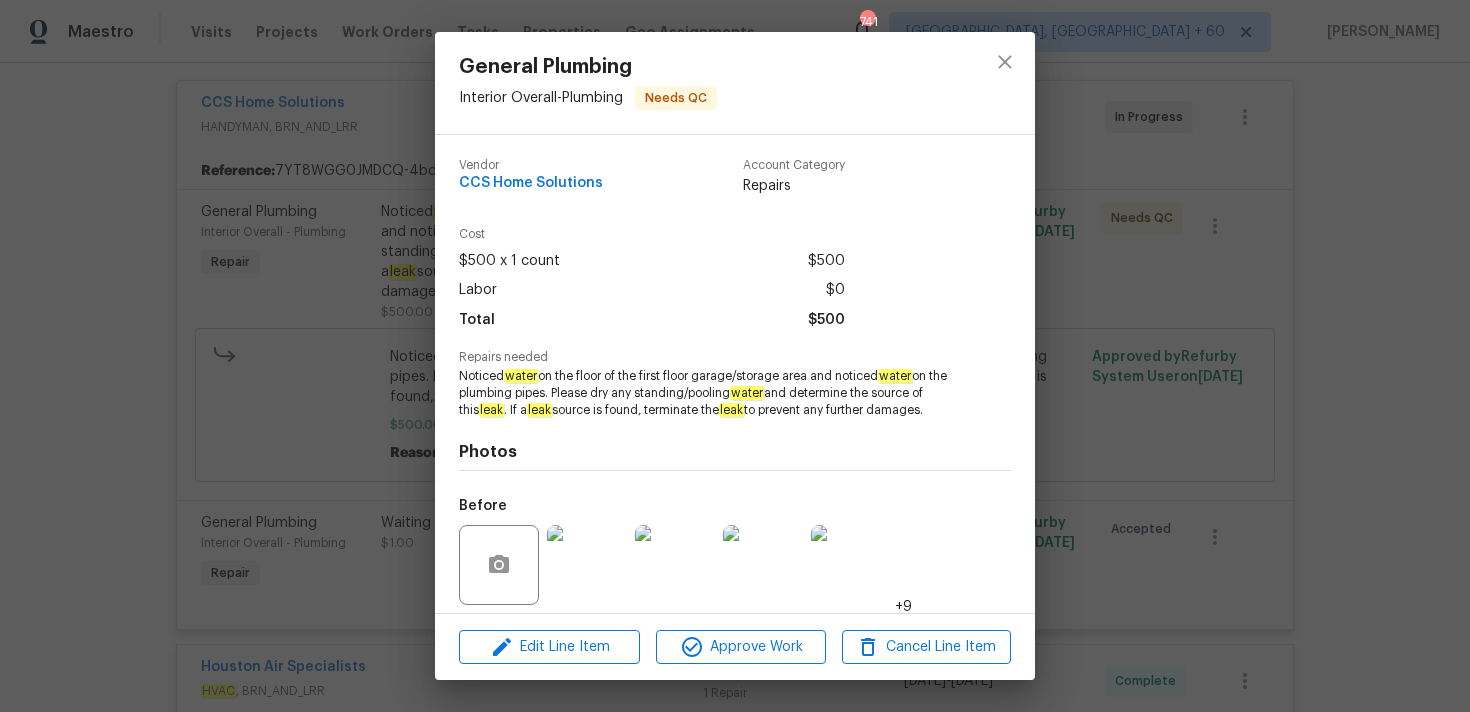 scroll, scrollTop: 142, scrollLeft: 0, axis: vertical 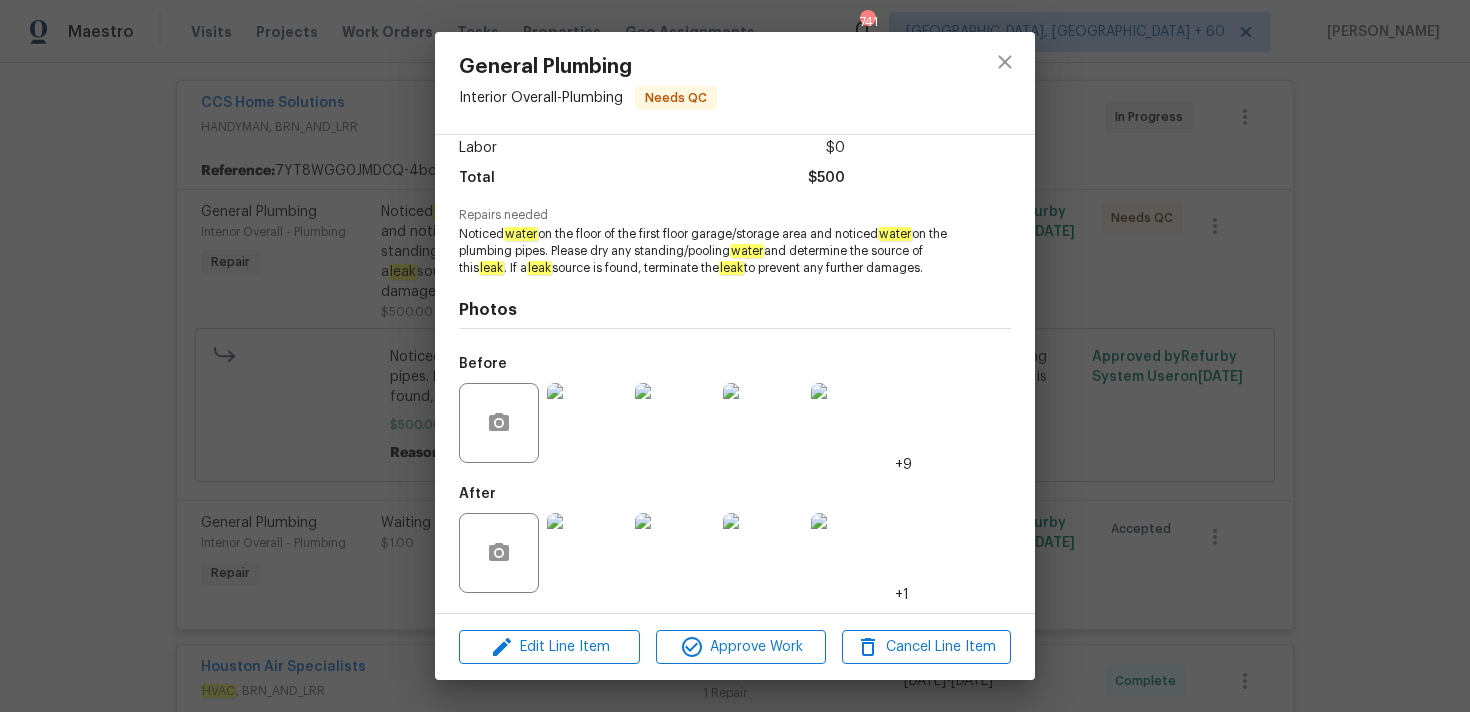 click at bounding box center (587, 423) 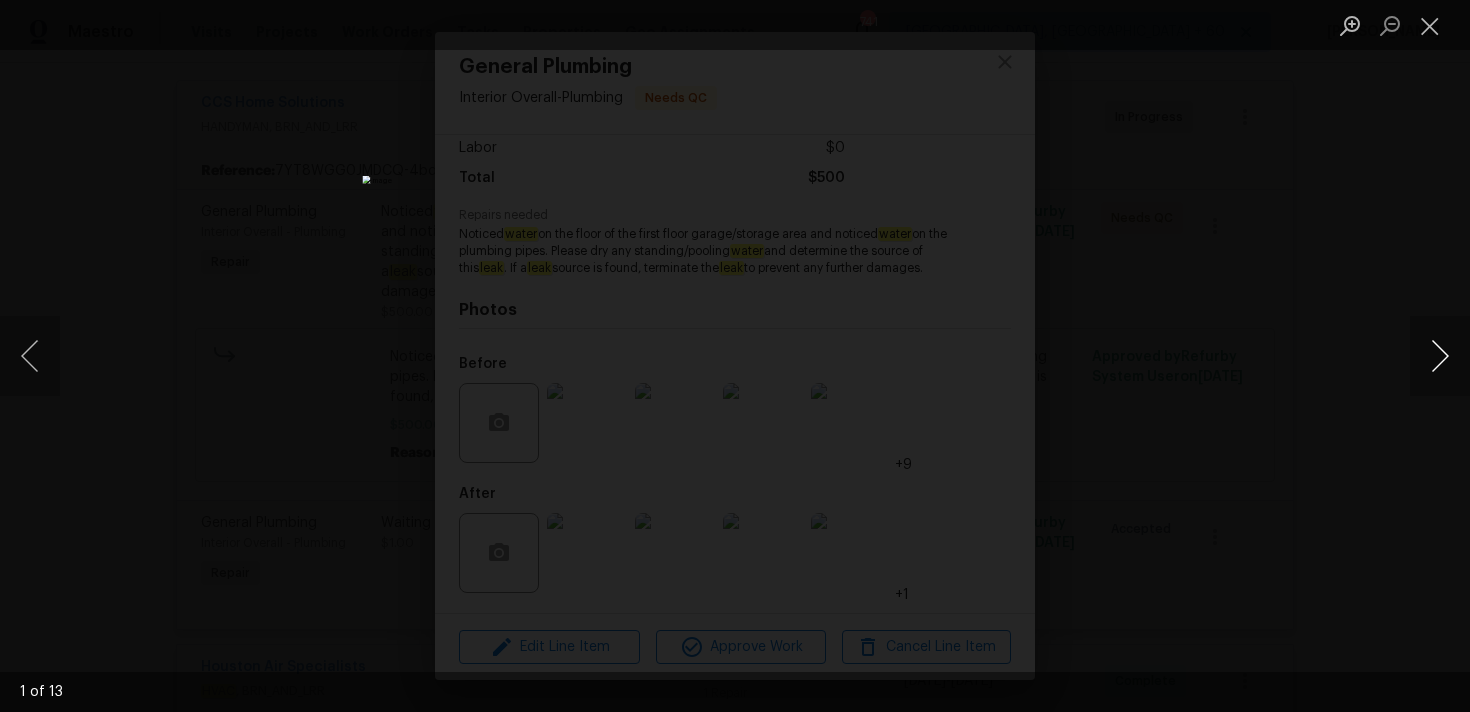 click at bounding box center [1440, 356] 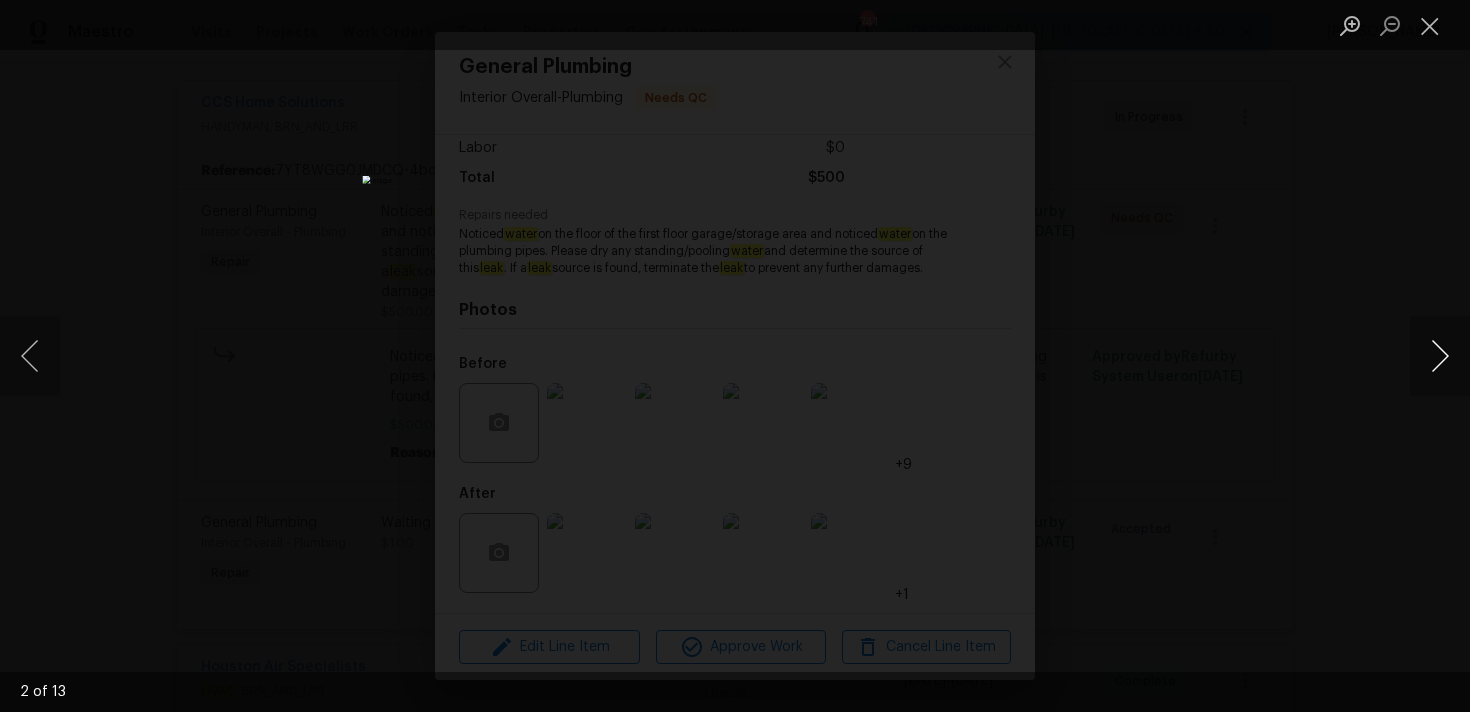 click at bounding box center [1440, 356] 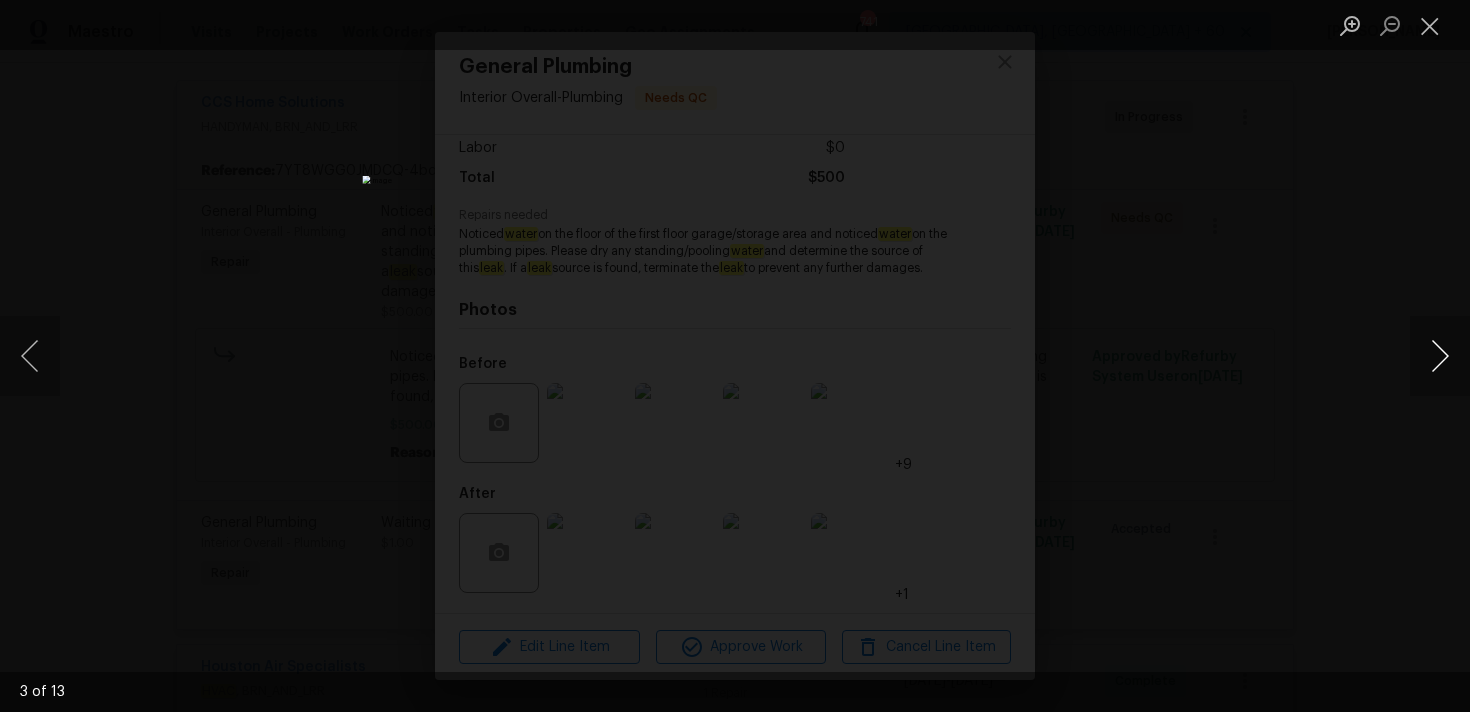 click at bounding box center (1440, 356) 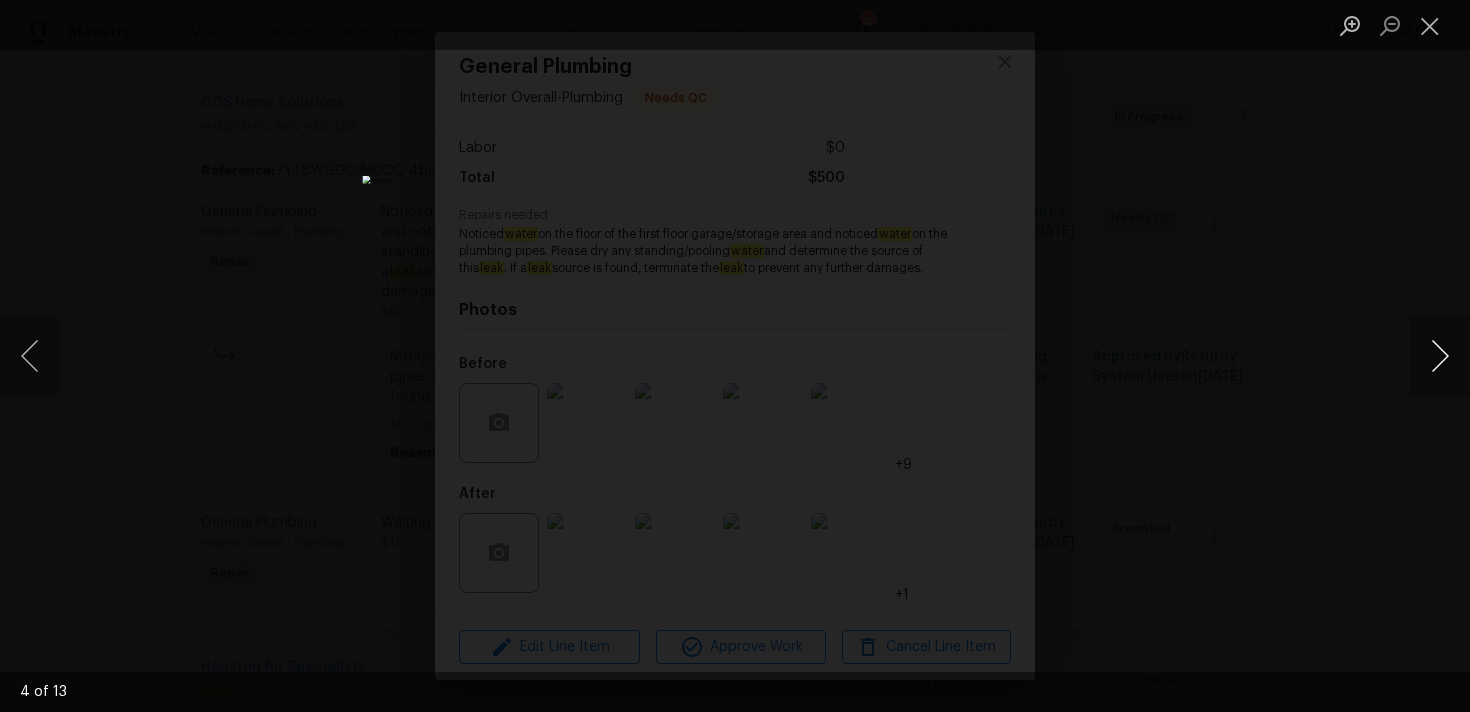 click at bounding box center [1440, 356] 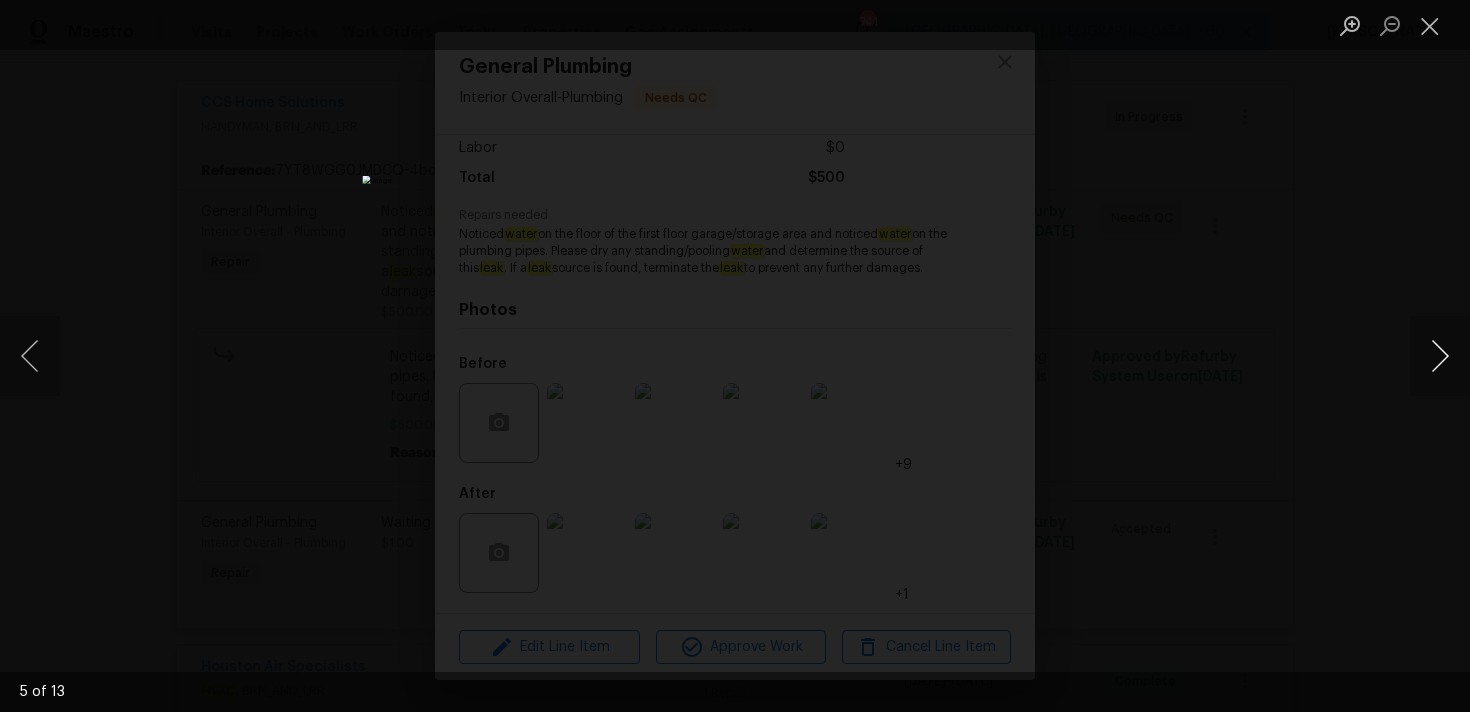 click at bounding box center [1440, 356] 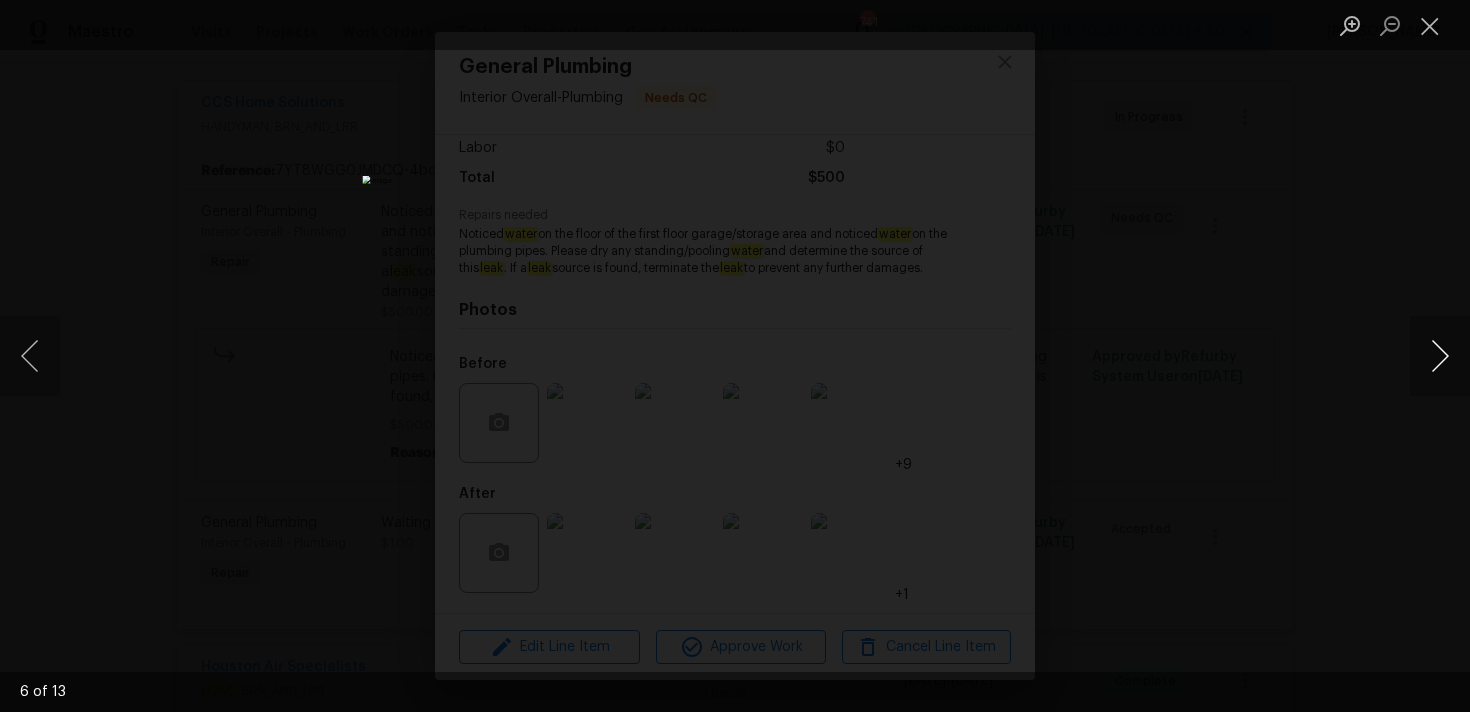 click at bounding box center (1440, 356) 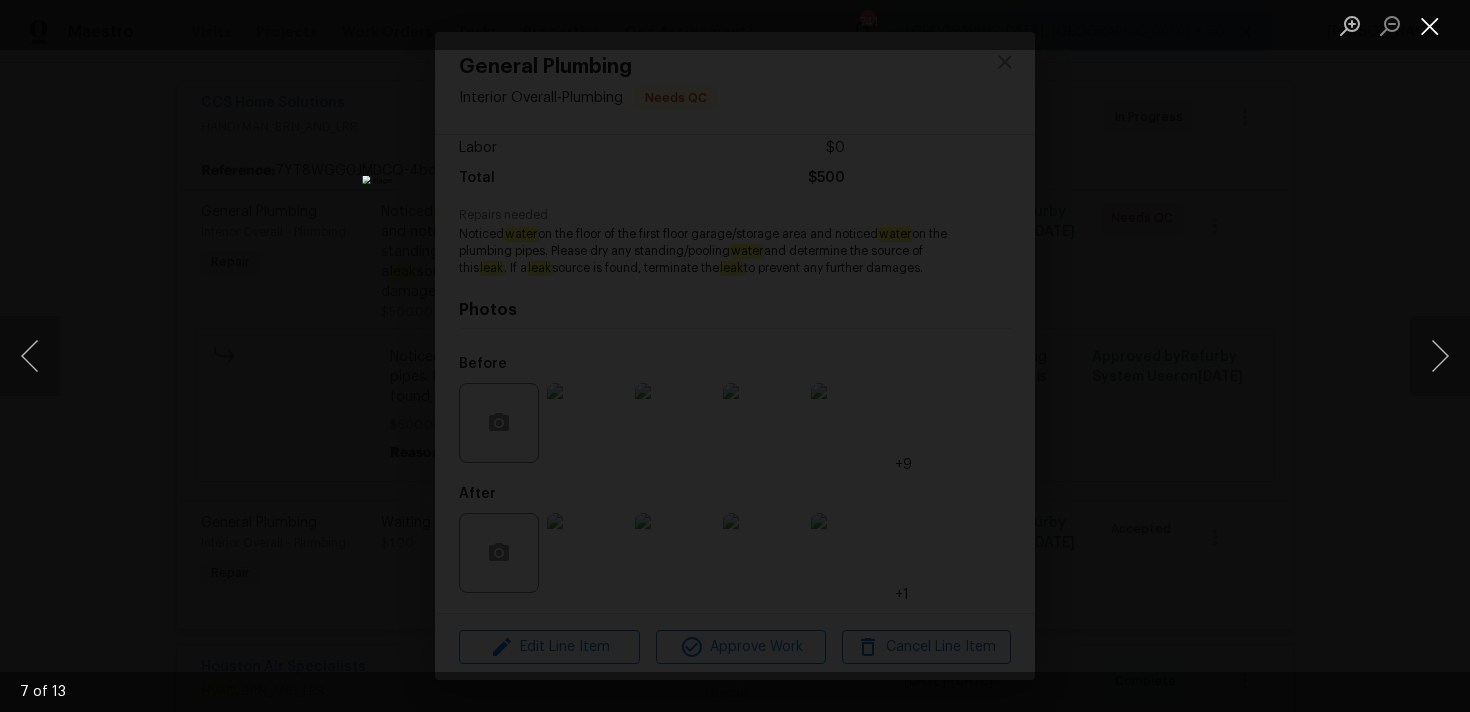 click at bounding box center [1430, 25] 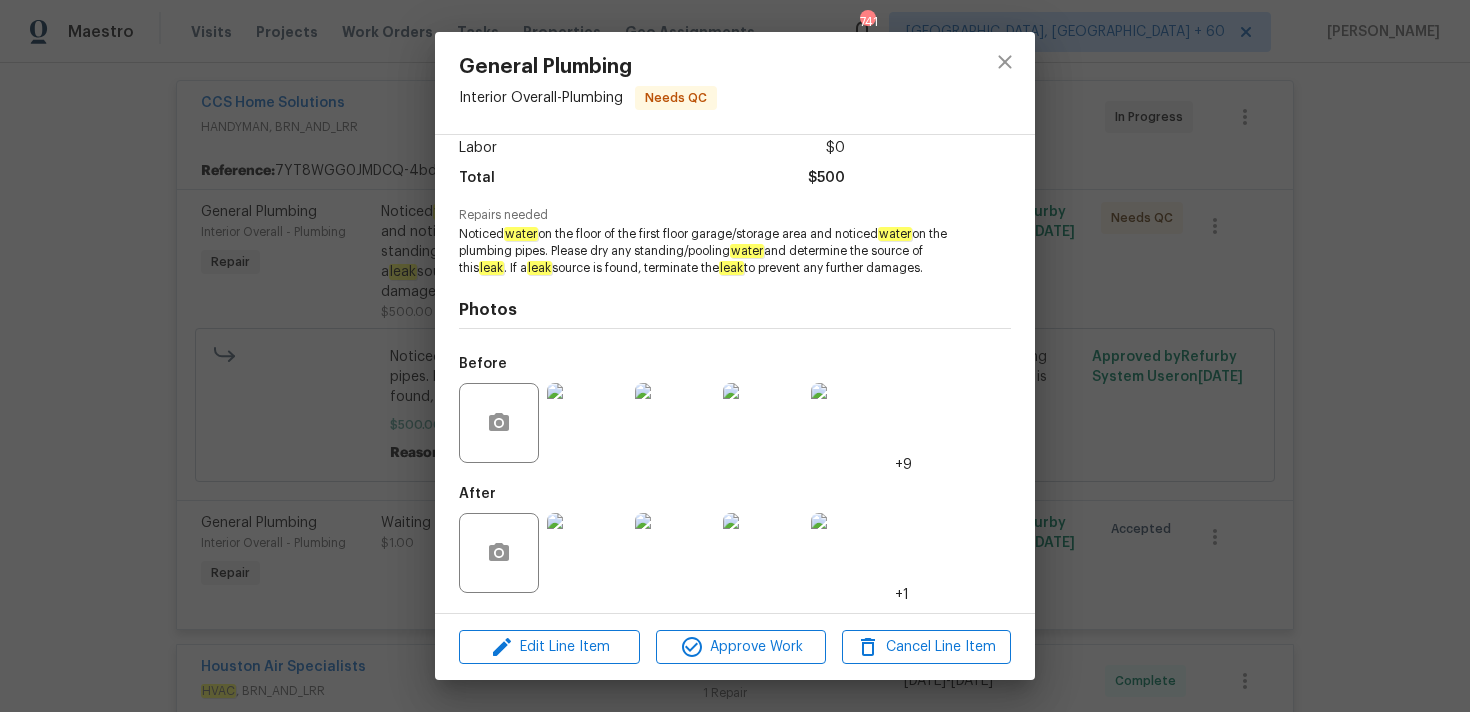 click at bounding box center (587, 423) 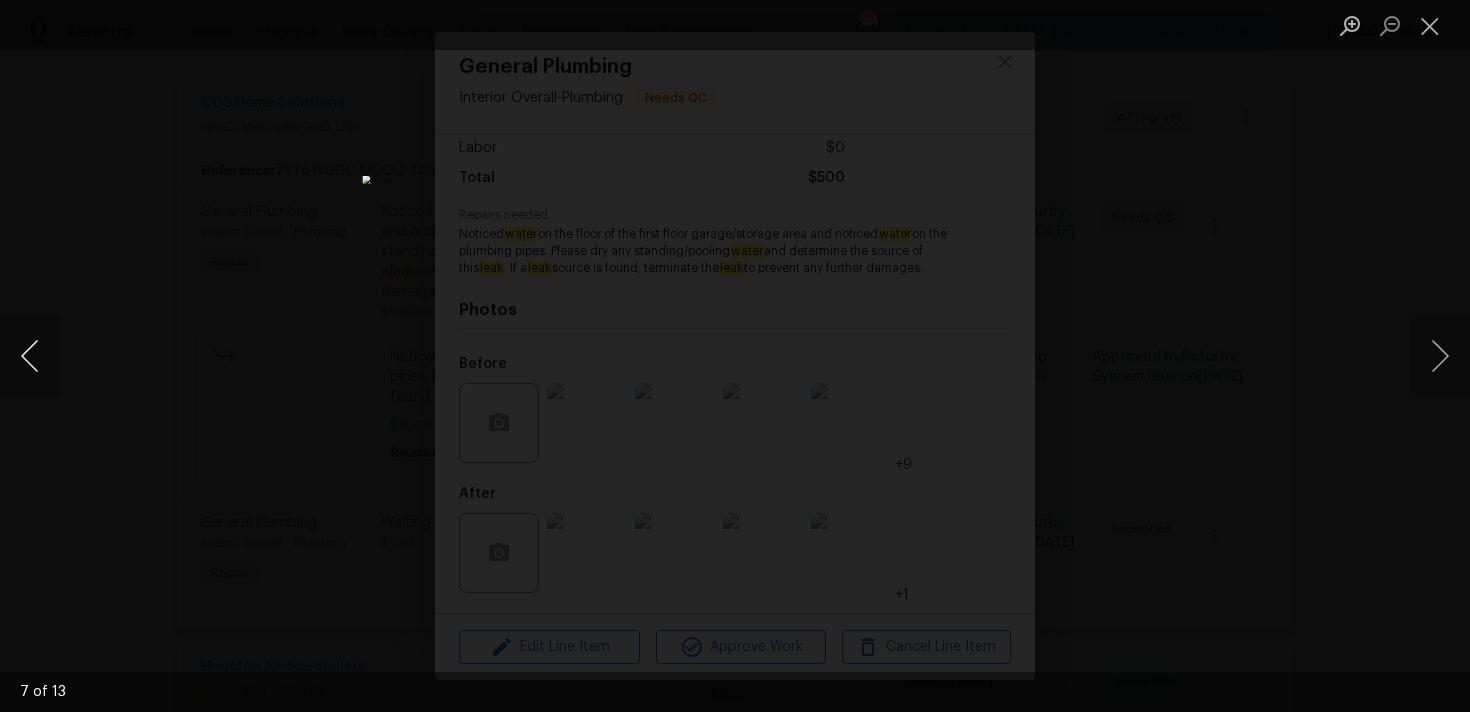 click at bounding box center (30, 356) 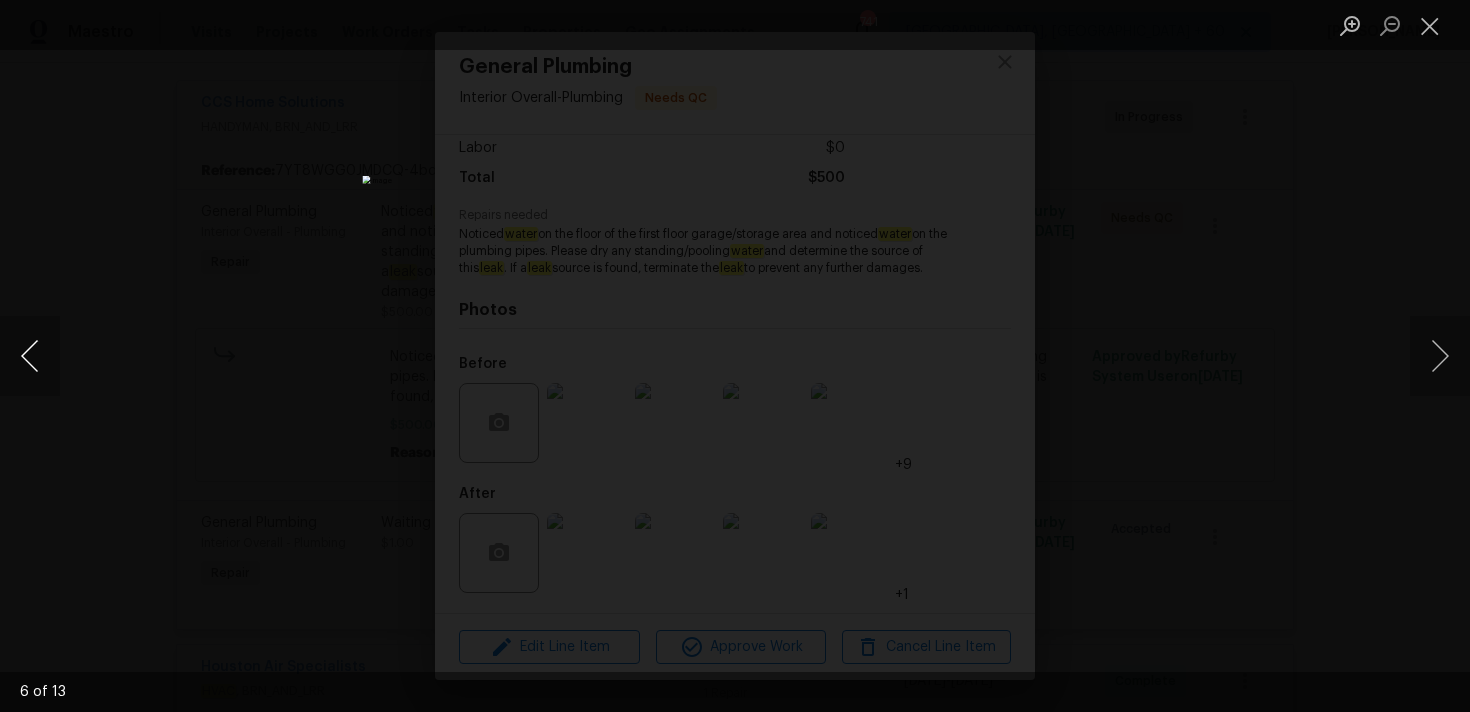 click at bounding box center (30, 356) 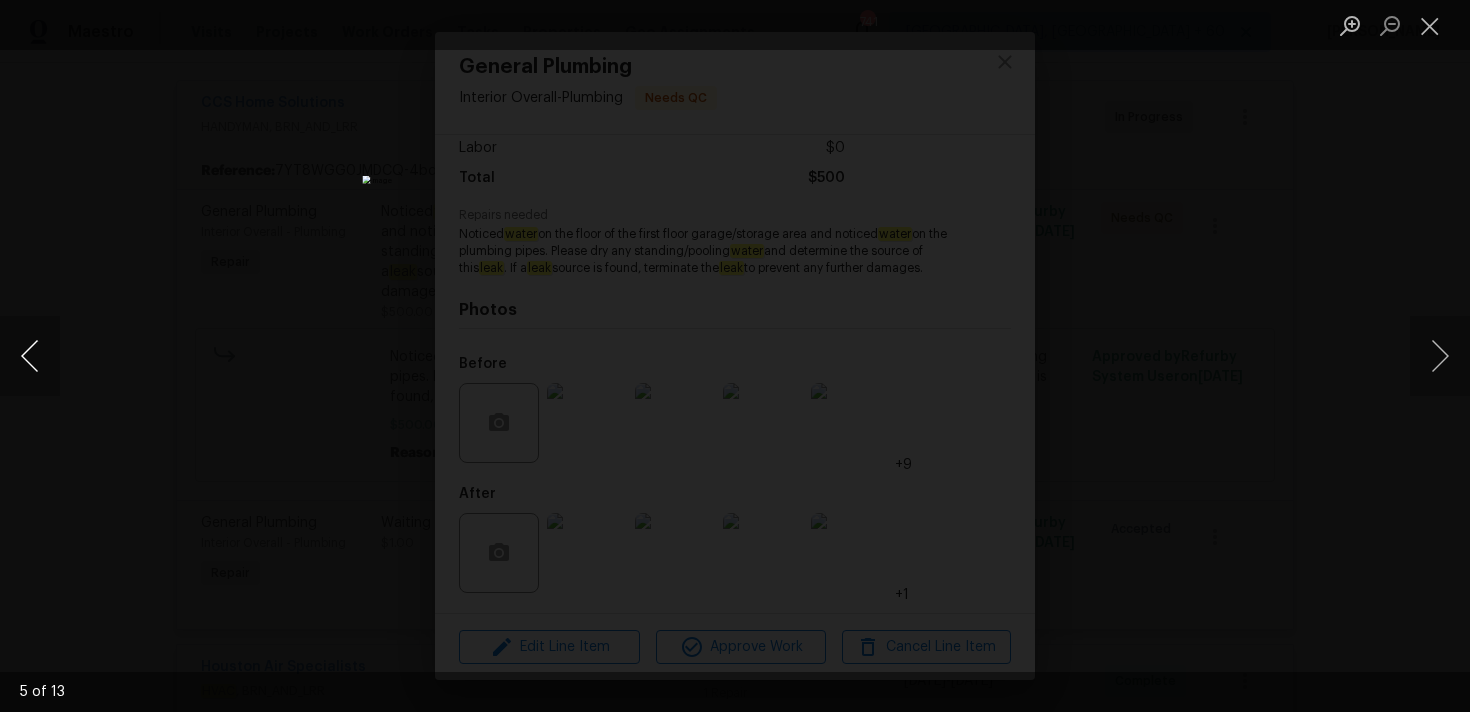 click at bounding box center [30, 356] 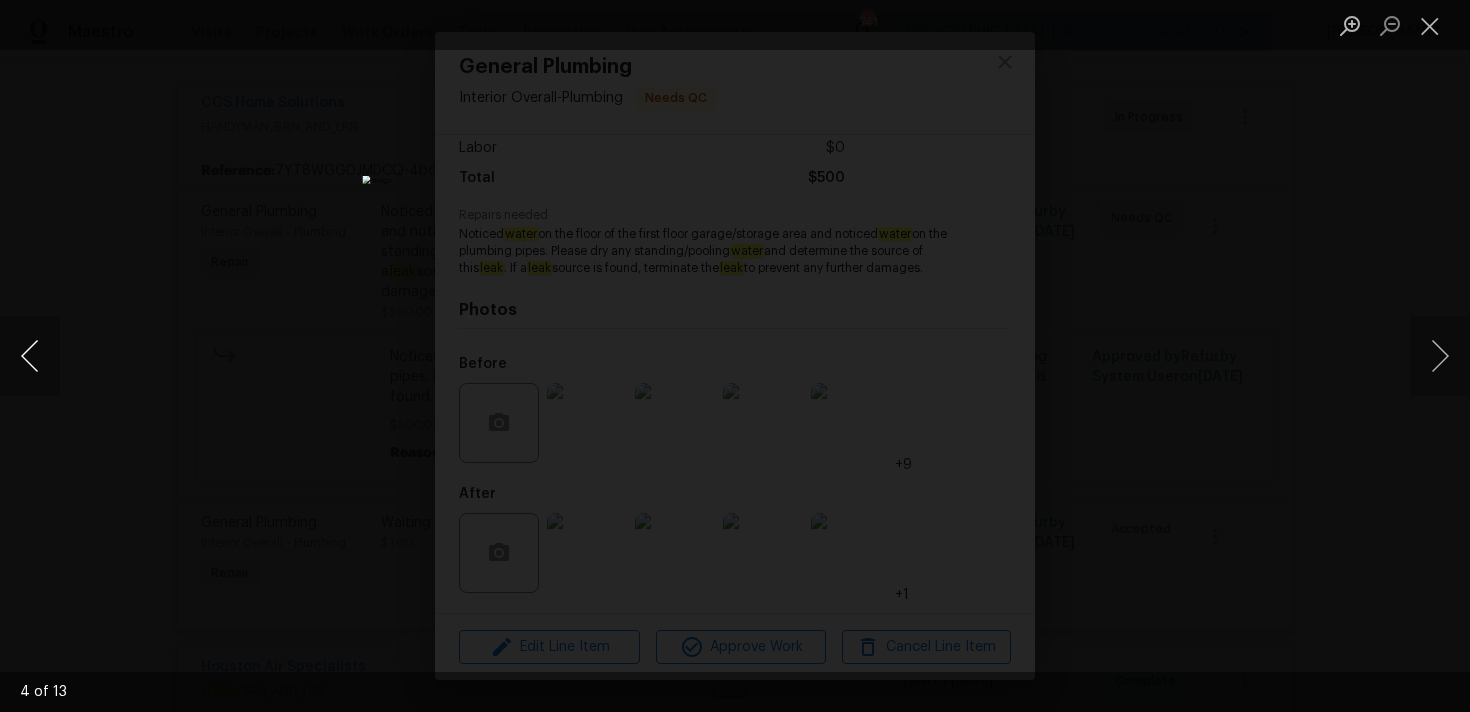 click at bounding box center [30, 356] 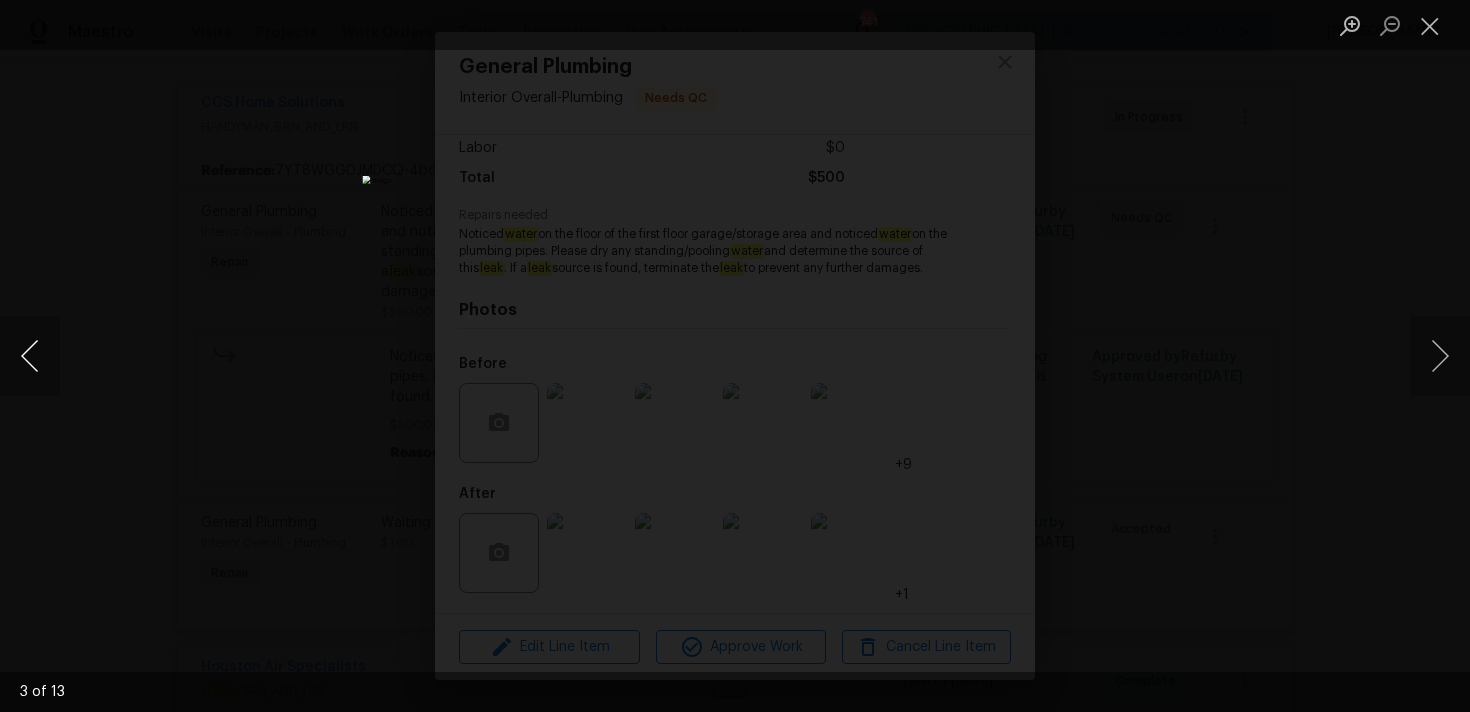click at bounding box center [30, 356] 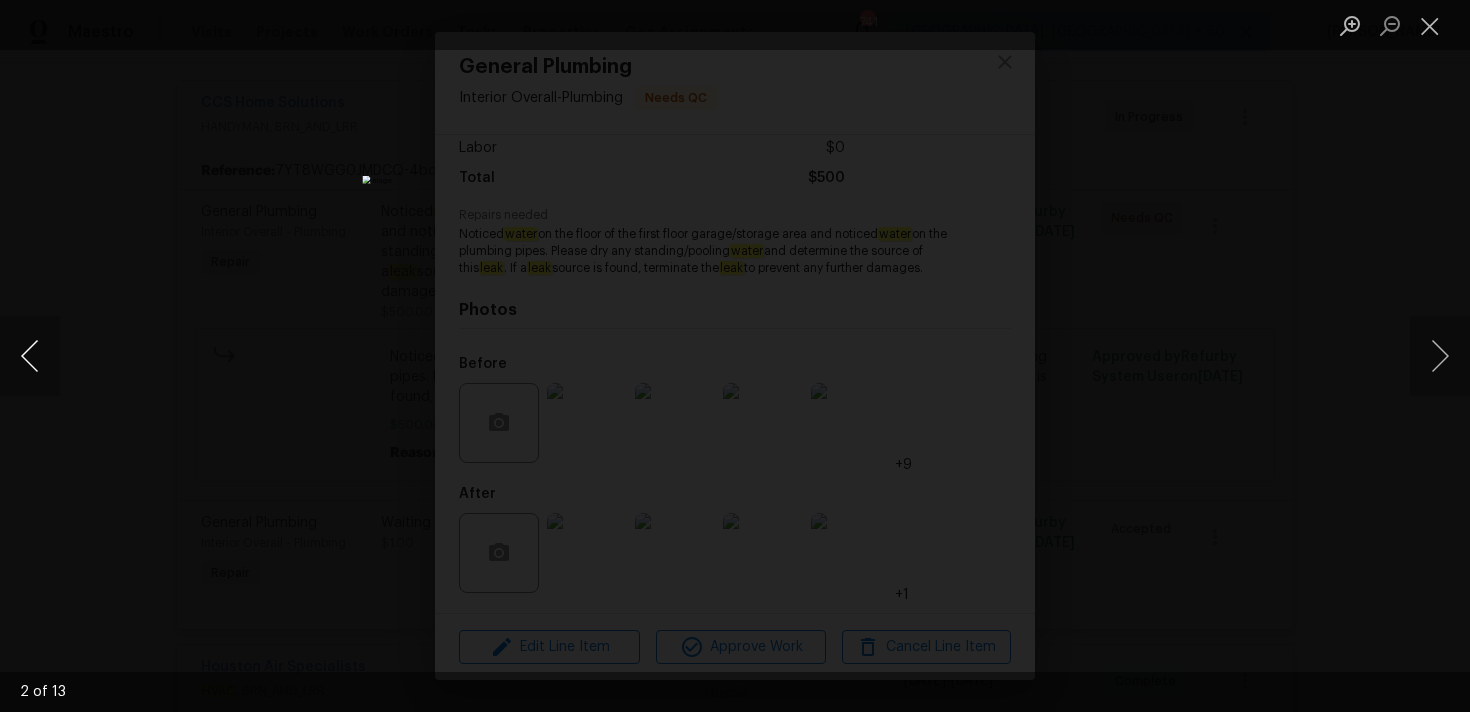 click at bounding box center (30, 356) 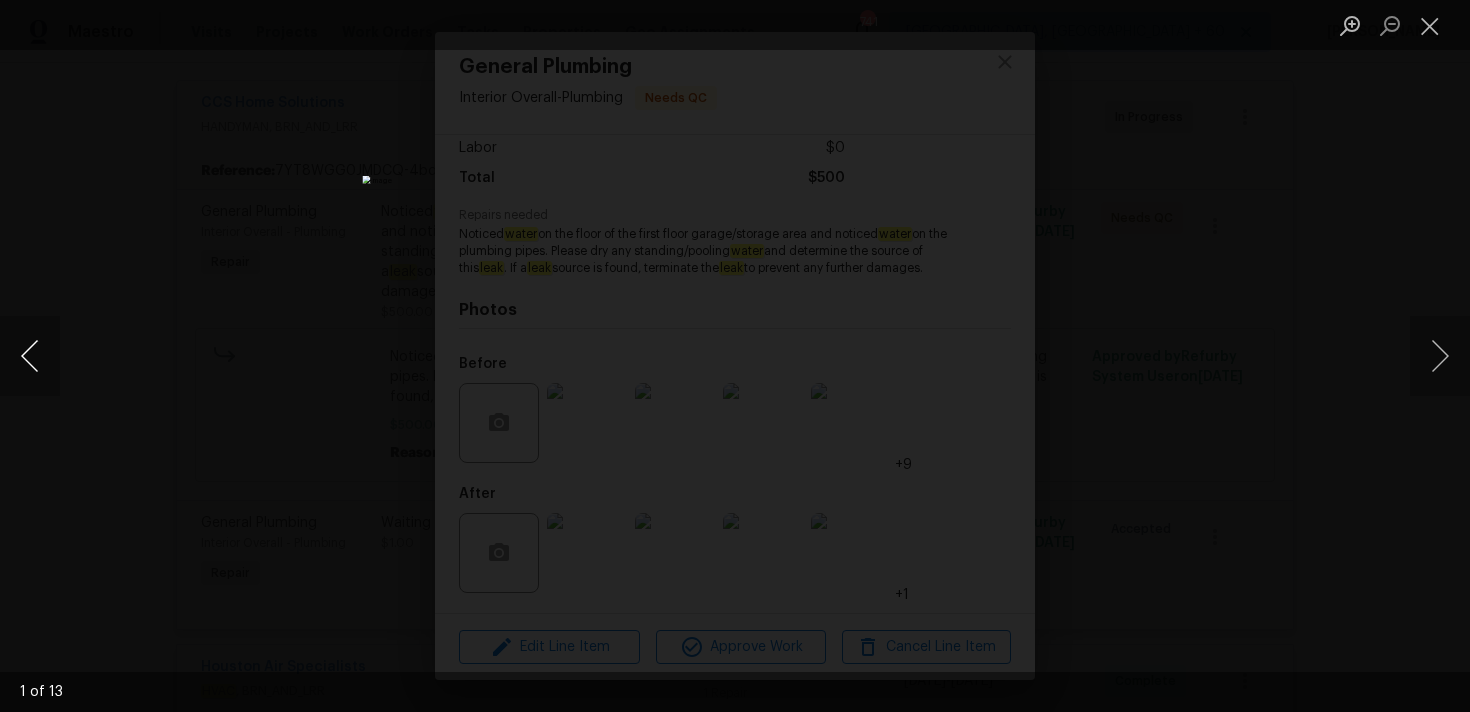click at bounding box center [30, 356] 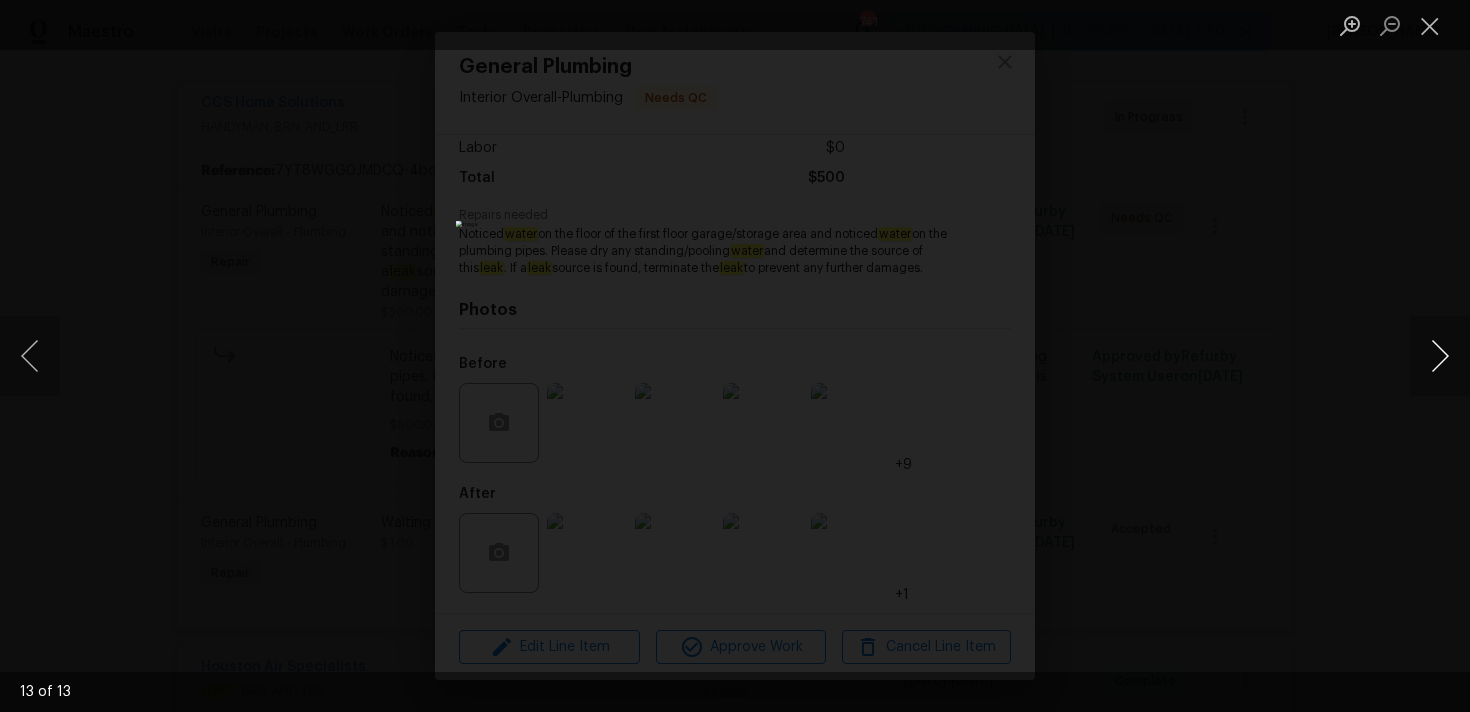 click at bounding box center (1440, 356) 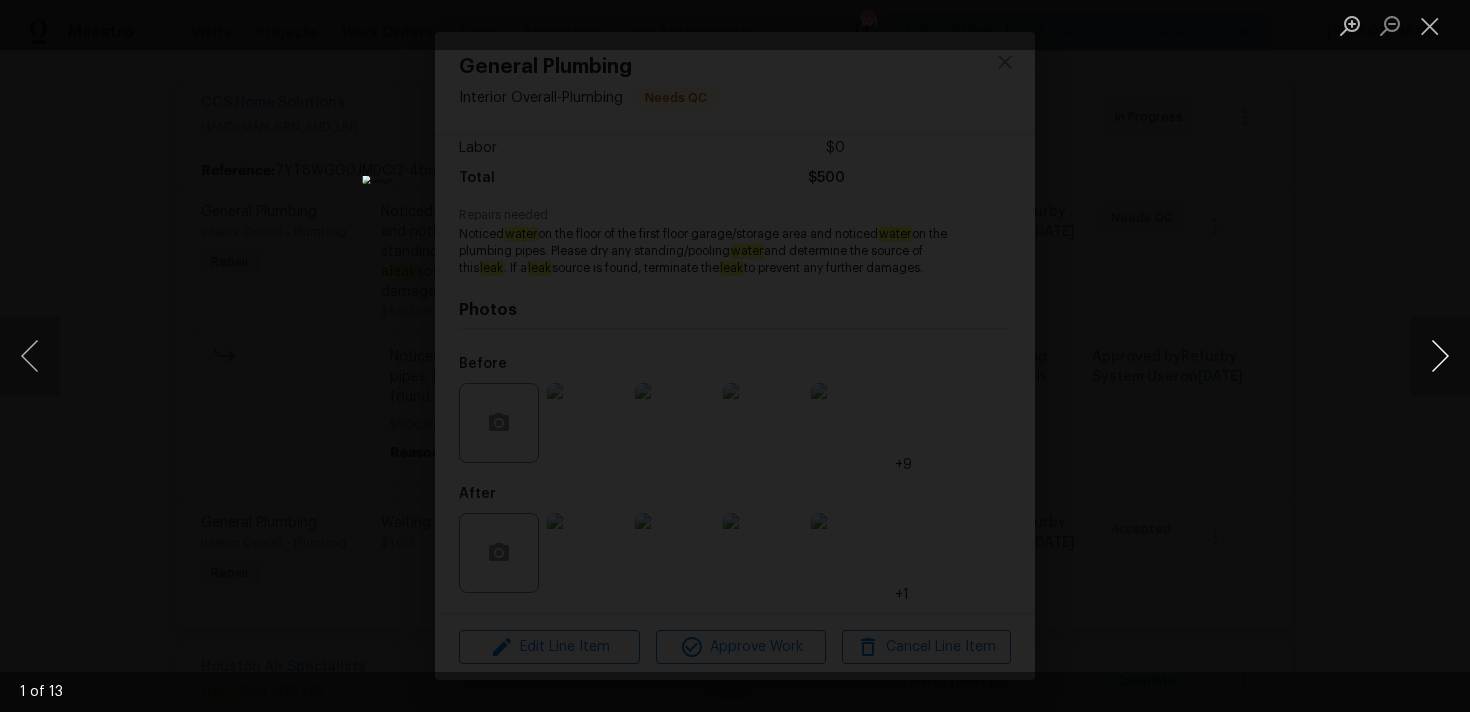 click at bounding box center (1440, 356) 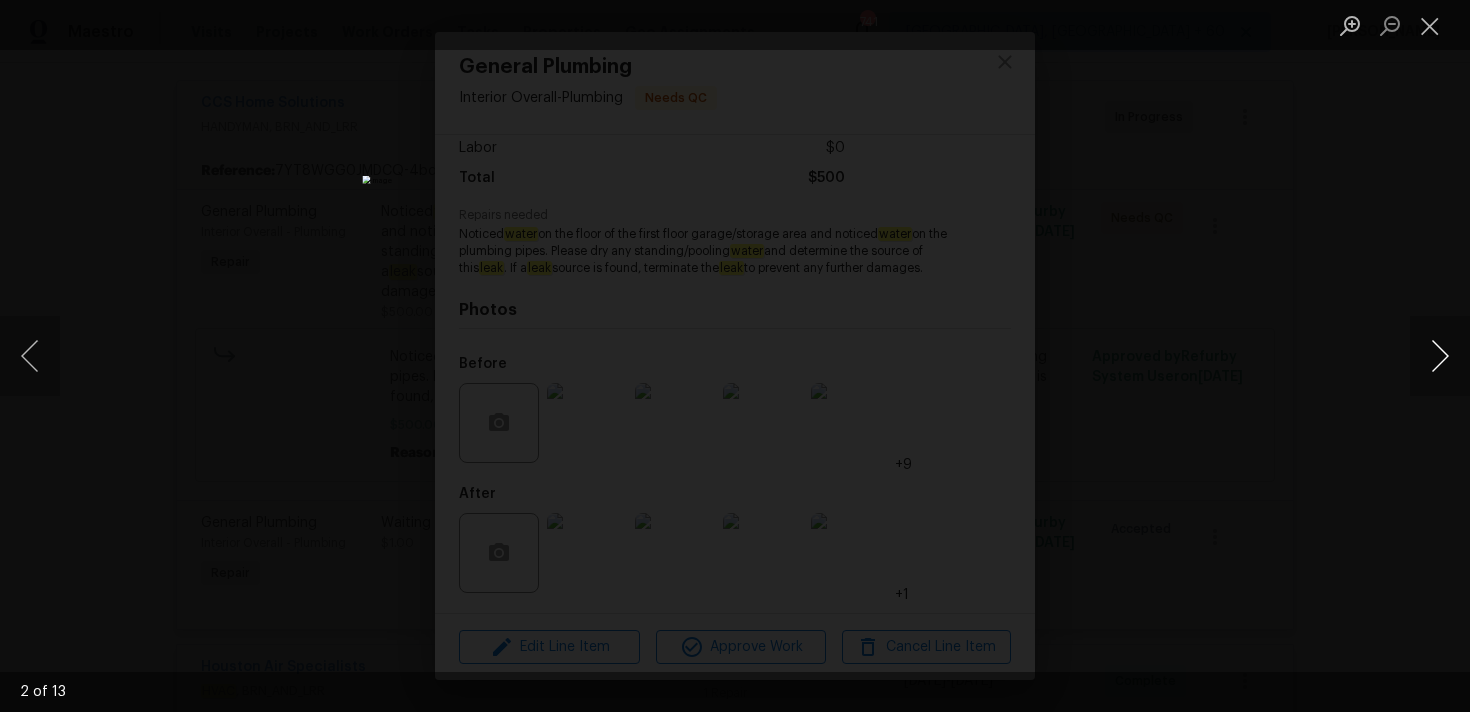 click at bounding box center (1440, 356) 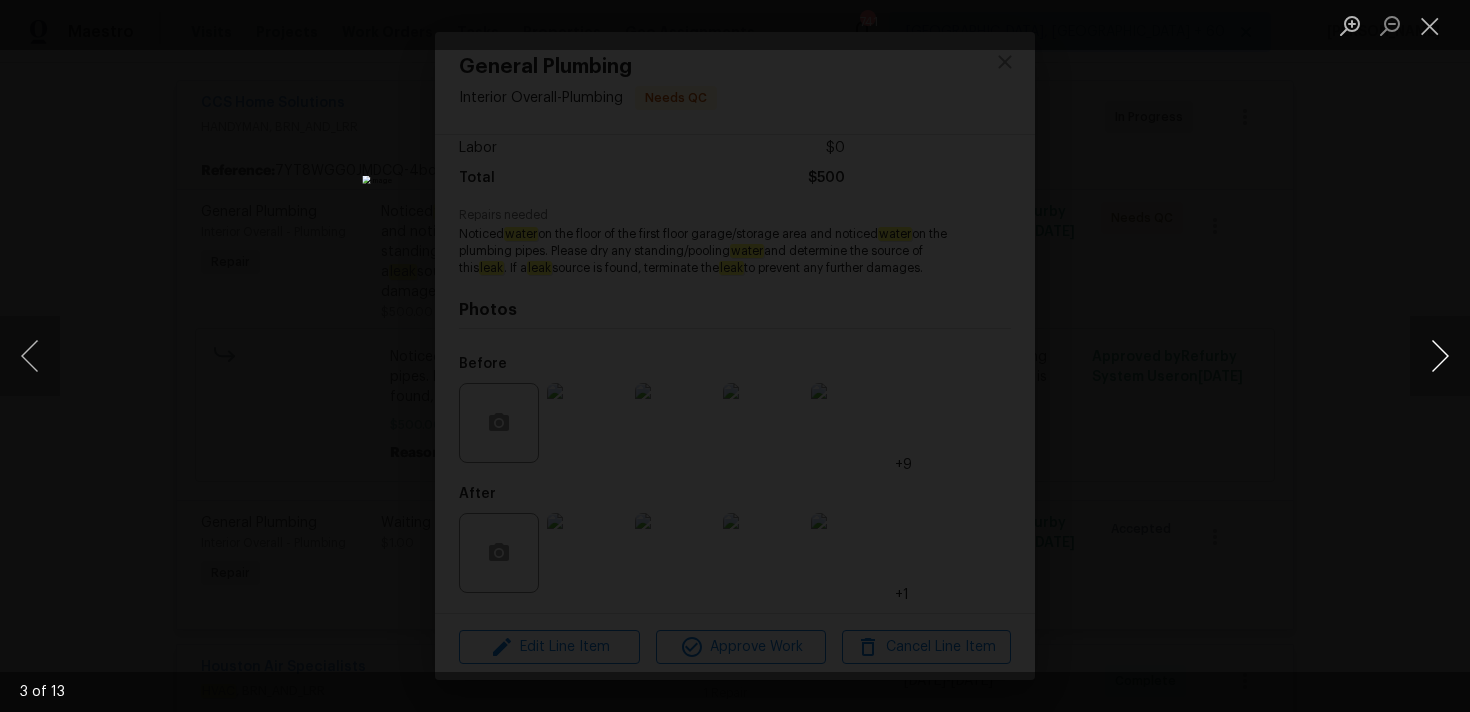 click at bounding box center [1440, 356] 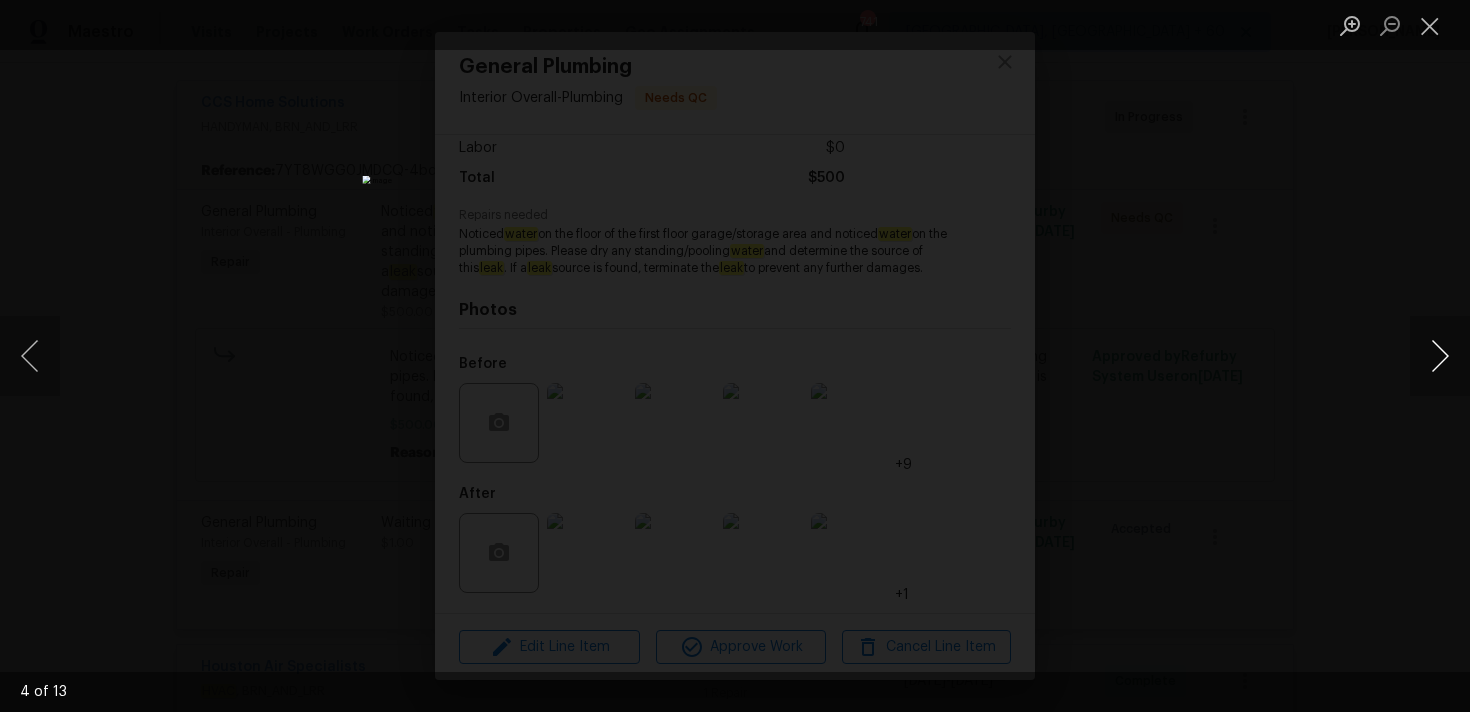 click at bounding box center [1440, 356] 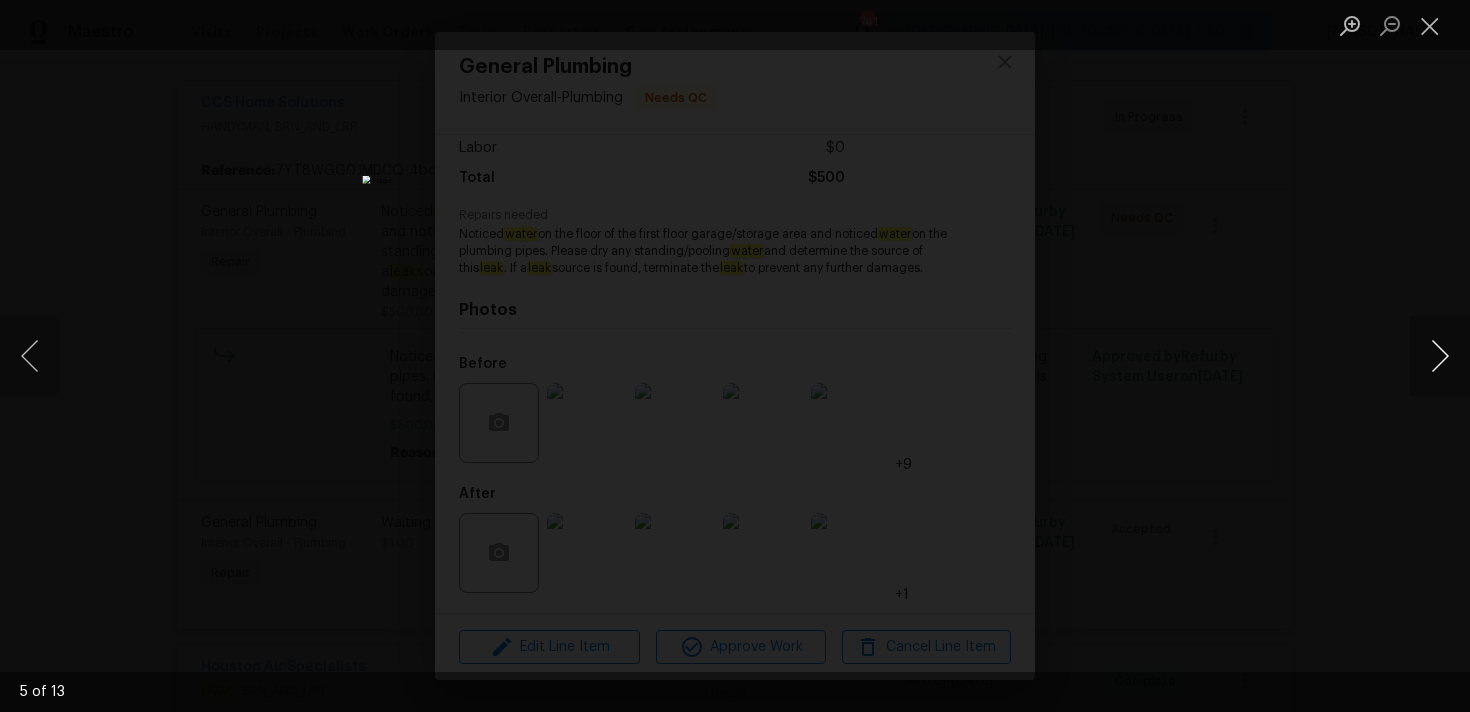 click at bounding box center (1440, 356) 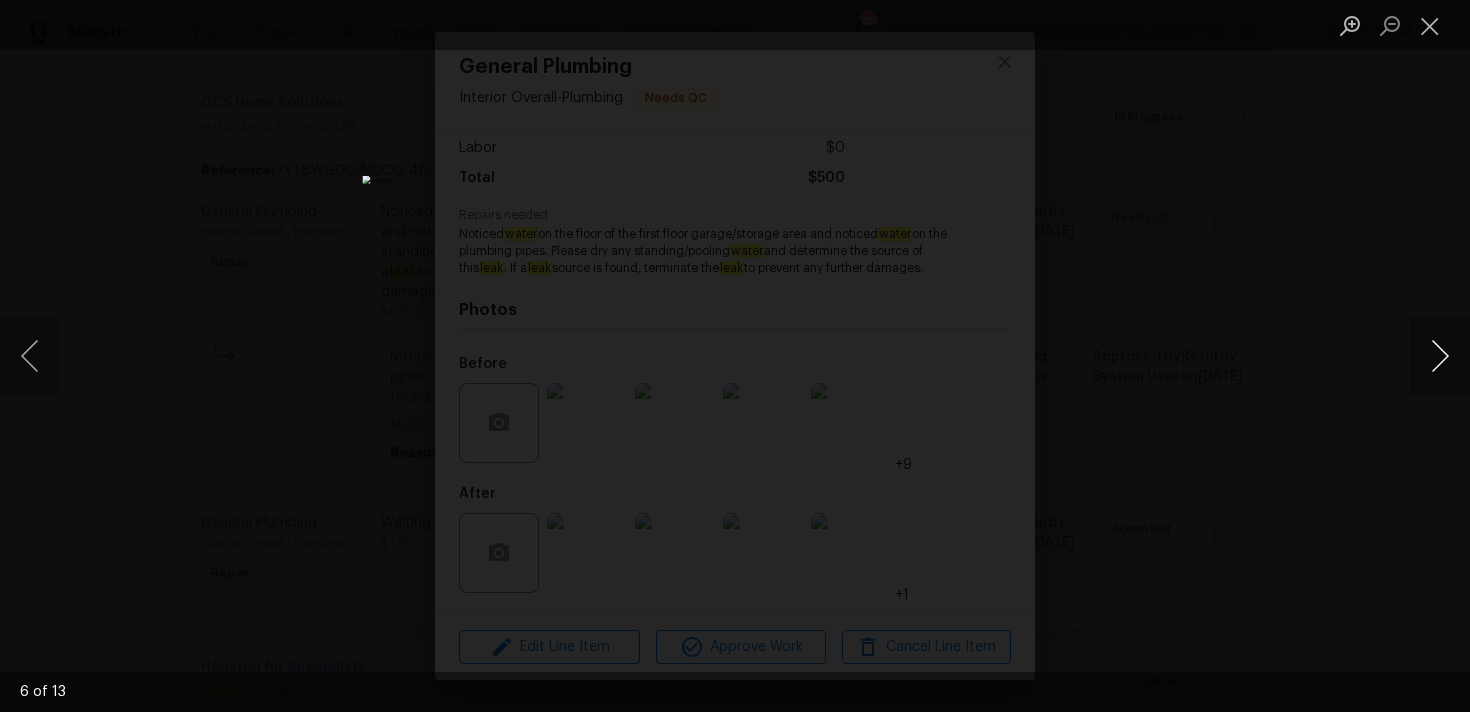 click at bounding box center (1440, 356) 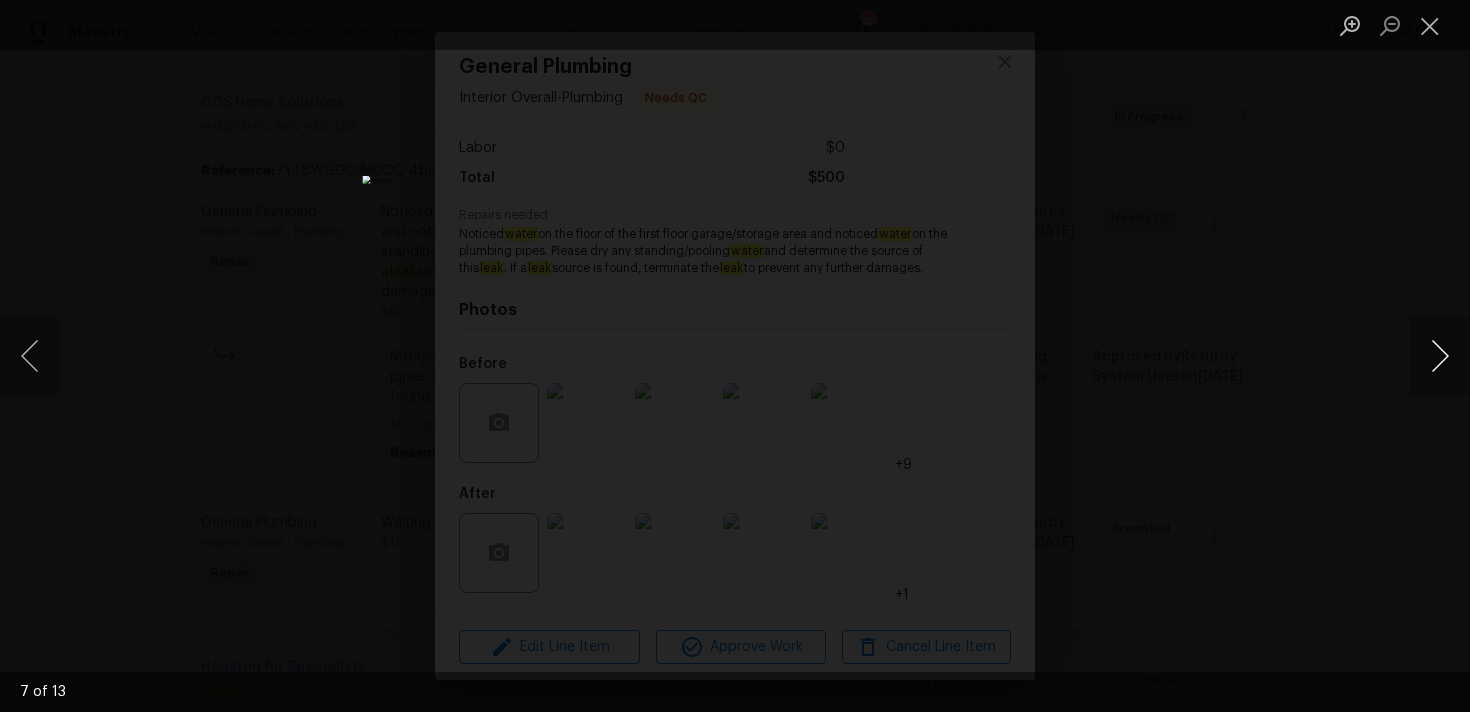 click at bounding box center [1440, 356] 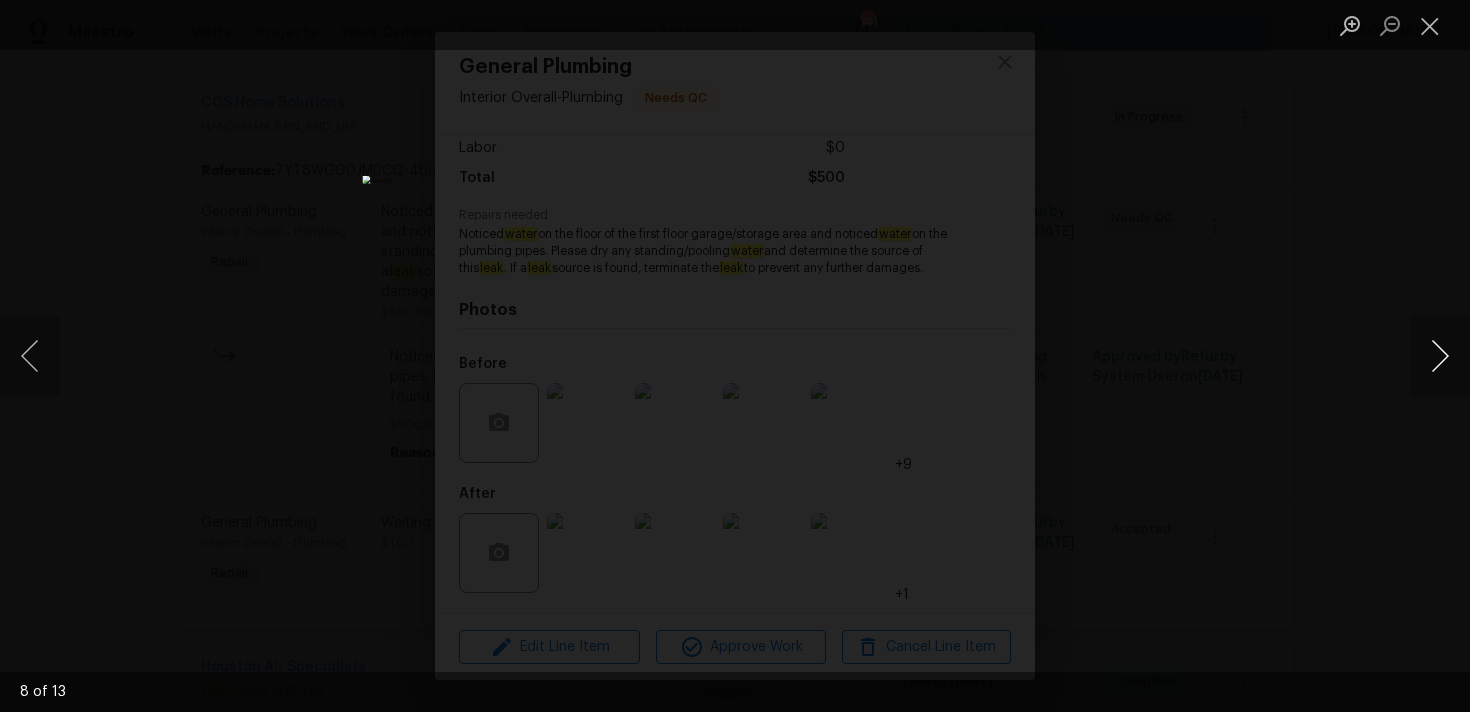 click at bounding box center [1440, 356] 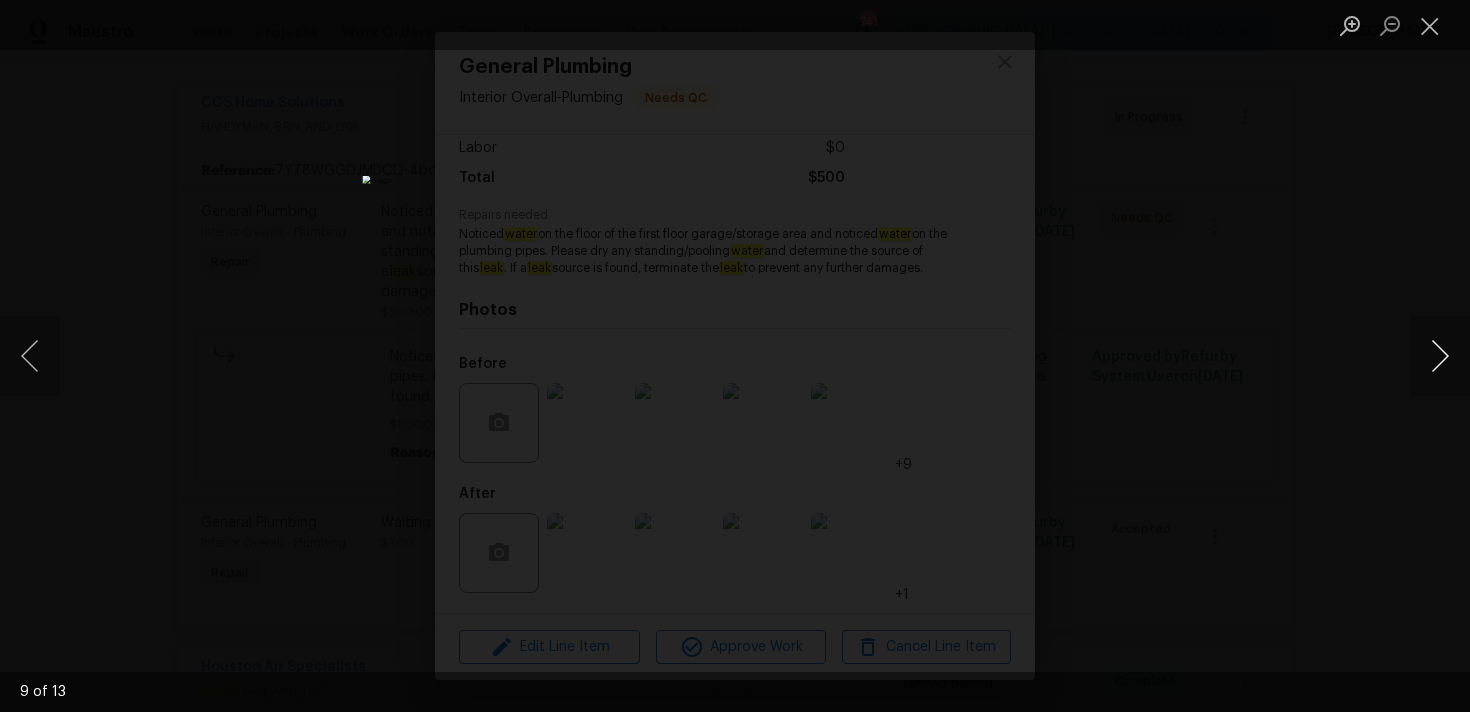 click at bounding box center (1440, 356) 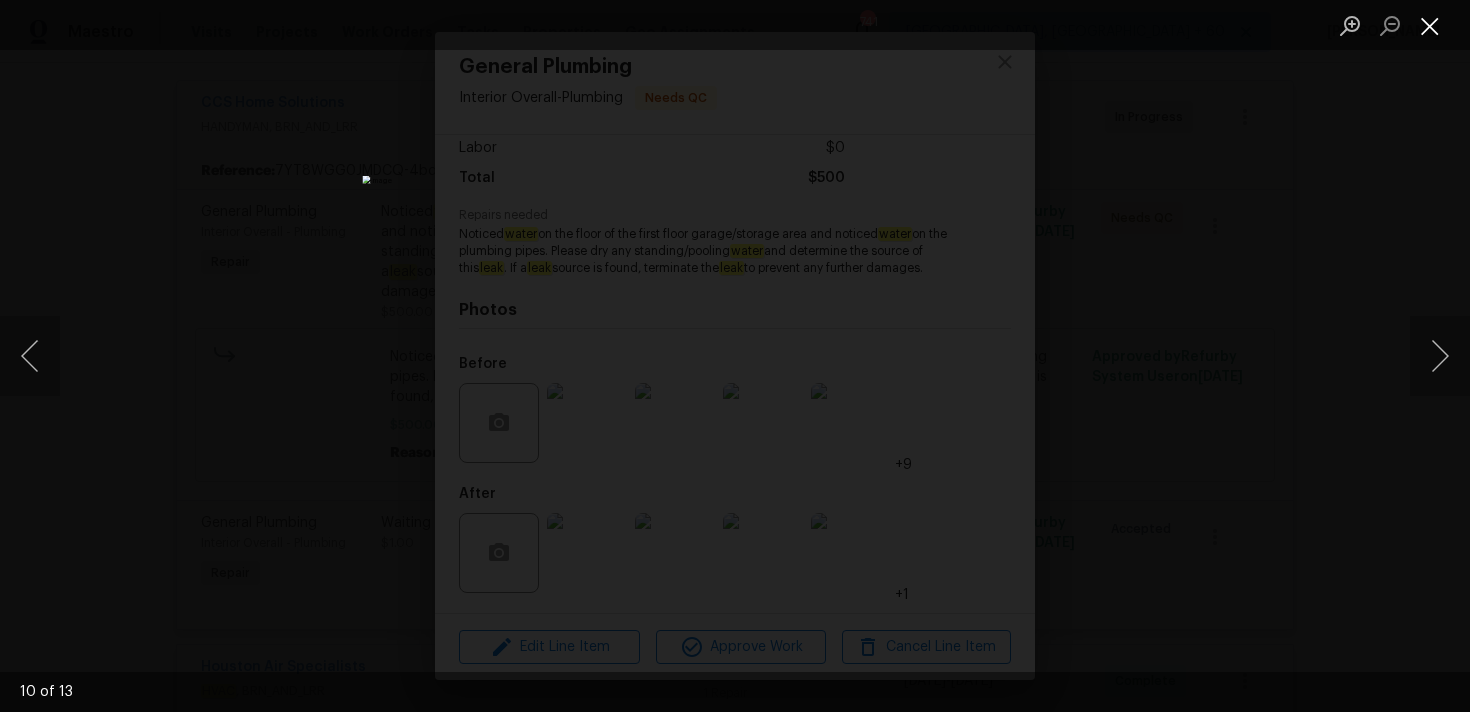 click at bounding box center [1430, 25] 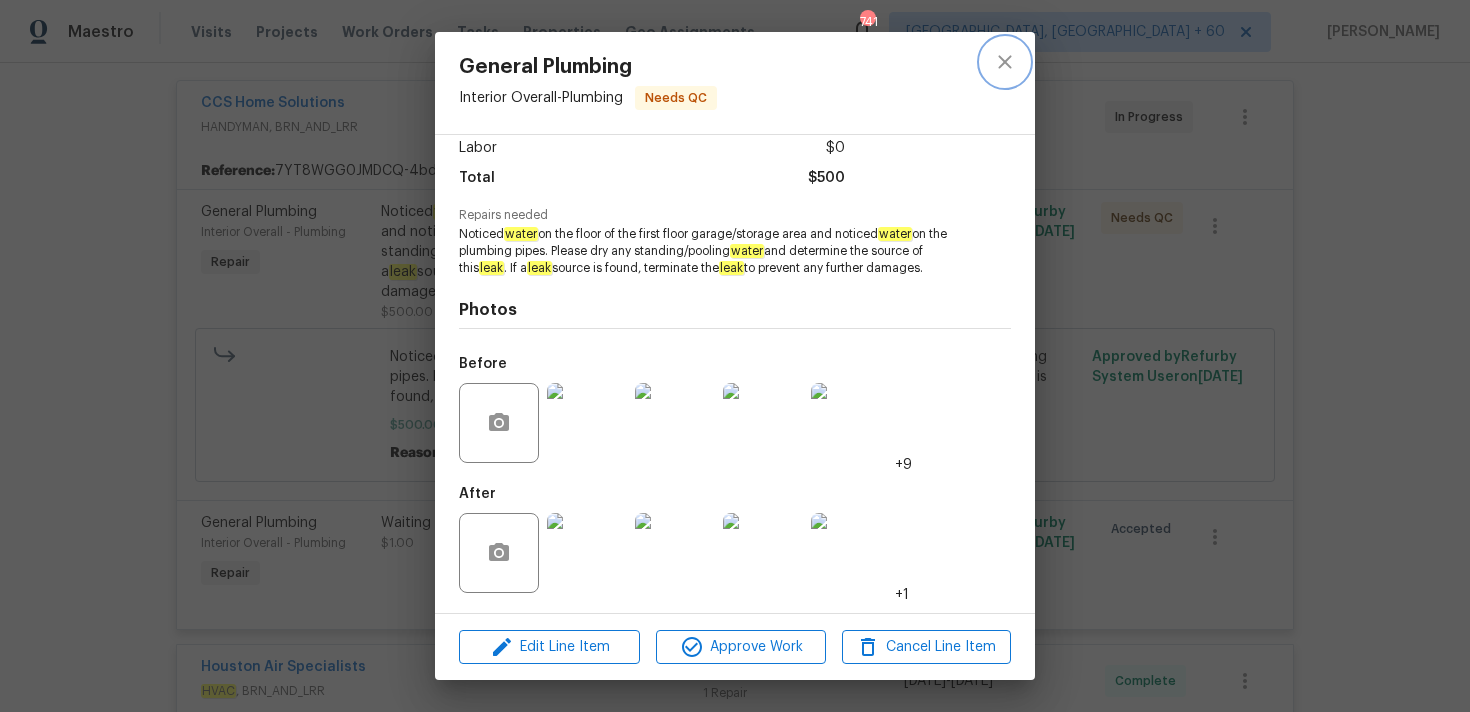 click 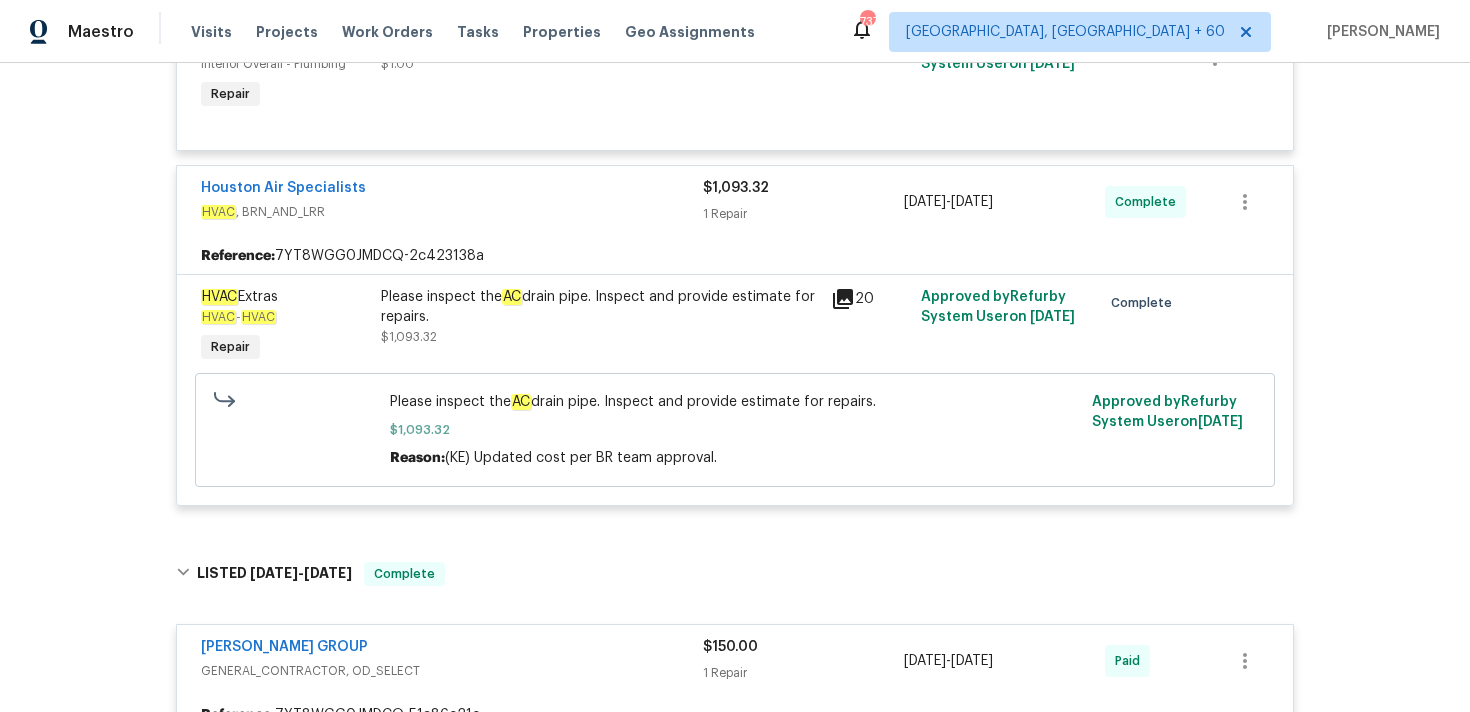scroll, scrollTop: 845, scrollLeft: 0, axis: vertical 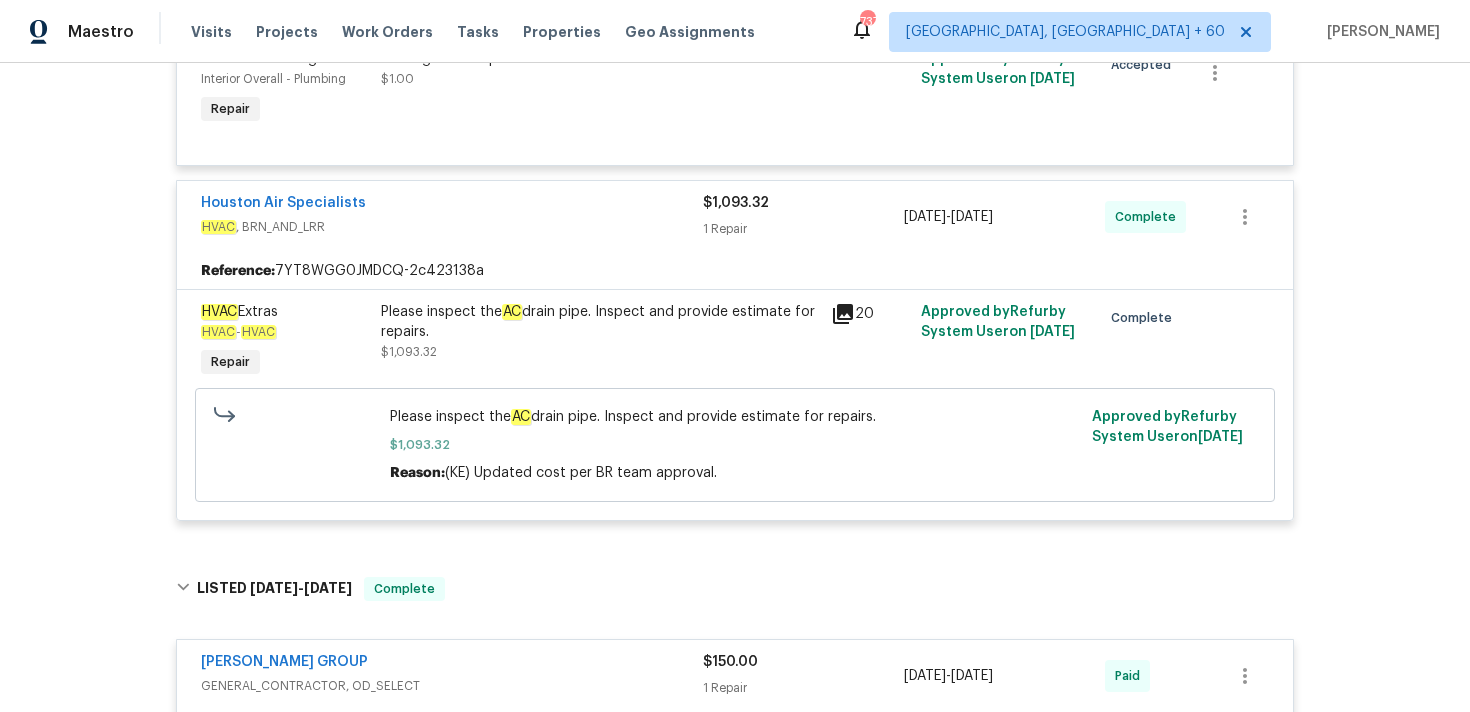 click on "Please inspect the  AC  drain pipe.  Inspect and provide estimate for repairs." at bounding box center [600, 322] 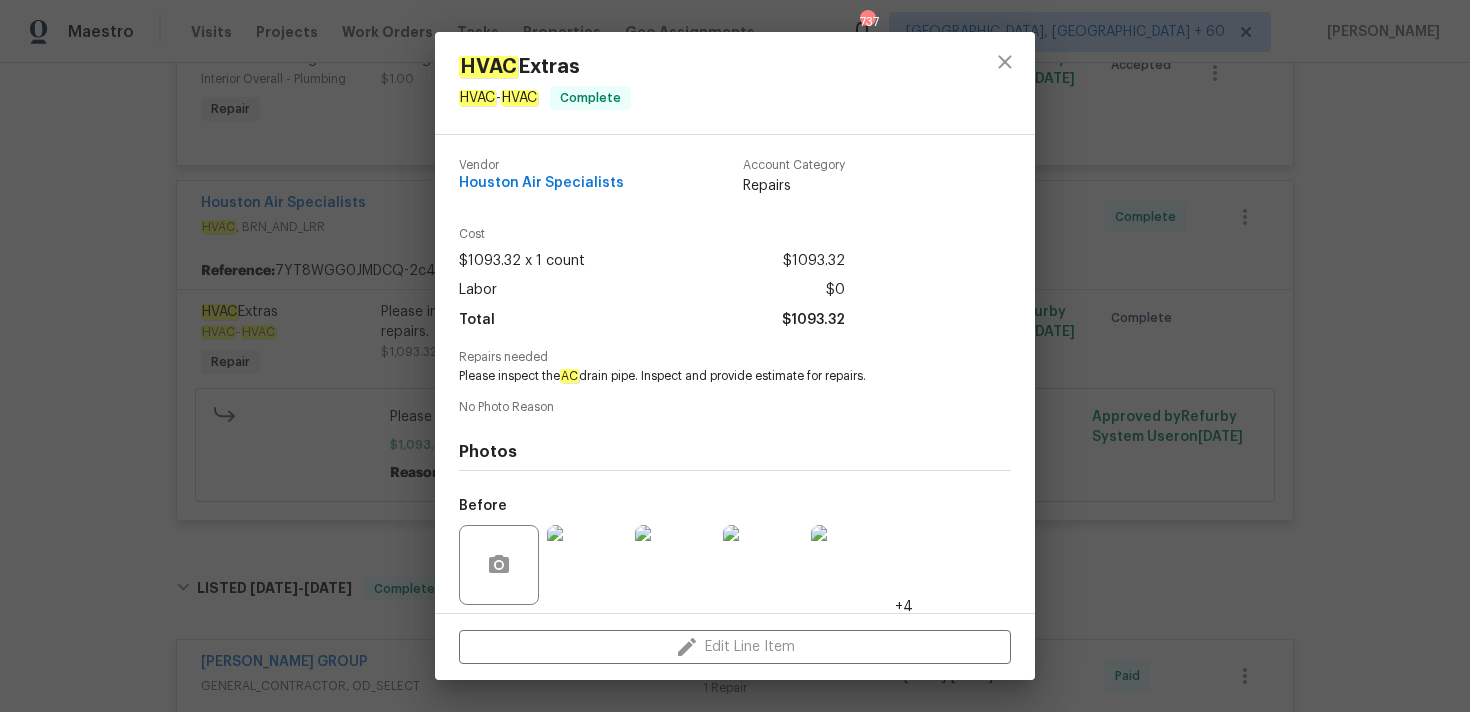 scroll, scrollTop: 142, scrollLeft: 0, axis: vertical 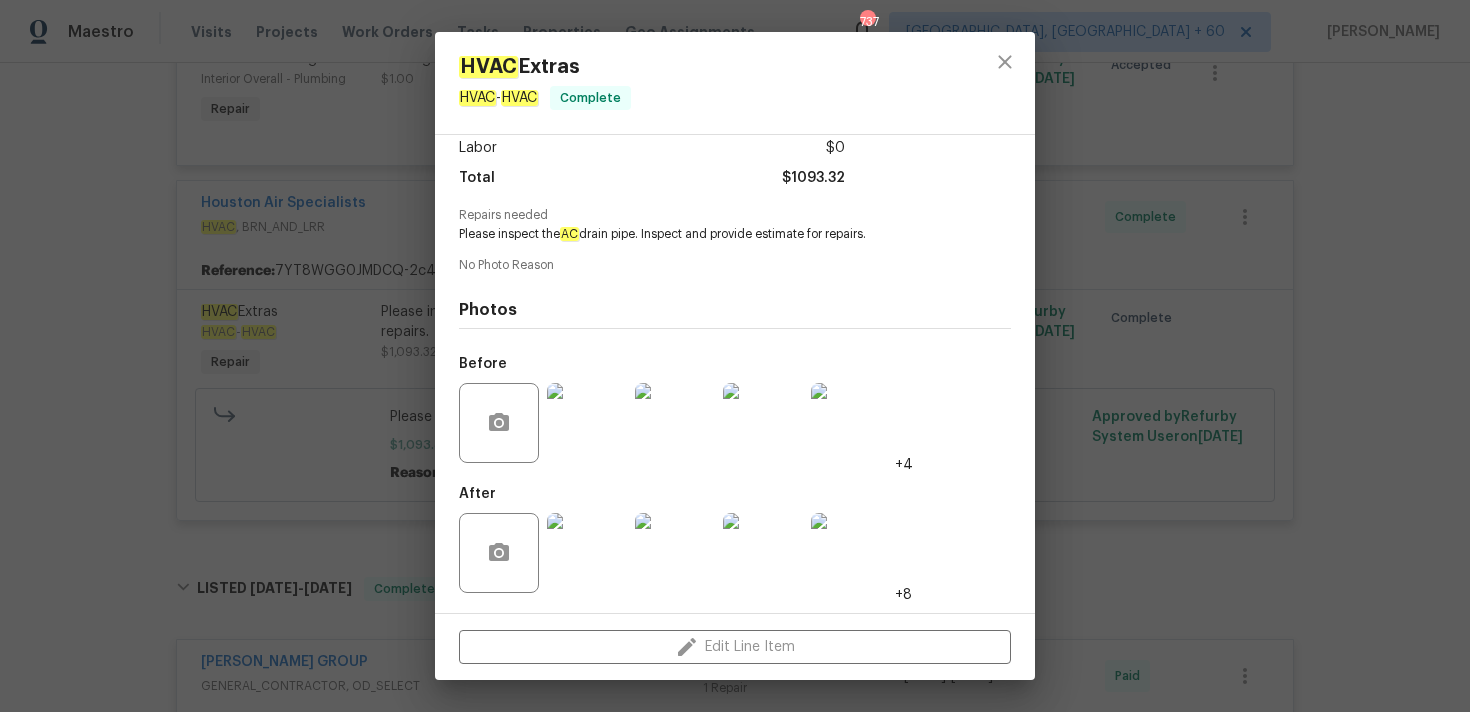 click at bounding box center [587, 423] 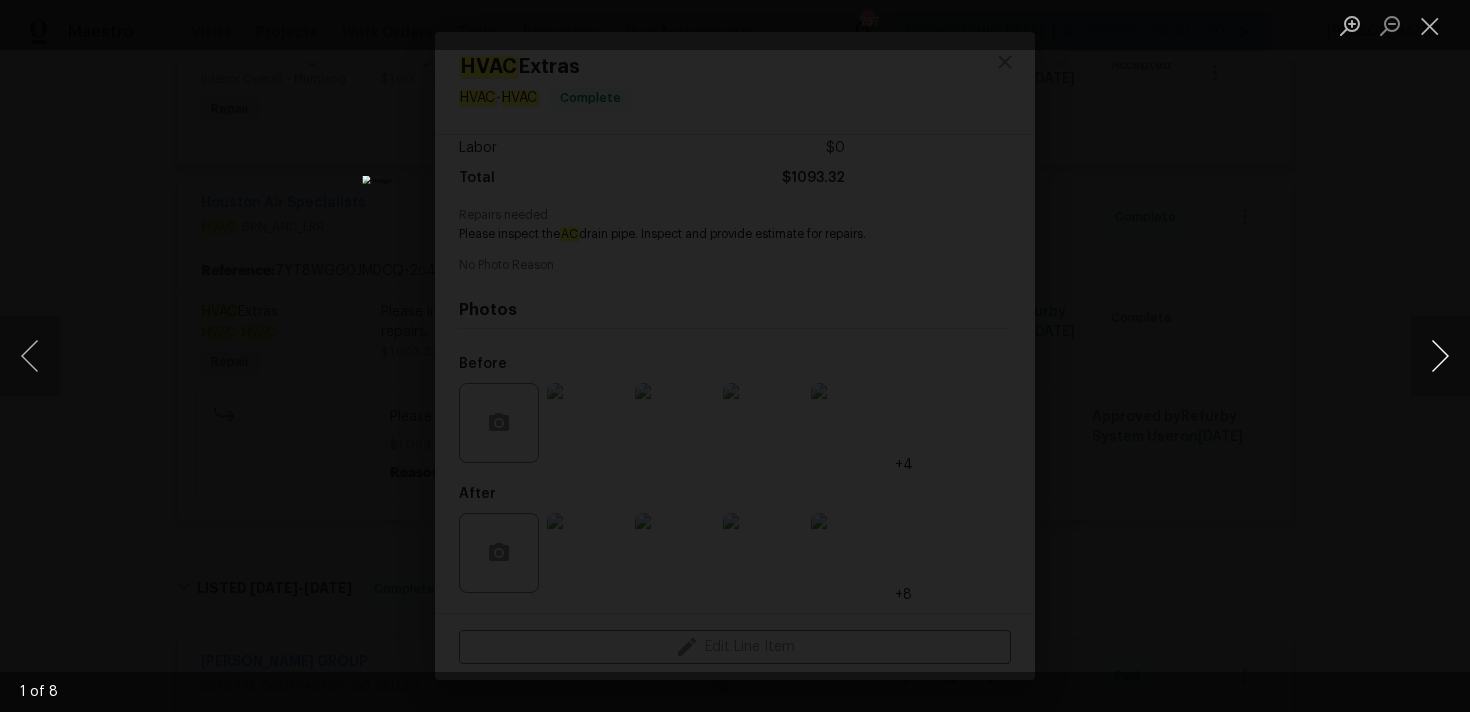 click at bounding box center (1440, 356) 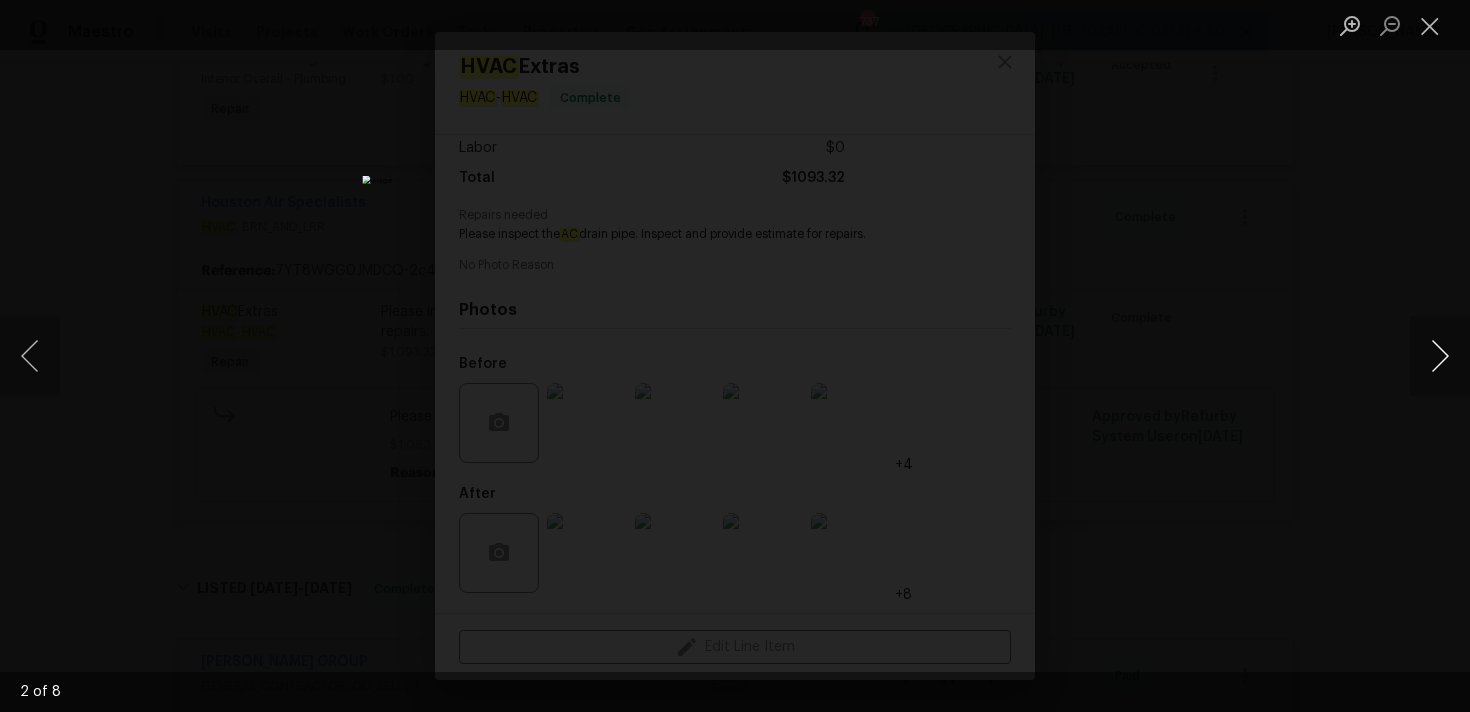 click at bounding box center [1440, 356] 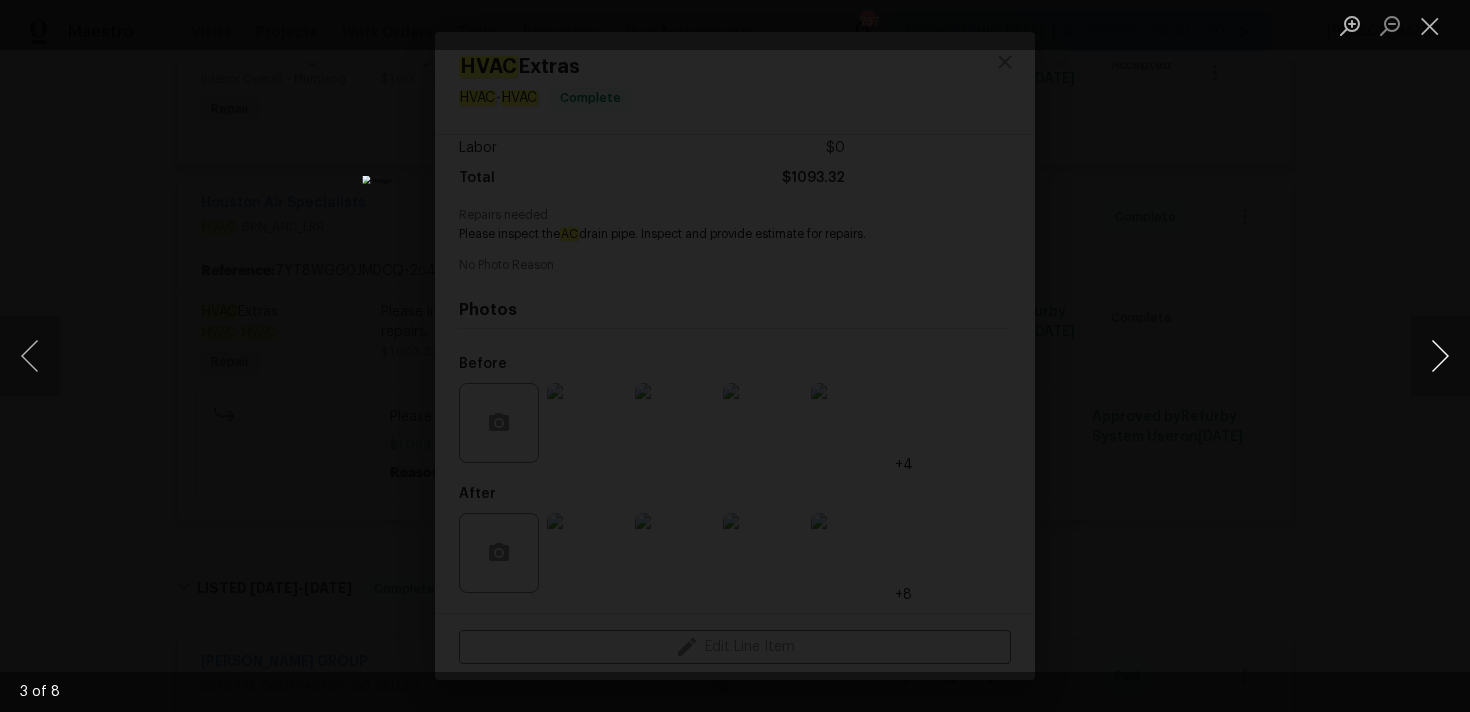 click at bounding box center (1440, 356) 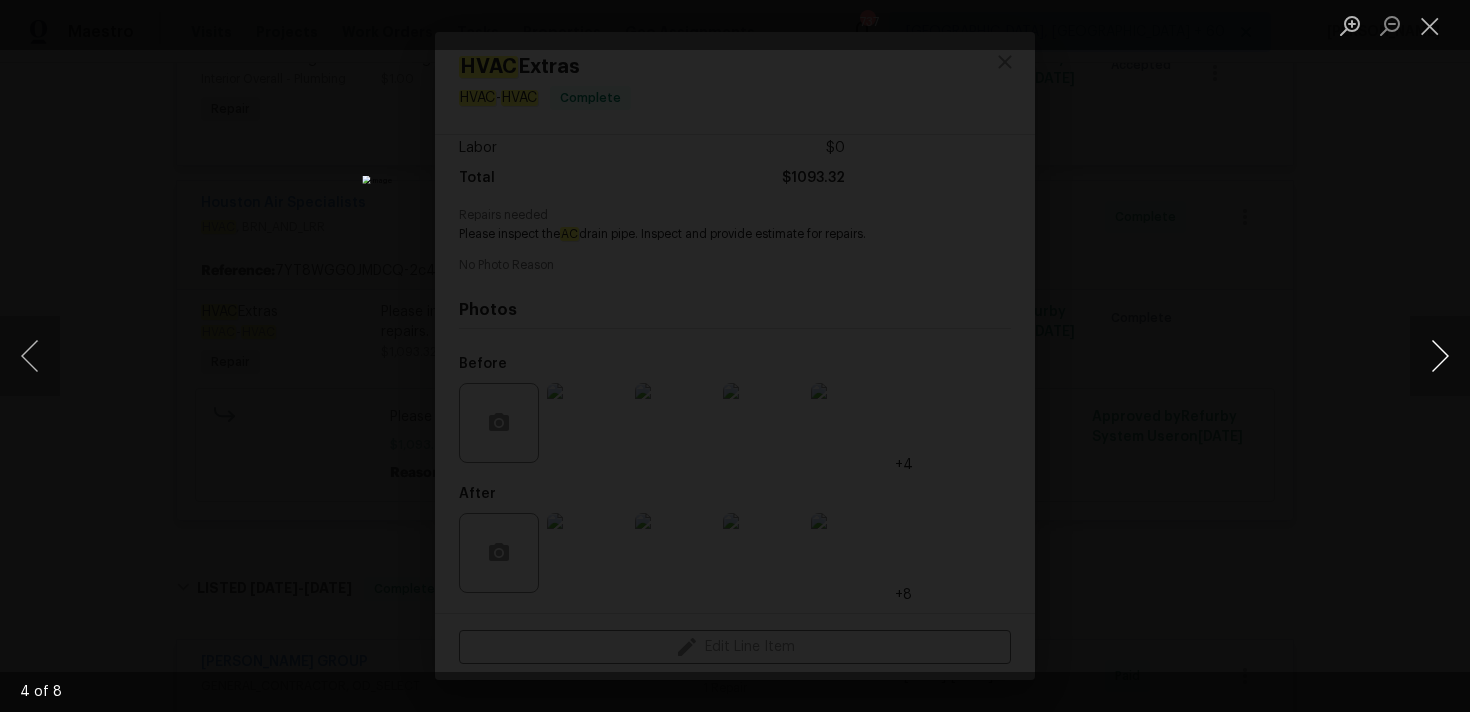 click at bounding box center [1440, 356] 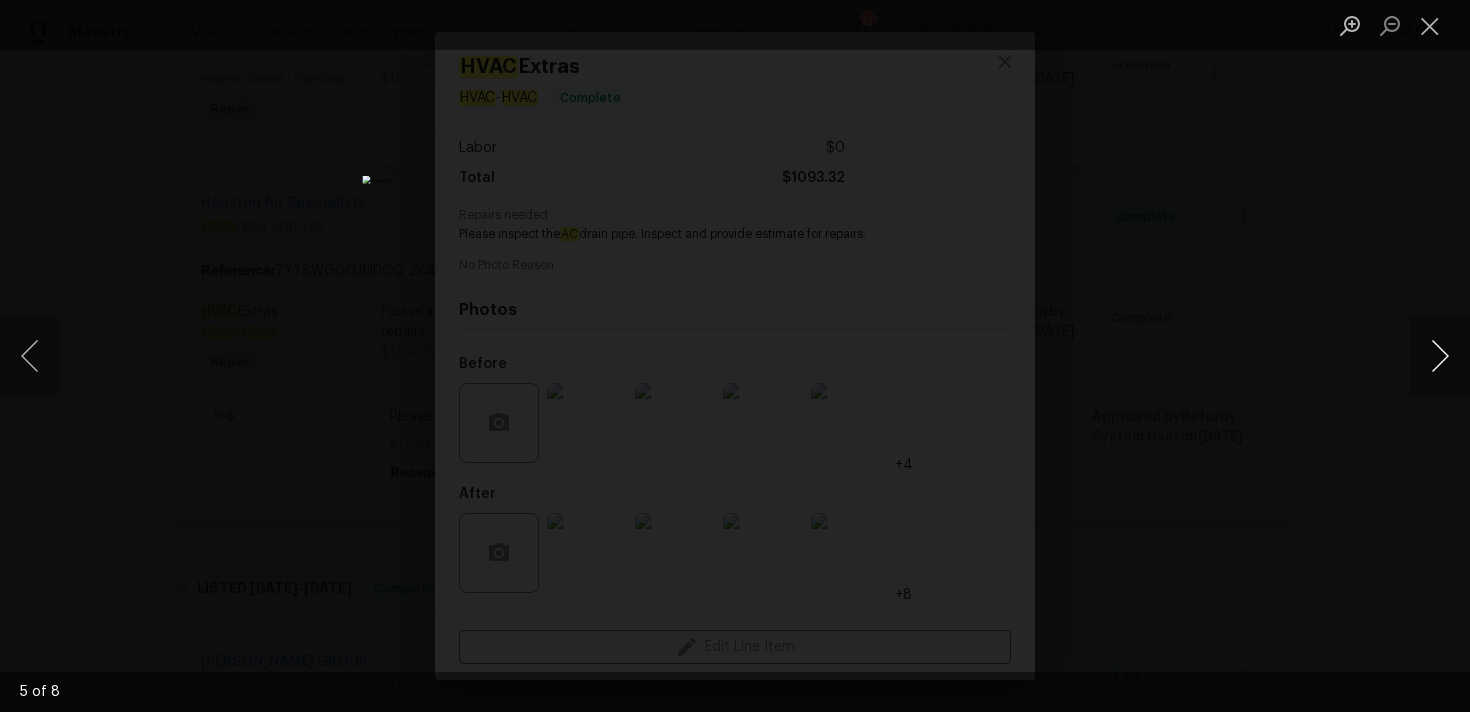 click at bounding box center [1440, 356] 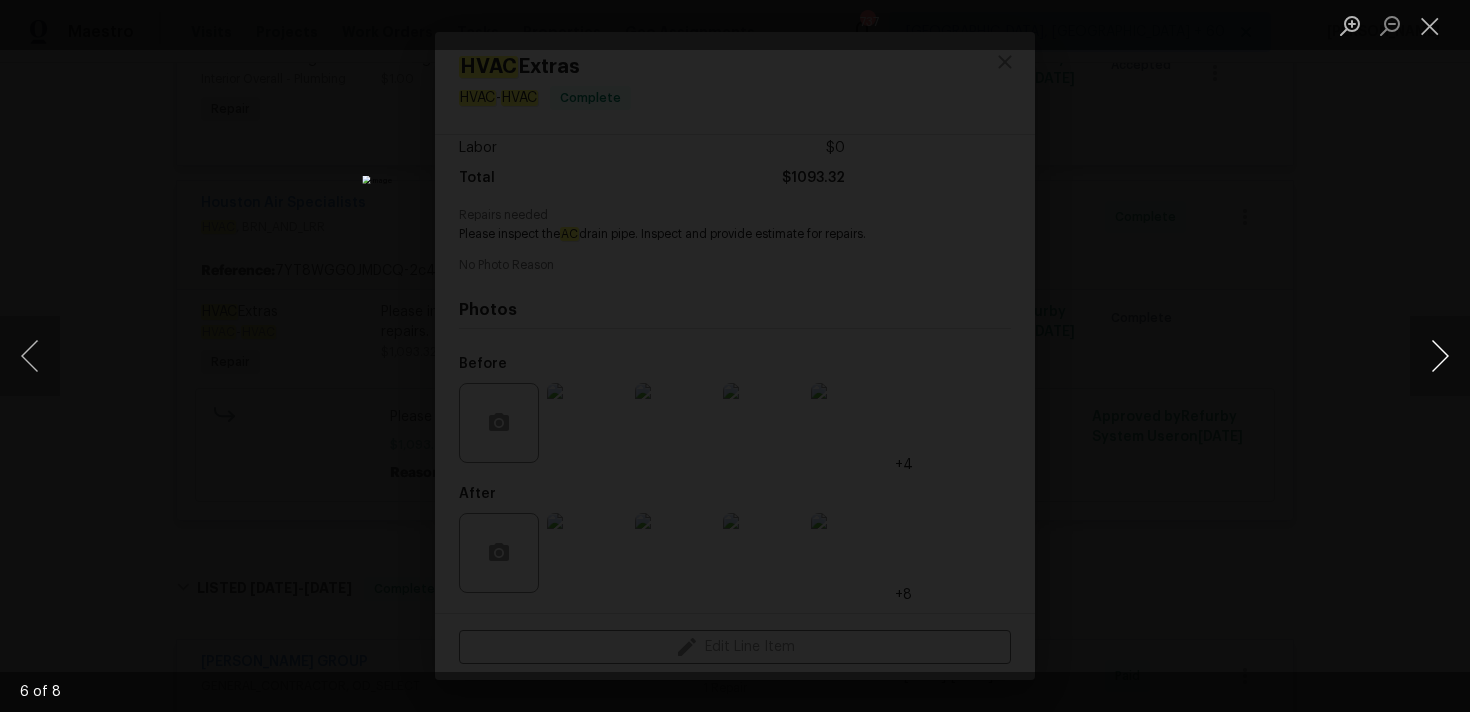 click at bounding box center [1440, 356] 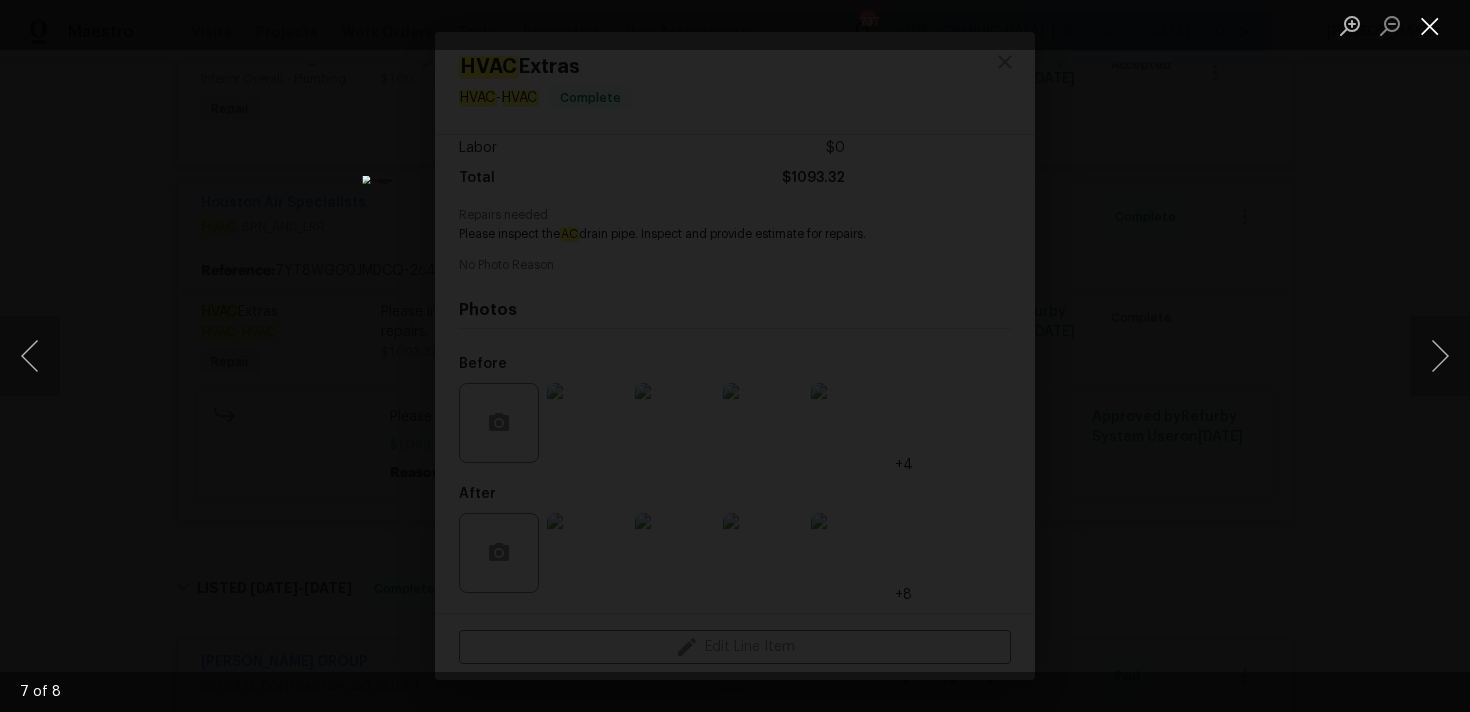 click at bounding box center [1430, 25] 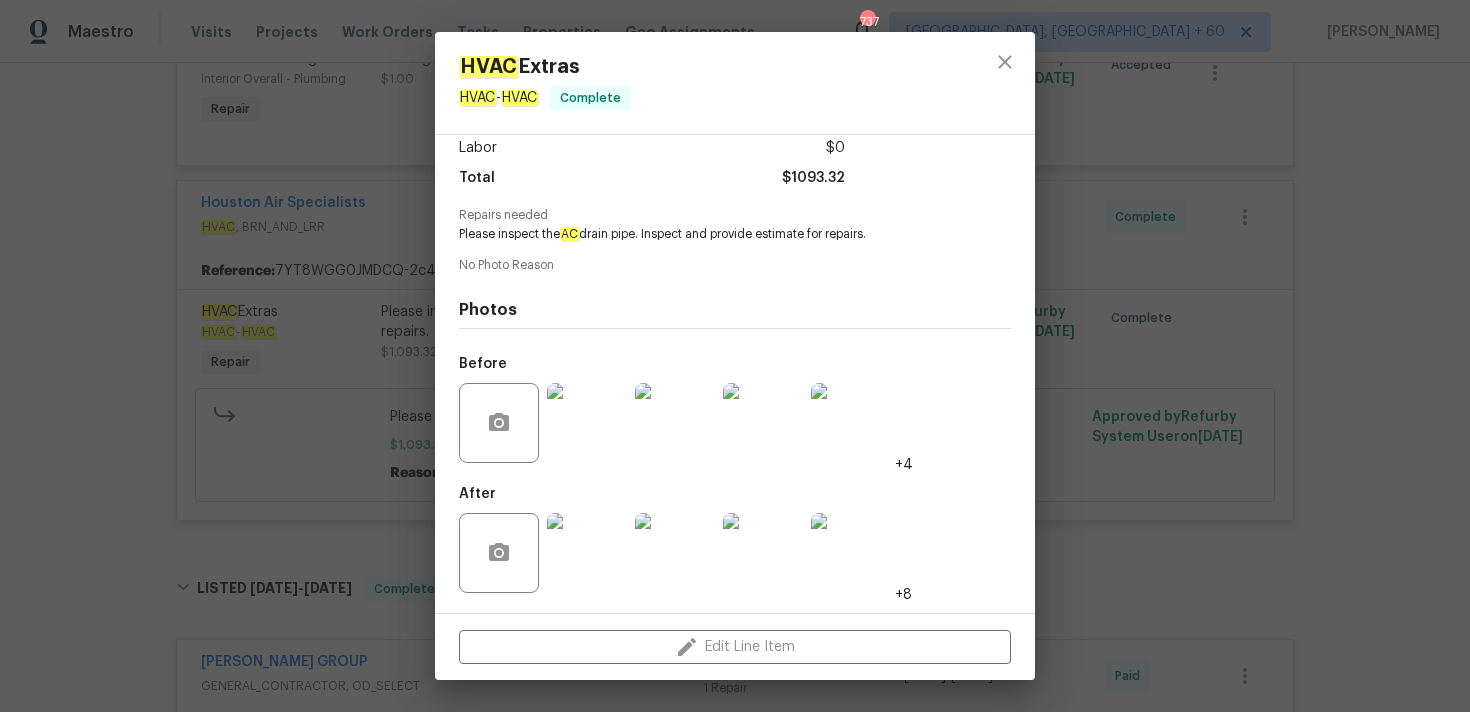 click at bounding box center (587, 553) 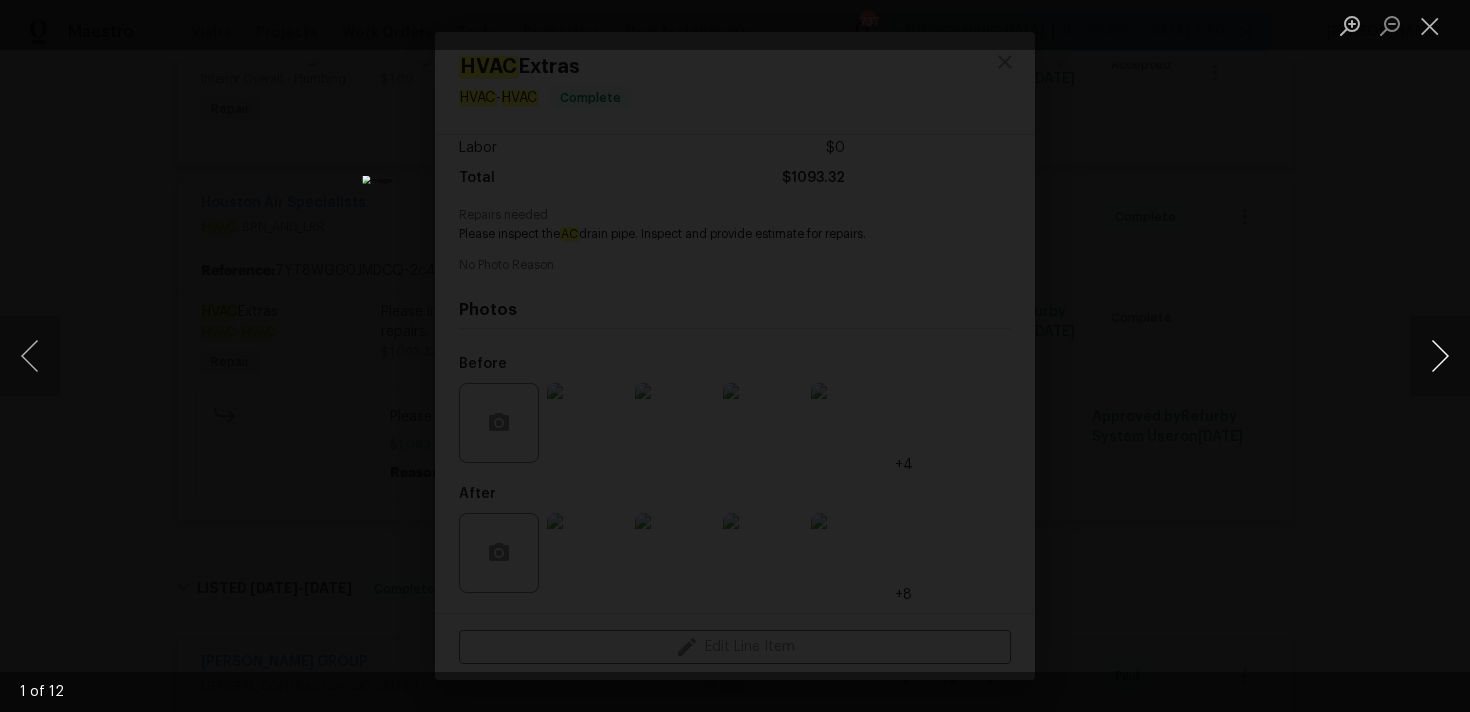 click at bounding box center (1440, 356) 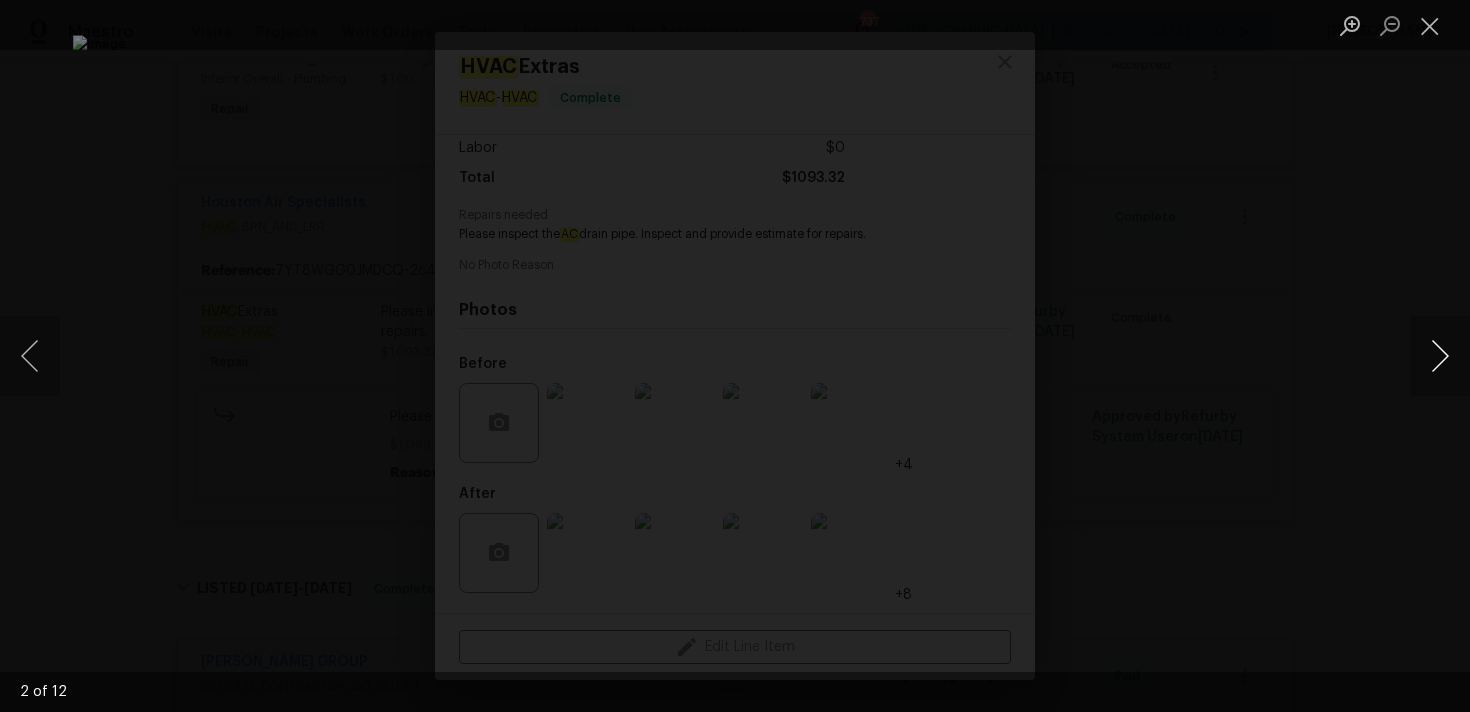click at bounding box center (1440, 356) 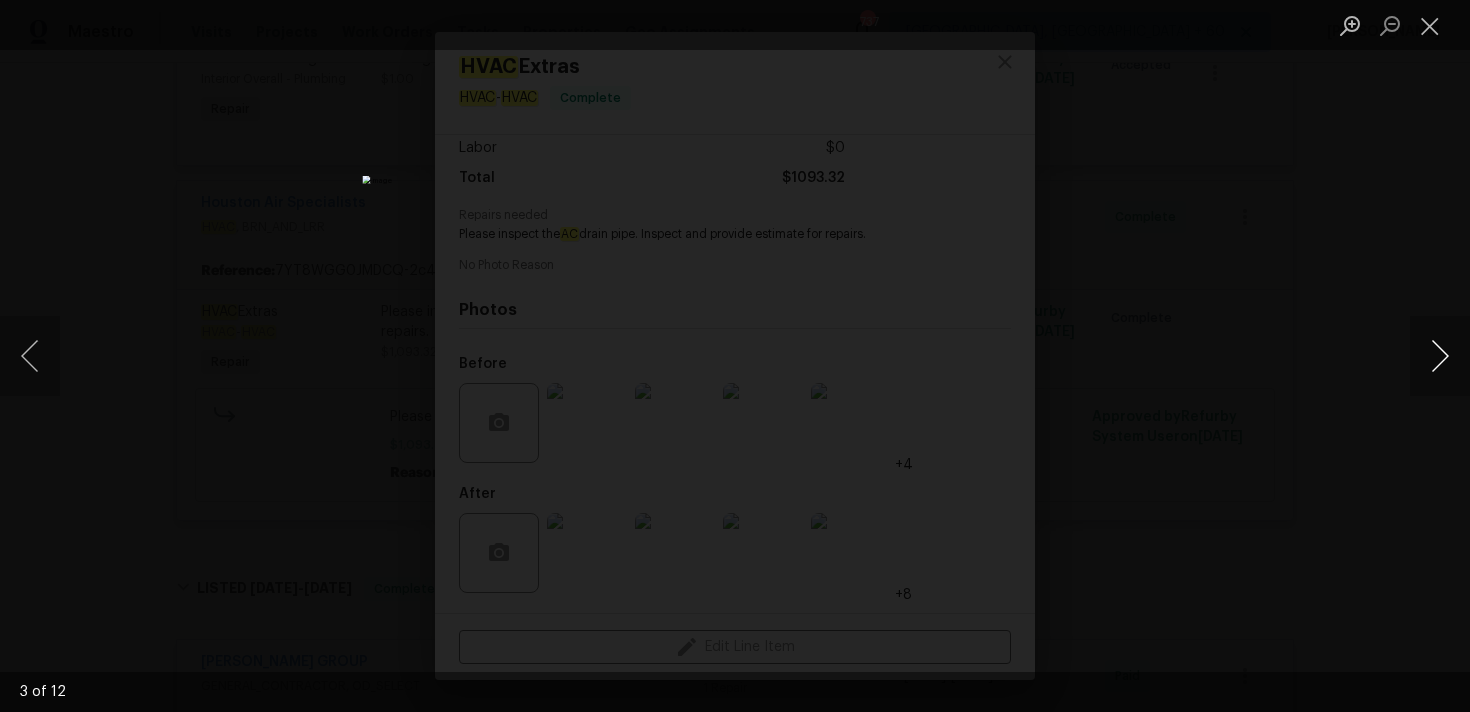 click at bounding box center [1440, 356] 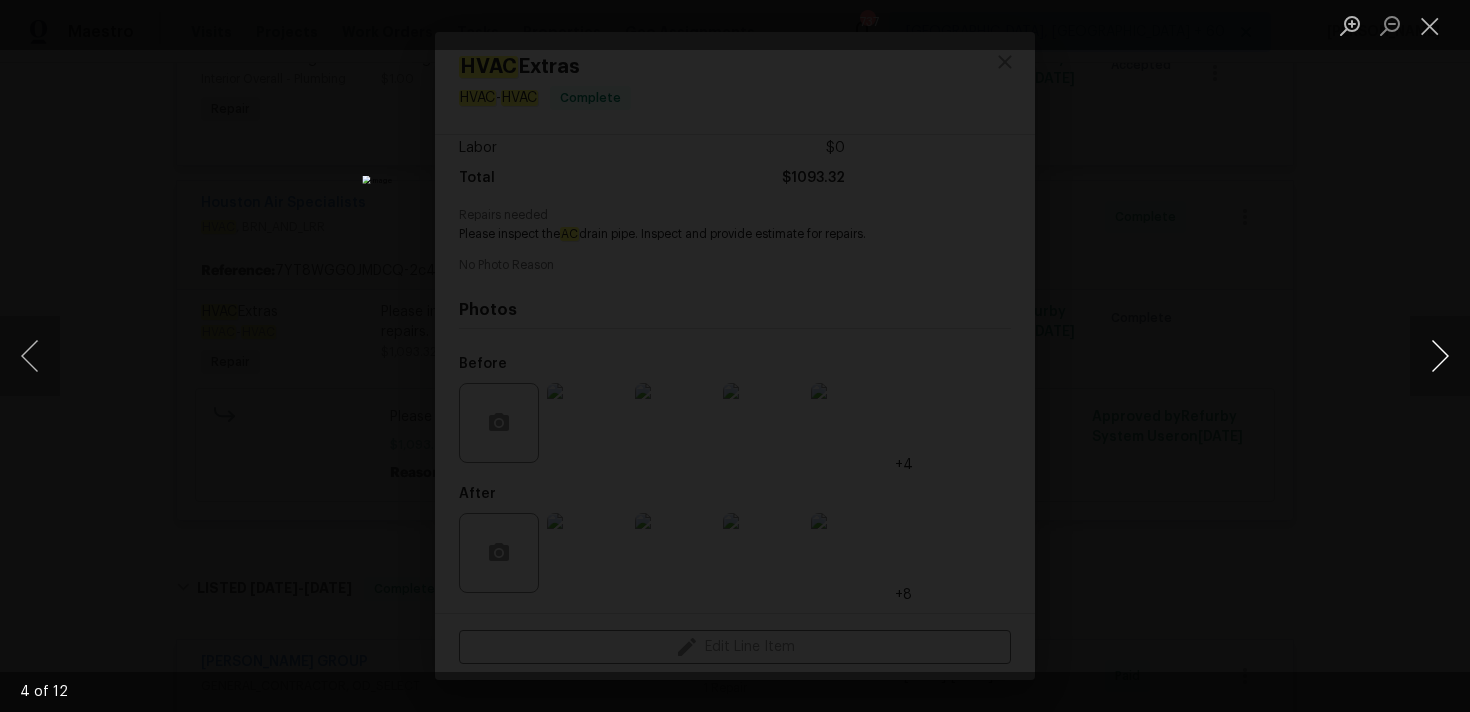 click at bounding box center [1440, 356] 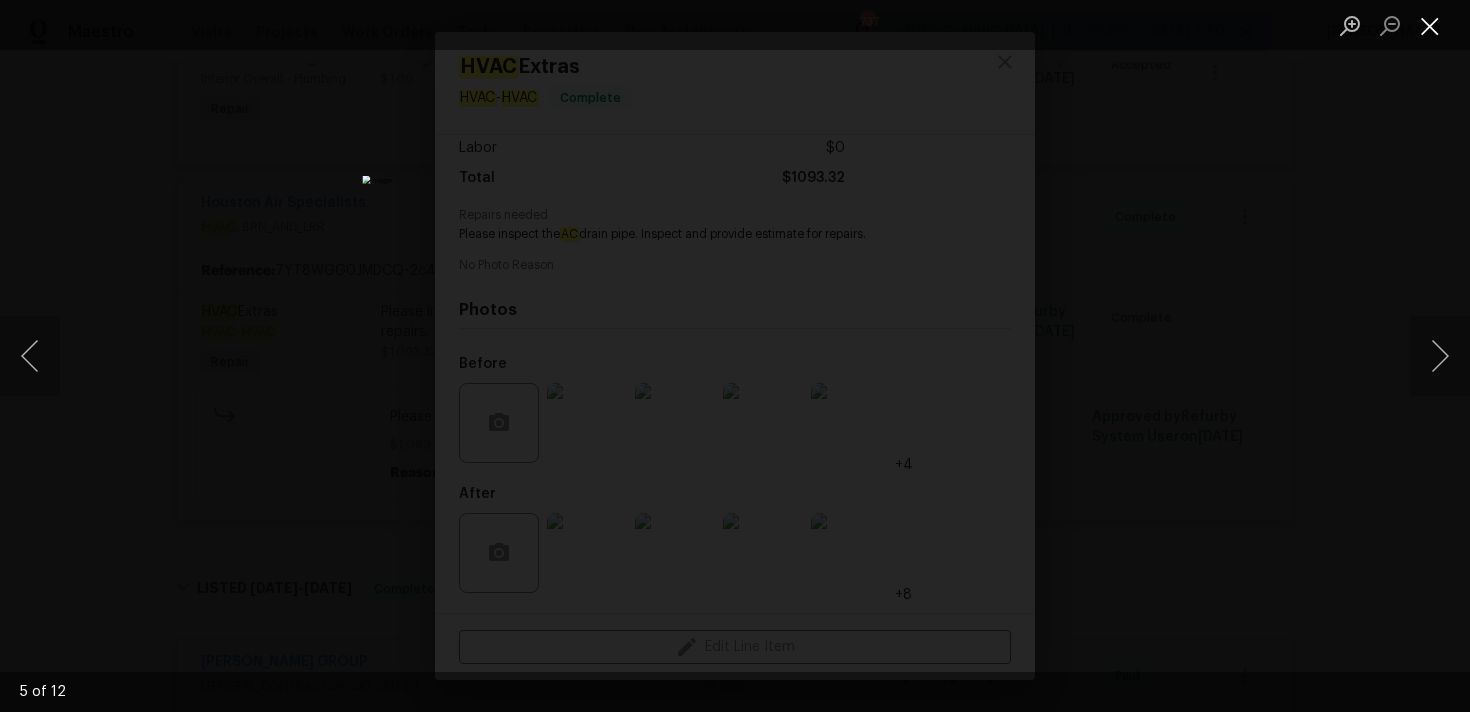 click at bounding box center (1430, 25) 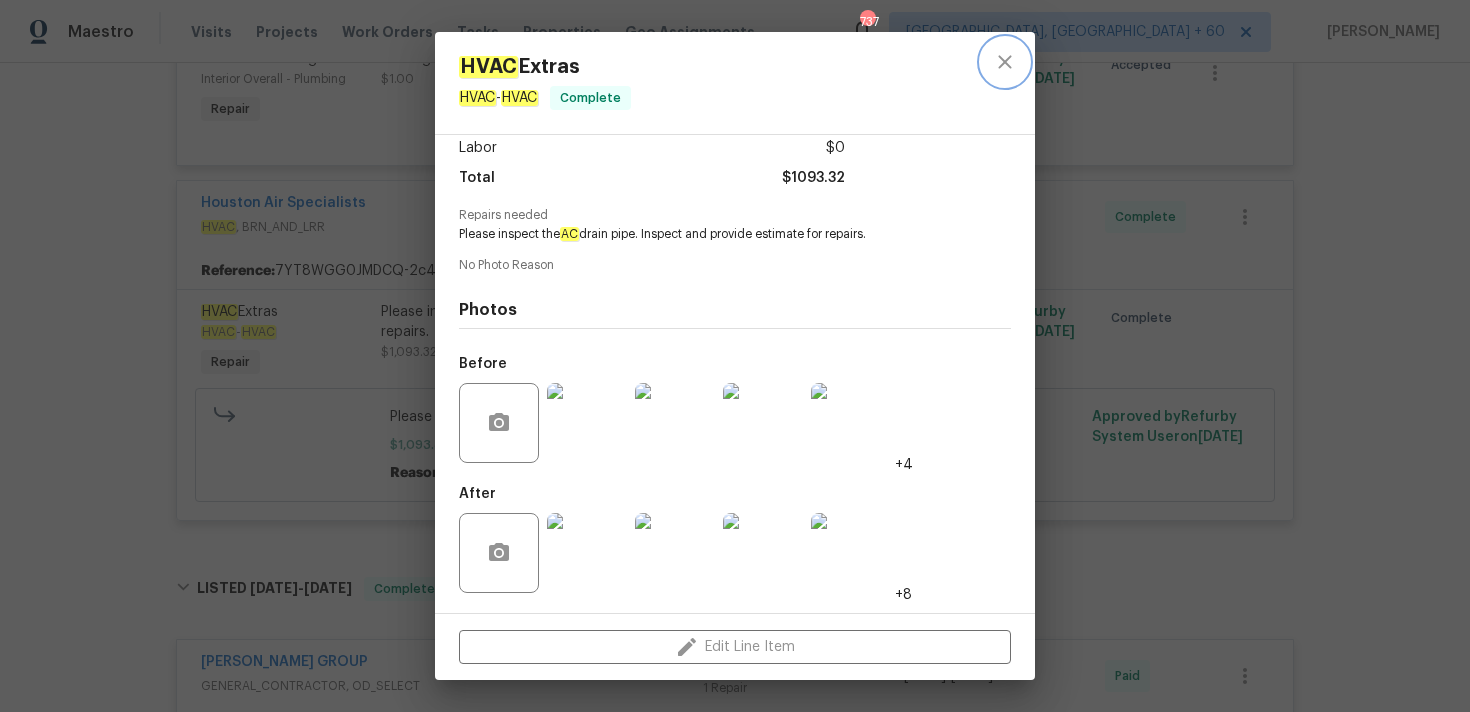 click 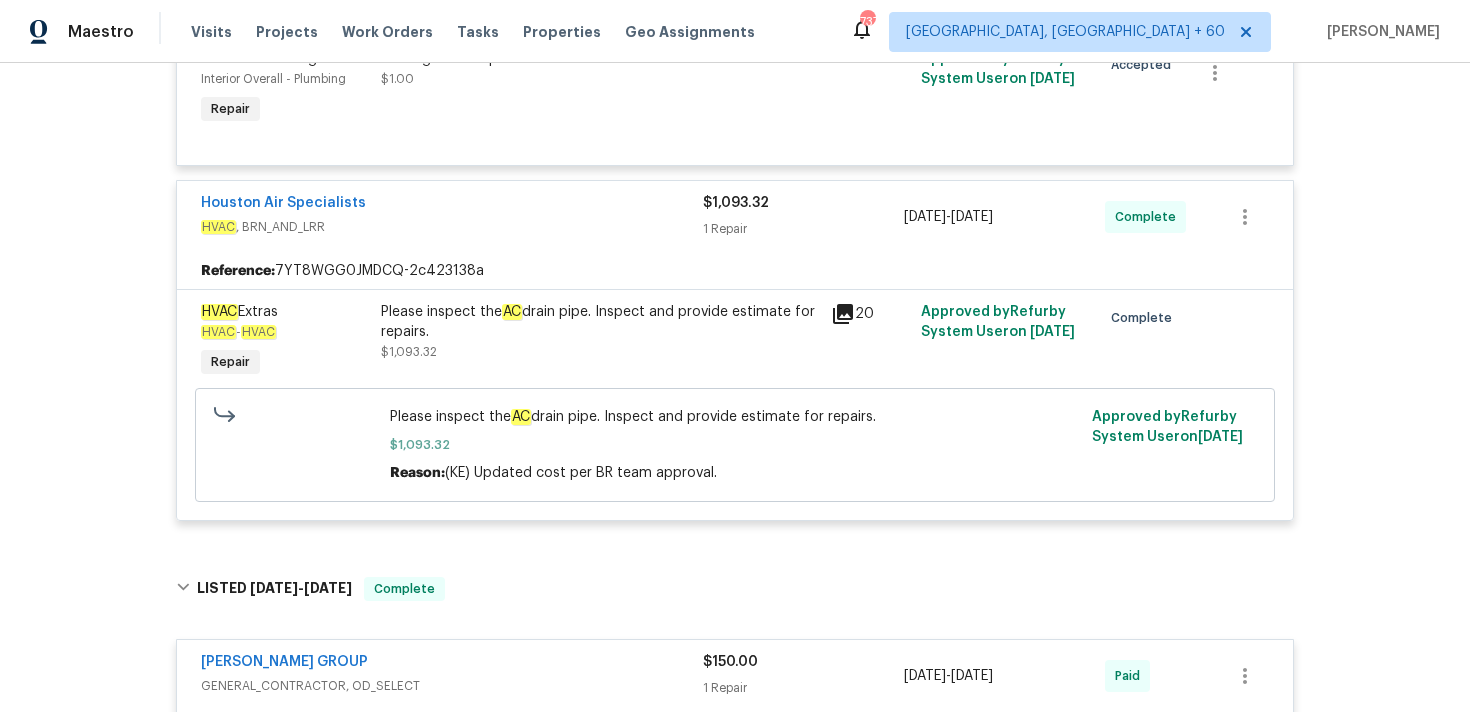 type 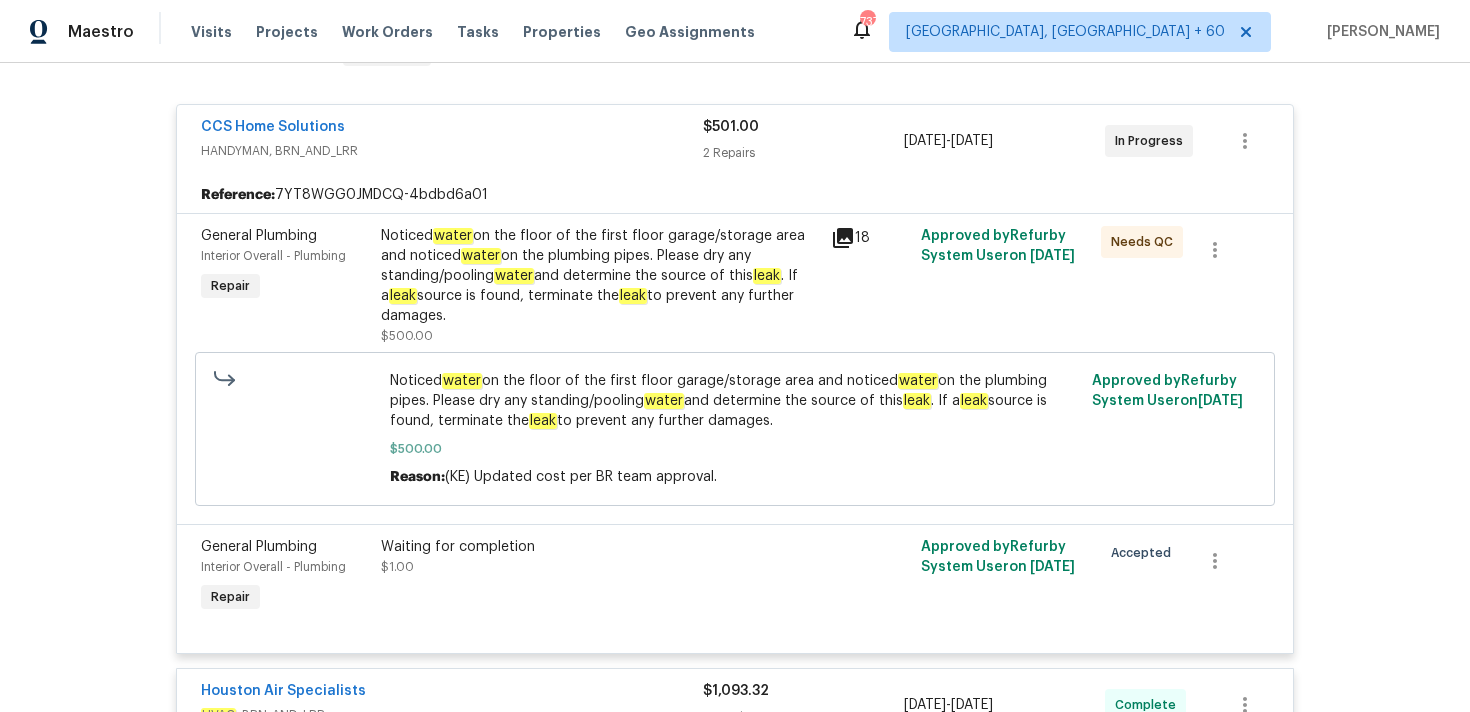 scroll, scrollTop: 365, scrollLeft: 0, axis: vertical 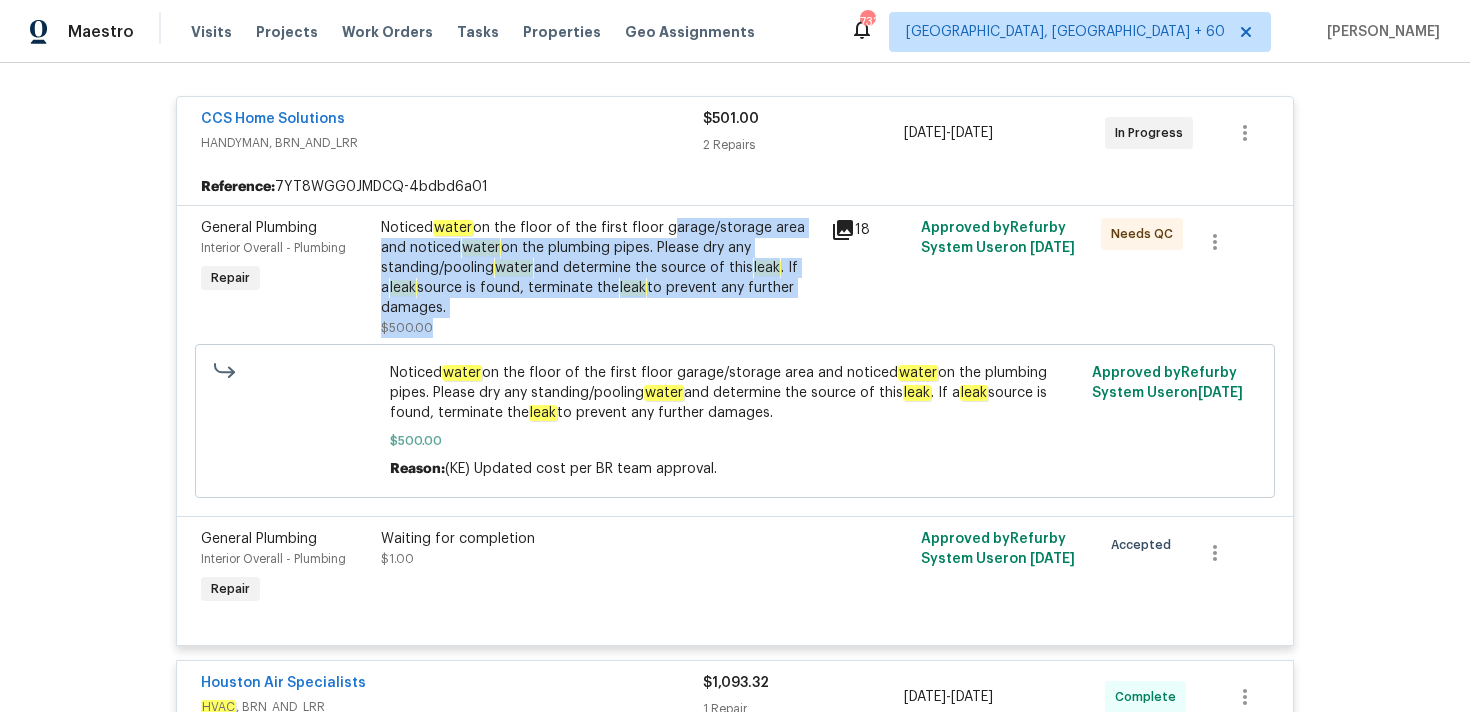 drag, startPoint x: 665, startPoint y: 228, endPoint x: 832, endPoint y: 226, distance: 167.01198 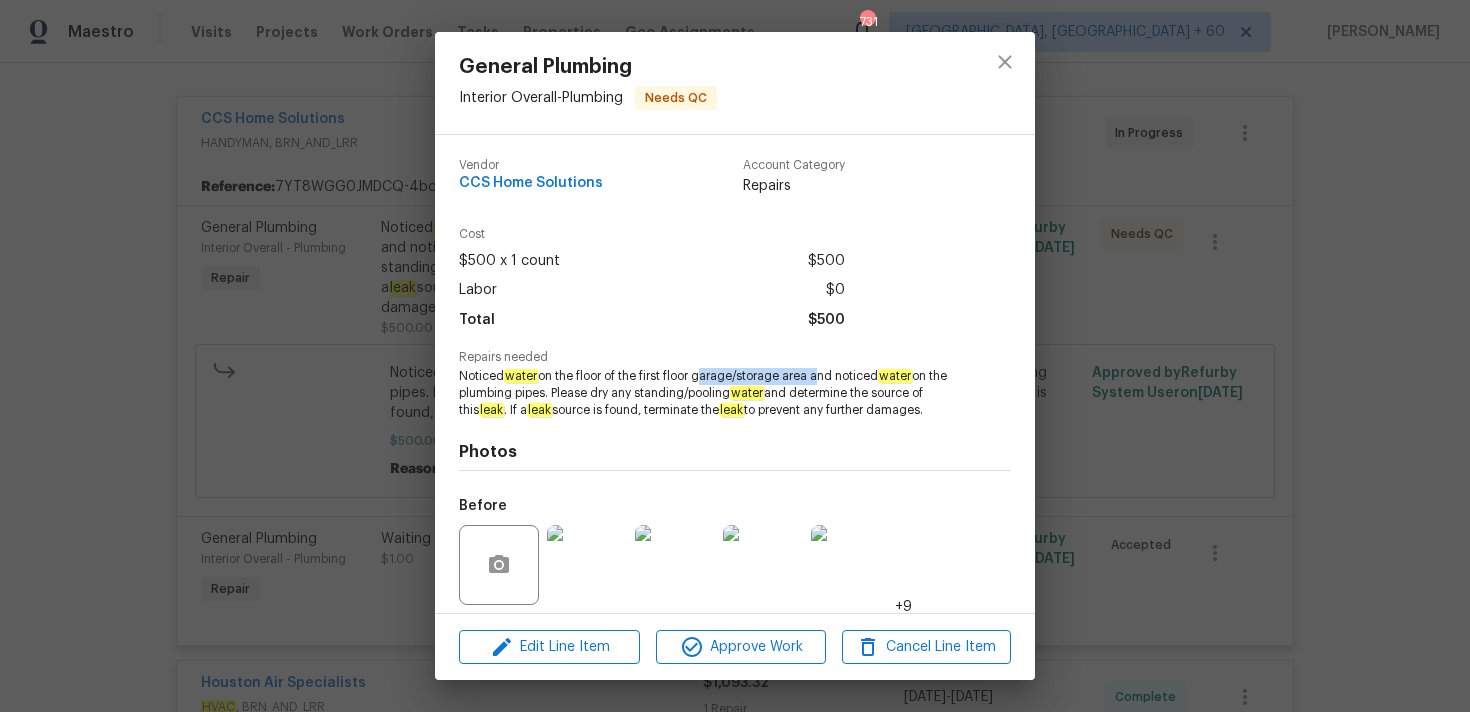 drag, startPoint x: 700, startPoint y: 372, endPoint x: 818, endPoint y: 371, distance: 118.004234 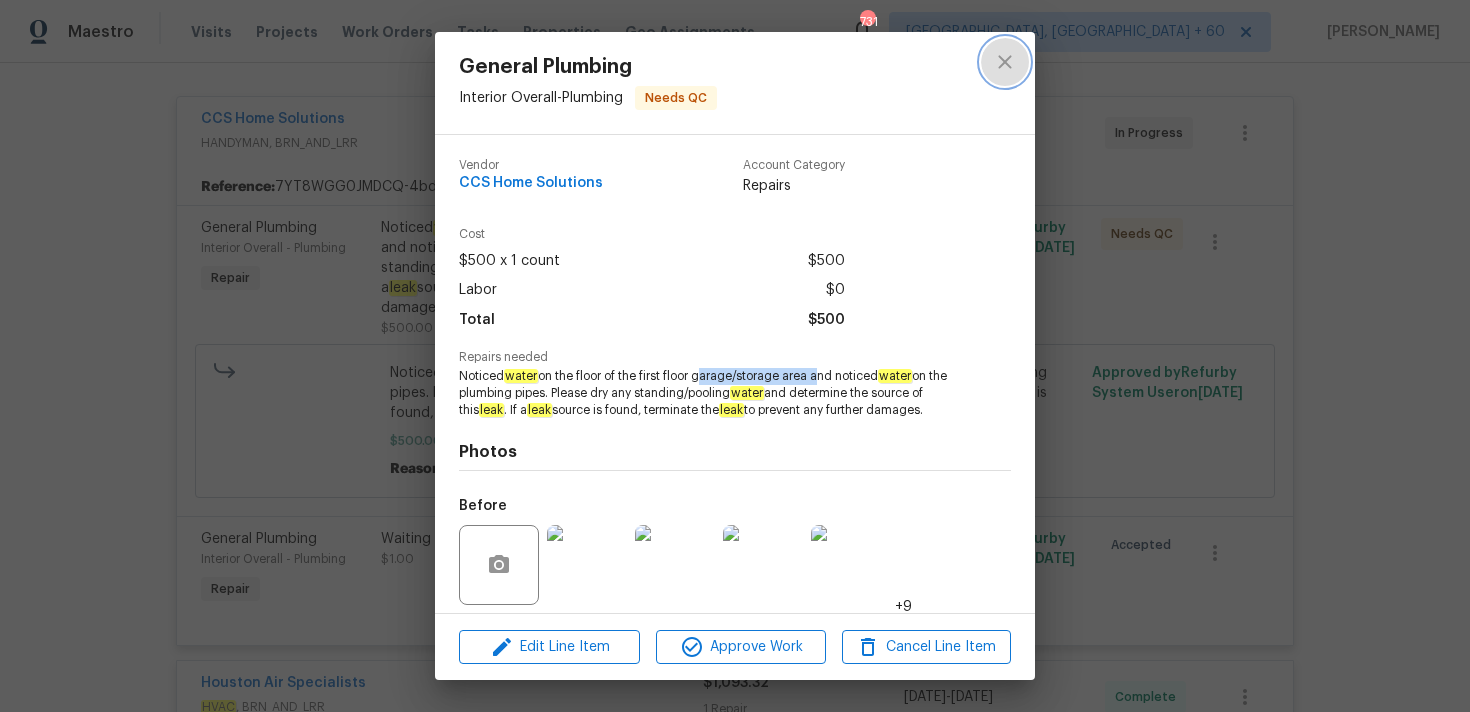 type 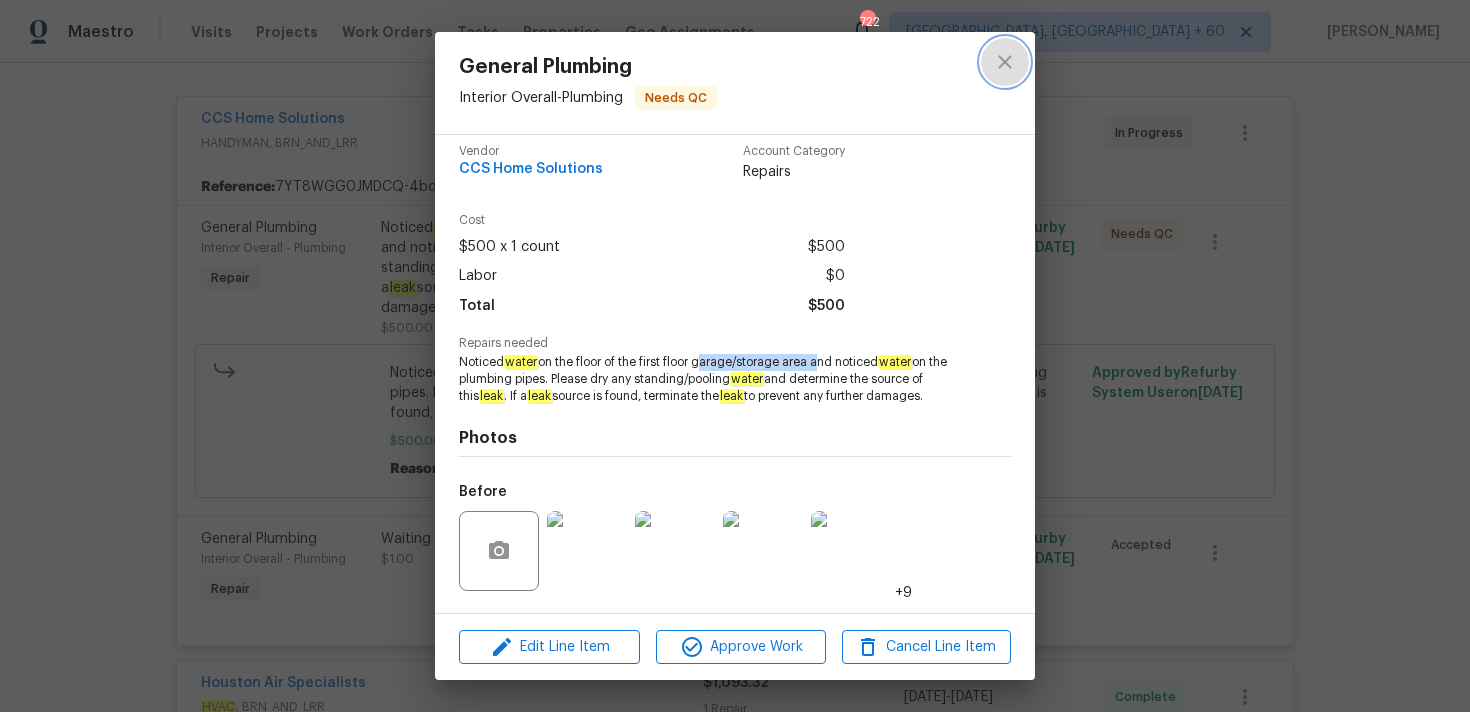 scroll, scrollTop: 4, scrollLeft: 0, axis: vertical 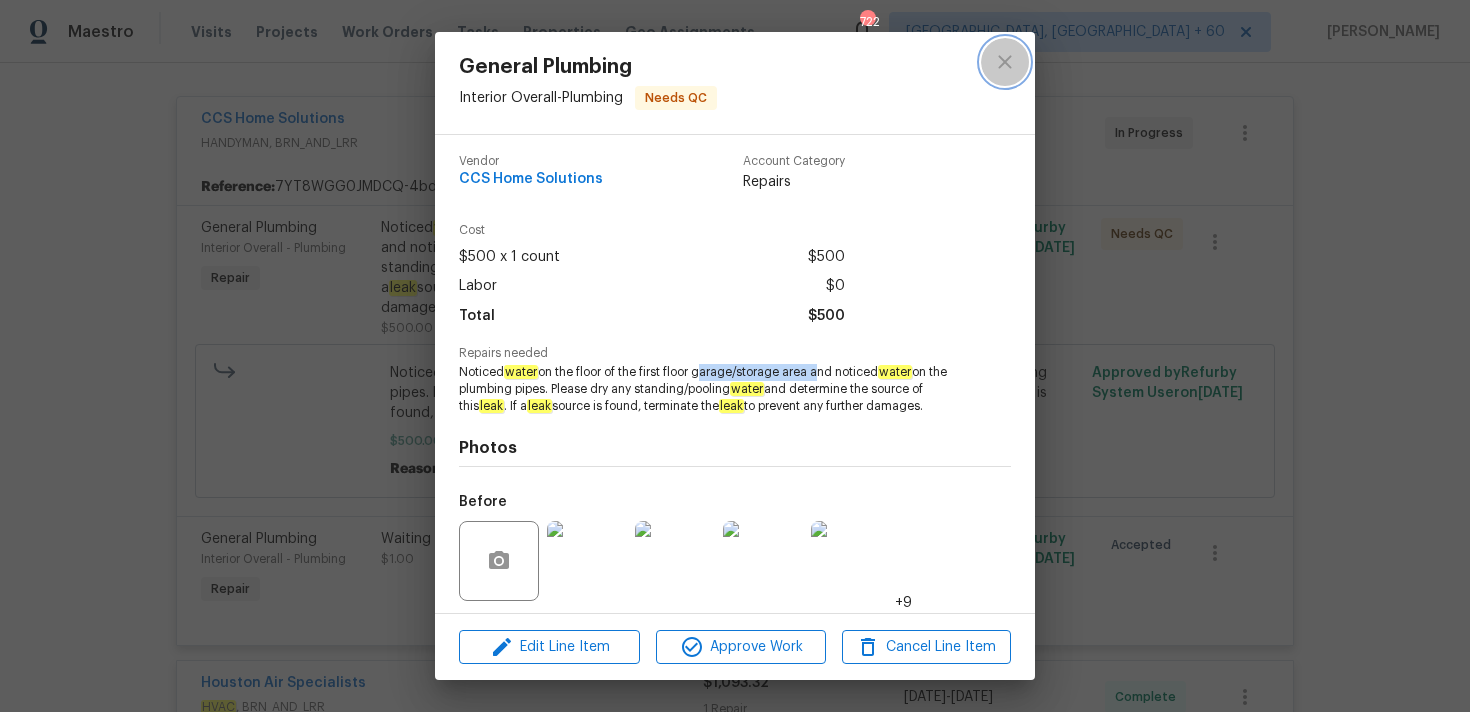 click at bounding box center (1005, 62) 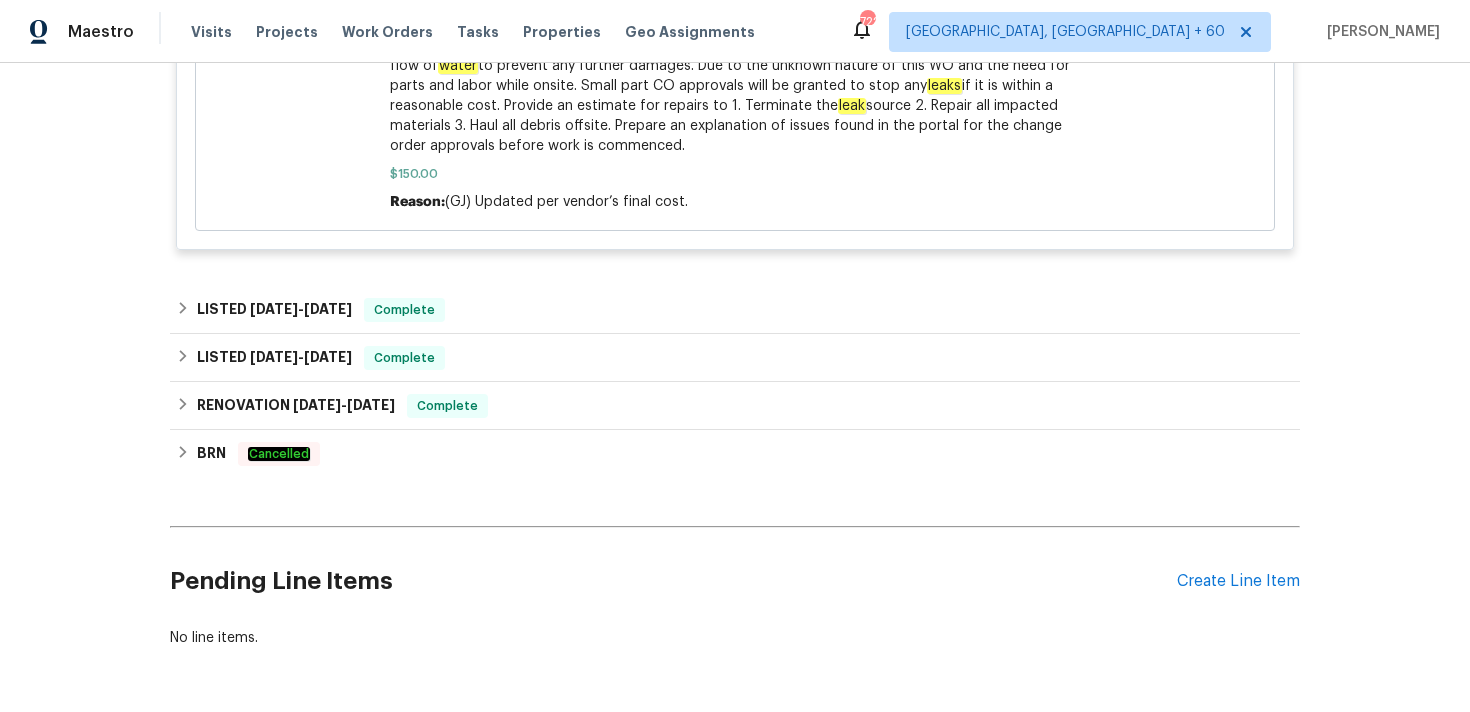 scroll, scrollTop: 1880, scrollLeft: 0, axis: vertical 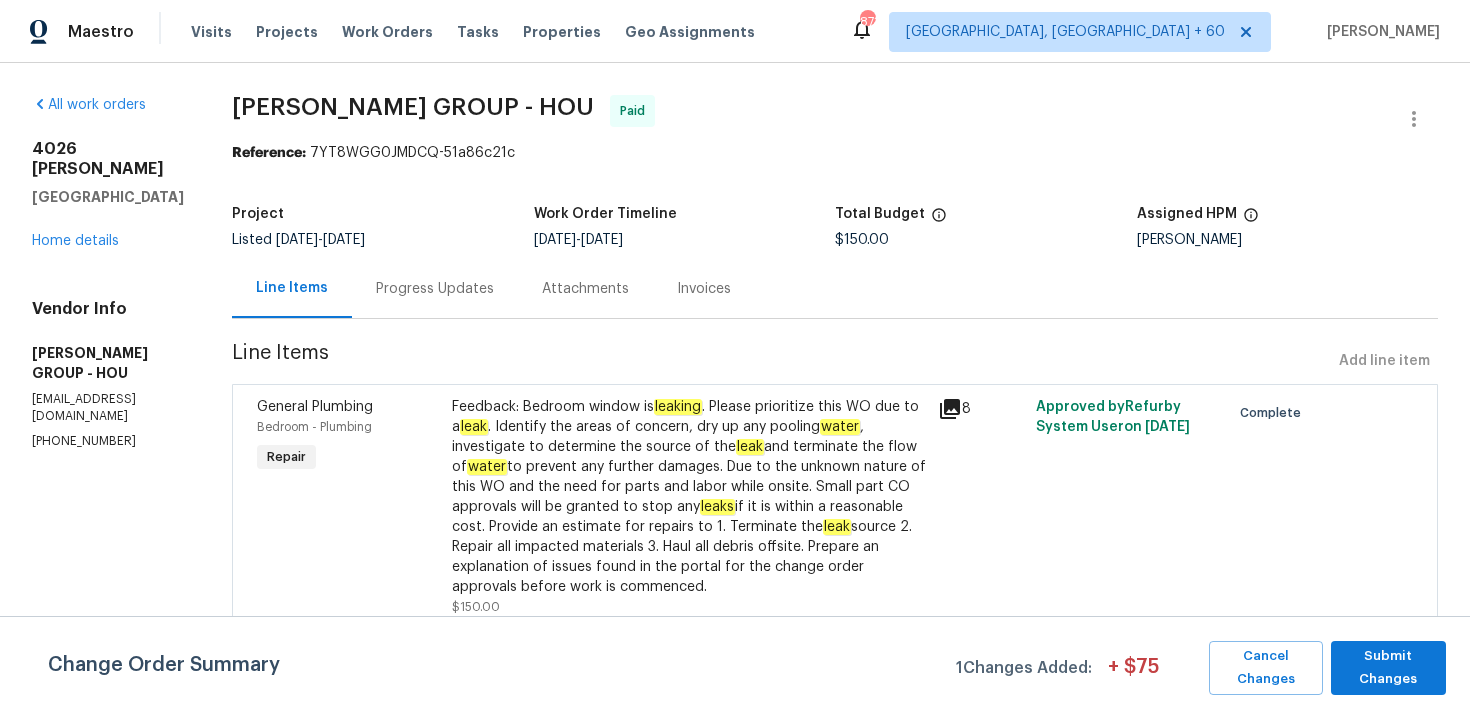 click on "Progress Updates" at bounding box center (435, 289) 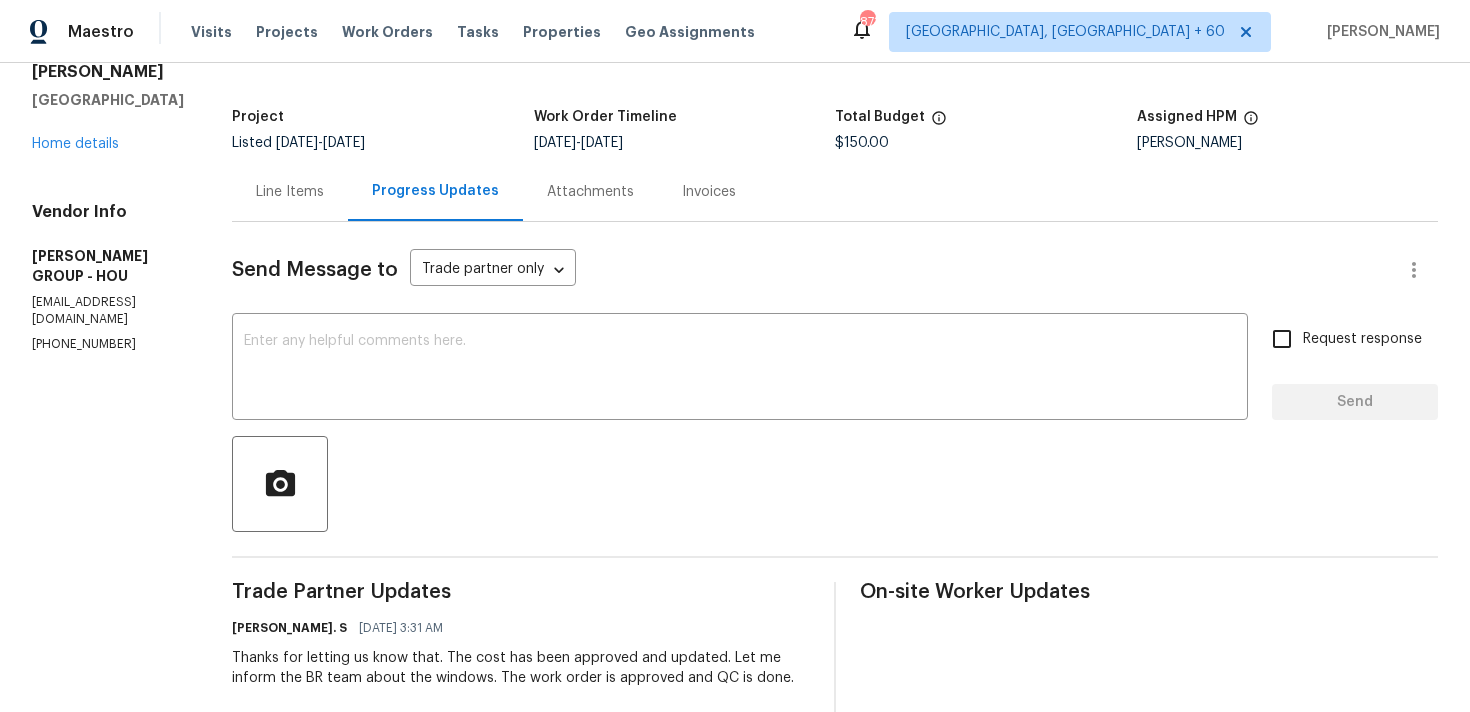 scroll, scrollTop: 0, scrollLeft: 0, axis: both 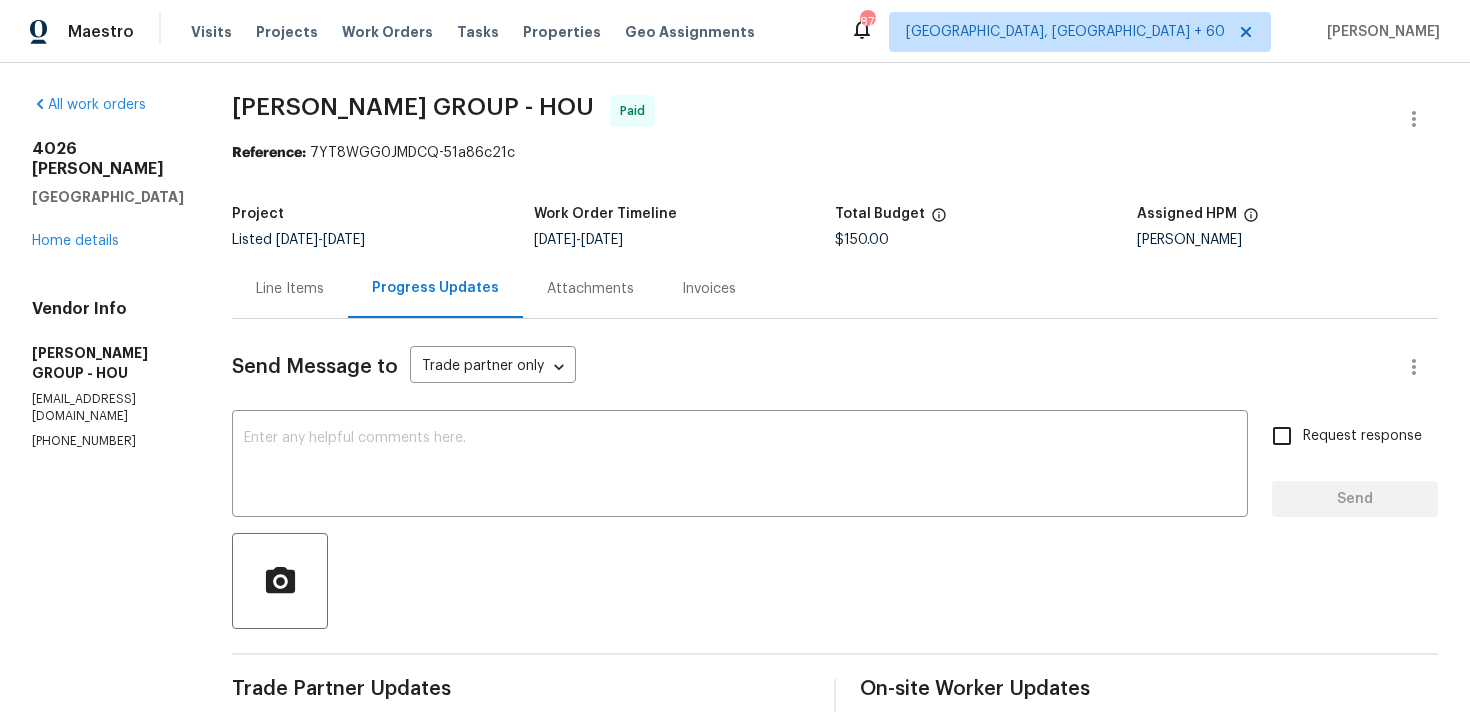 click on "Invoices" at bounding box center [709, 289] 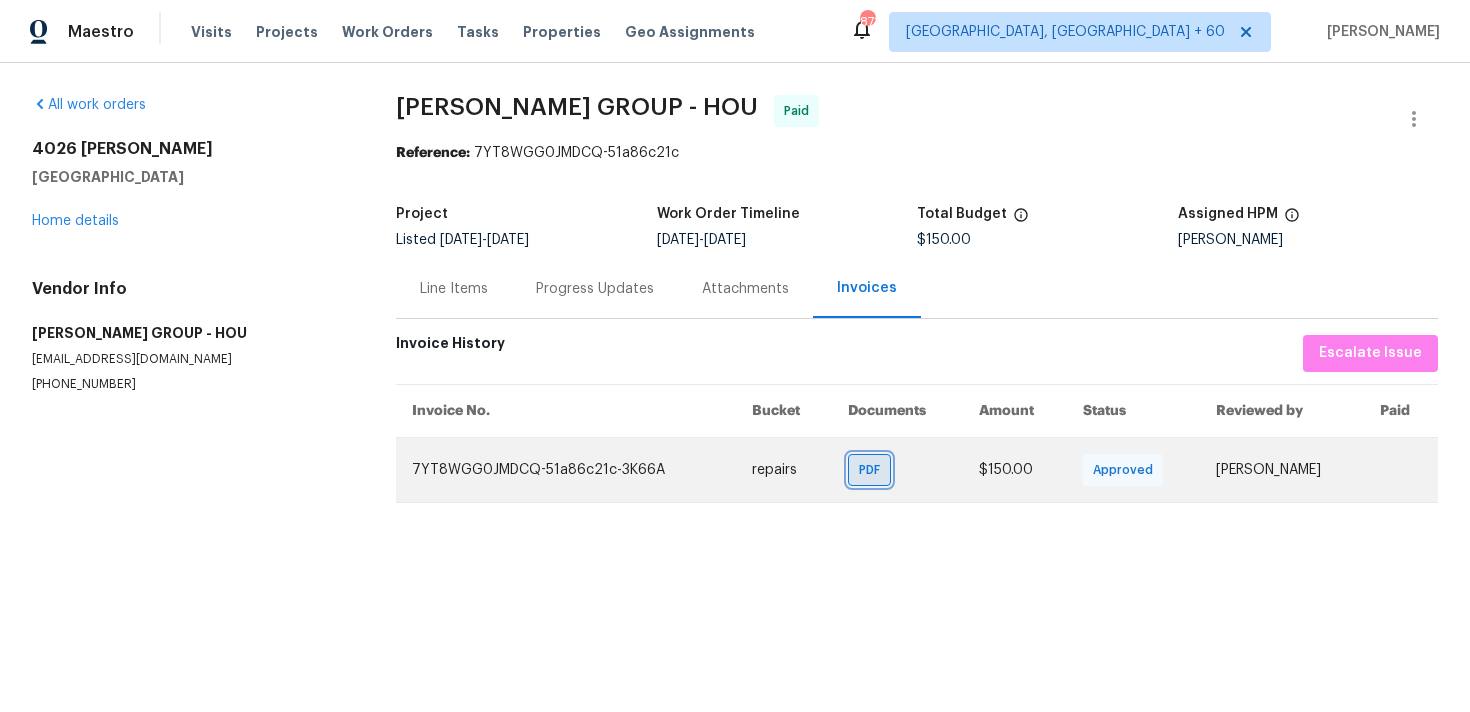 click on "PDF" at bounding box center [873, 470] 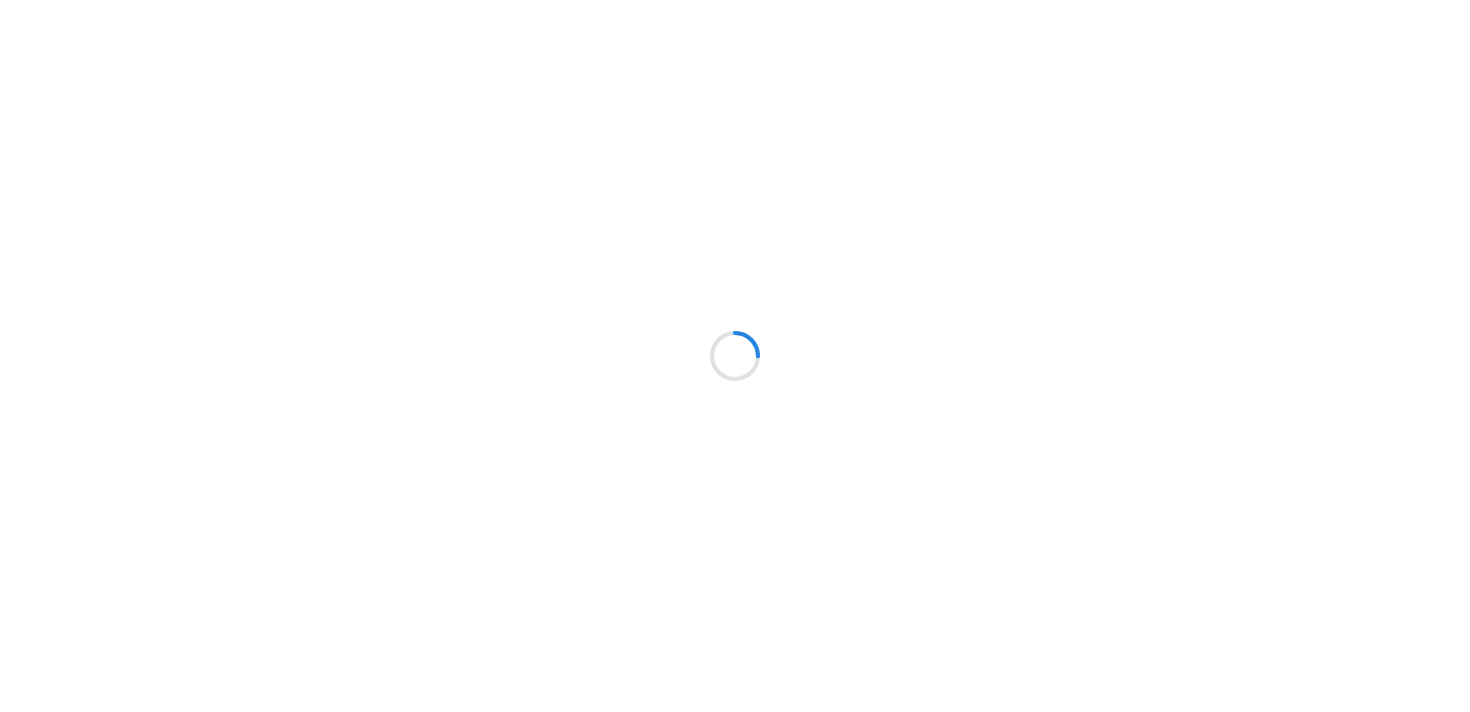 scroll, scrollTop: 0, scrollLeft: 0, axis: both 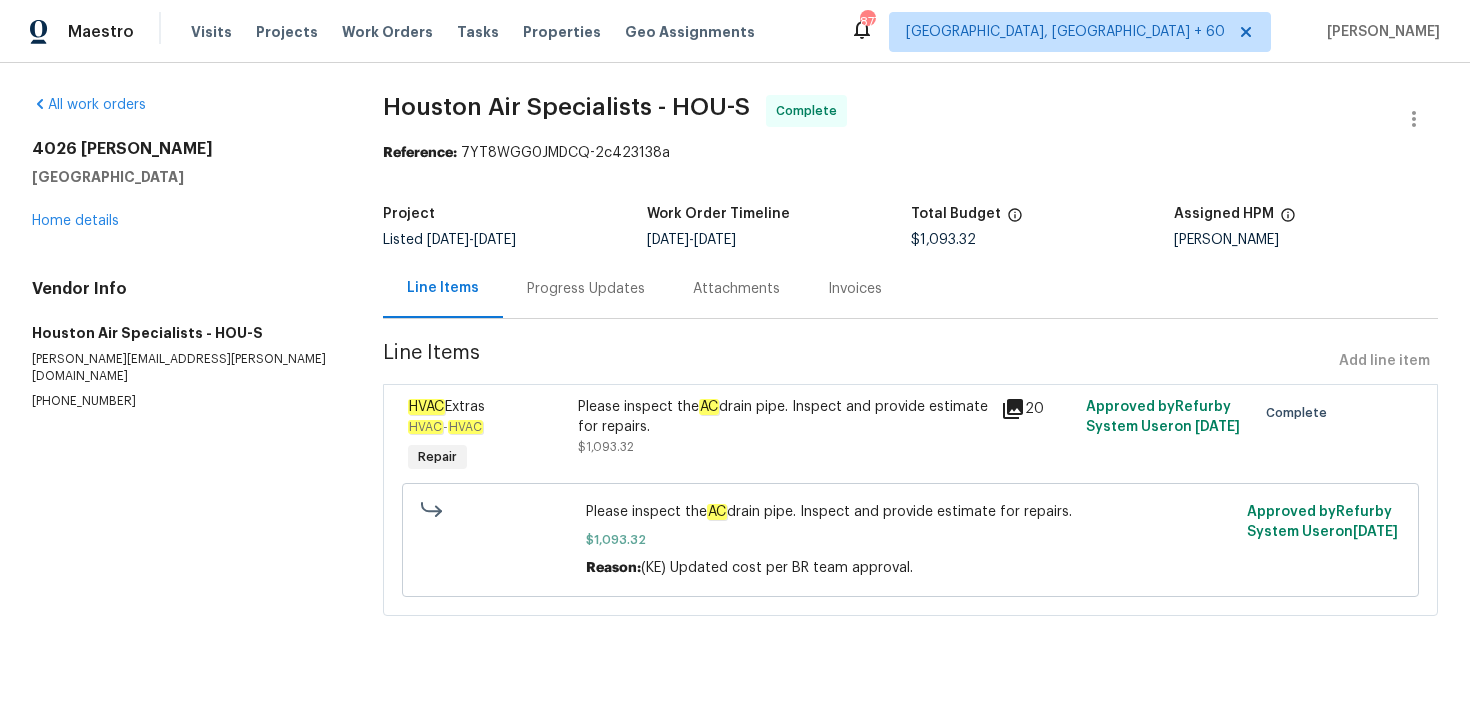 click on "Progress Updates" at bounding box center [586, 289] 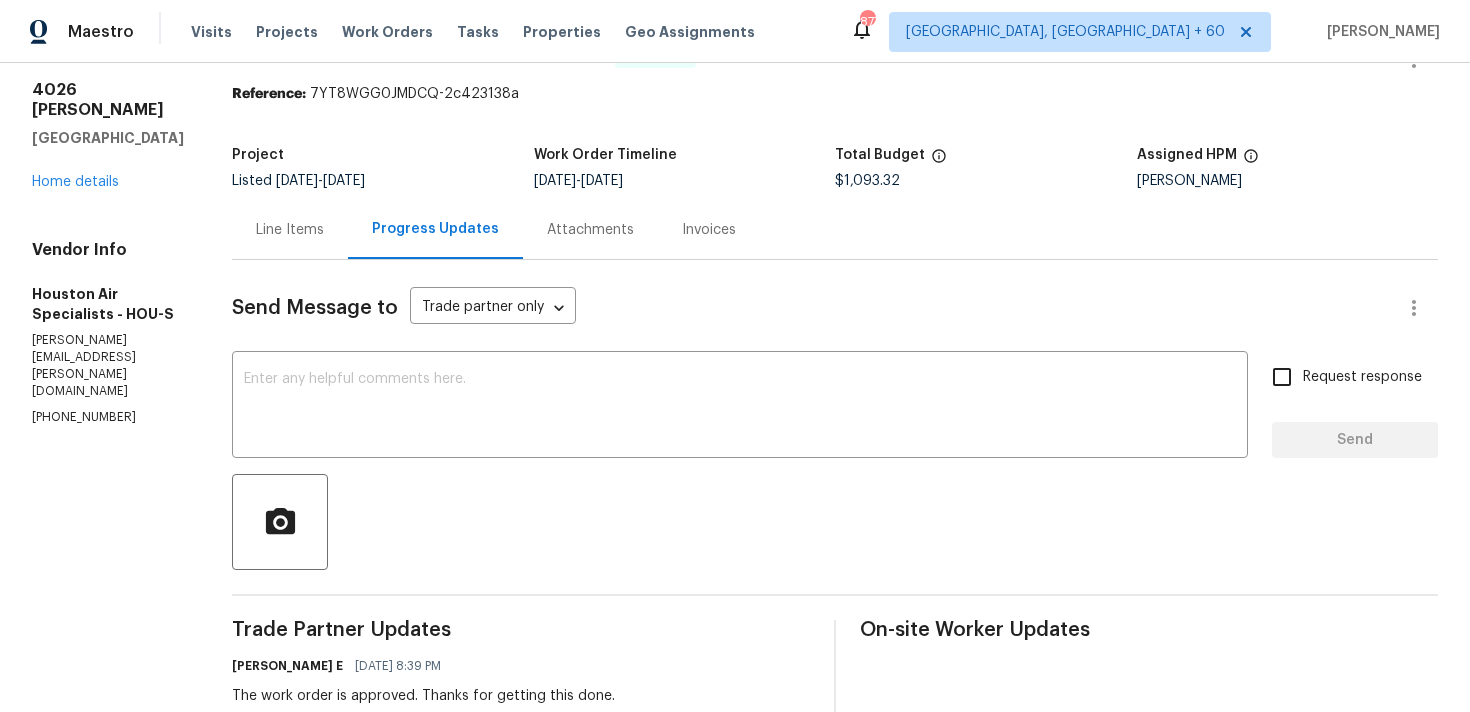 scroll, scrollTop: 0, scrollLeft: 0, axis: both 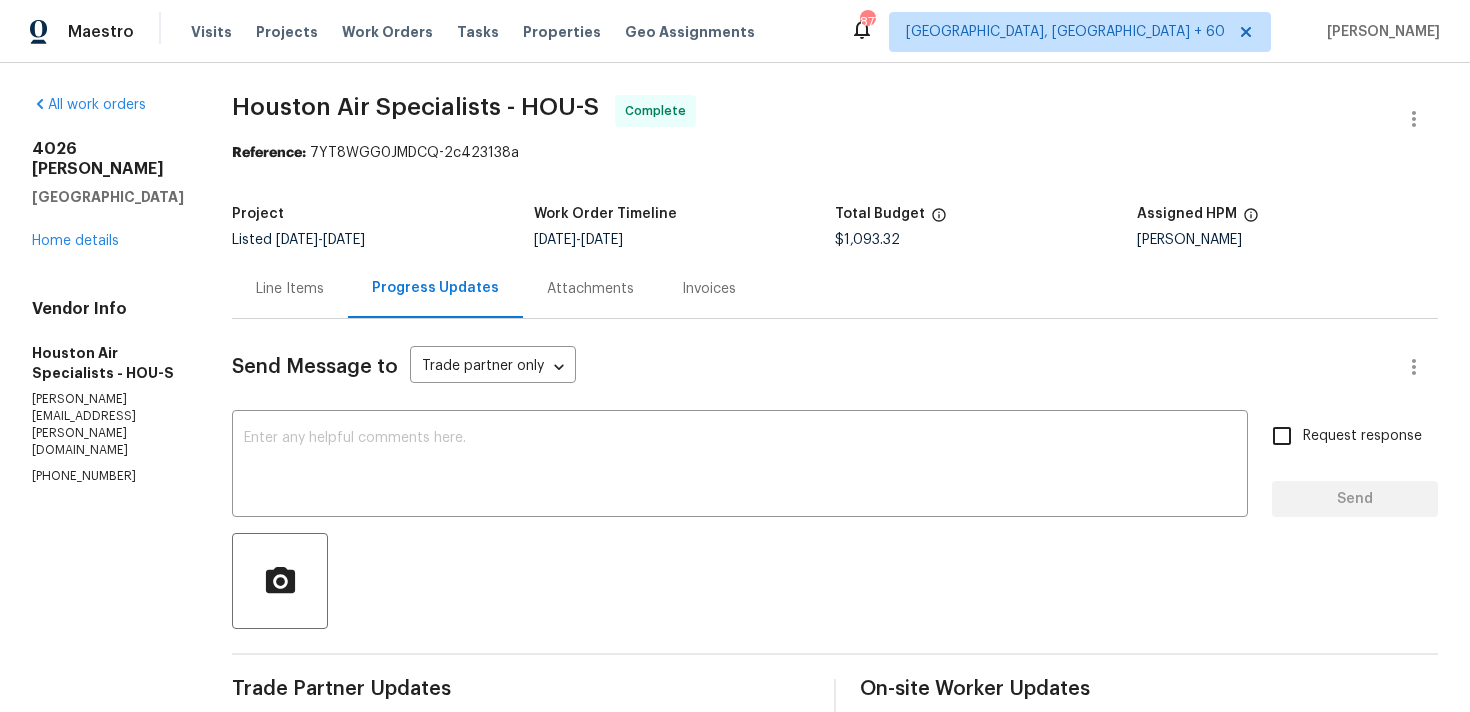click on "Invoices" at bounding box center (709, 289) 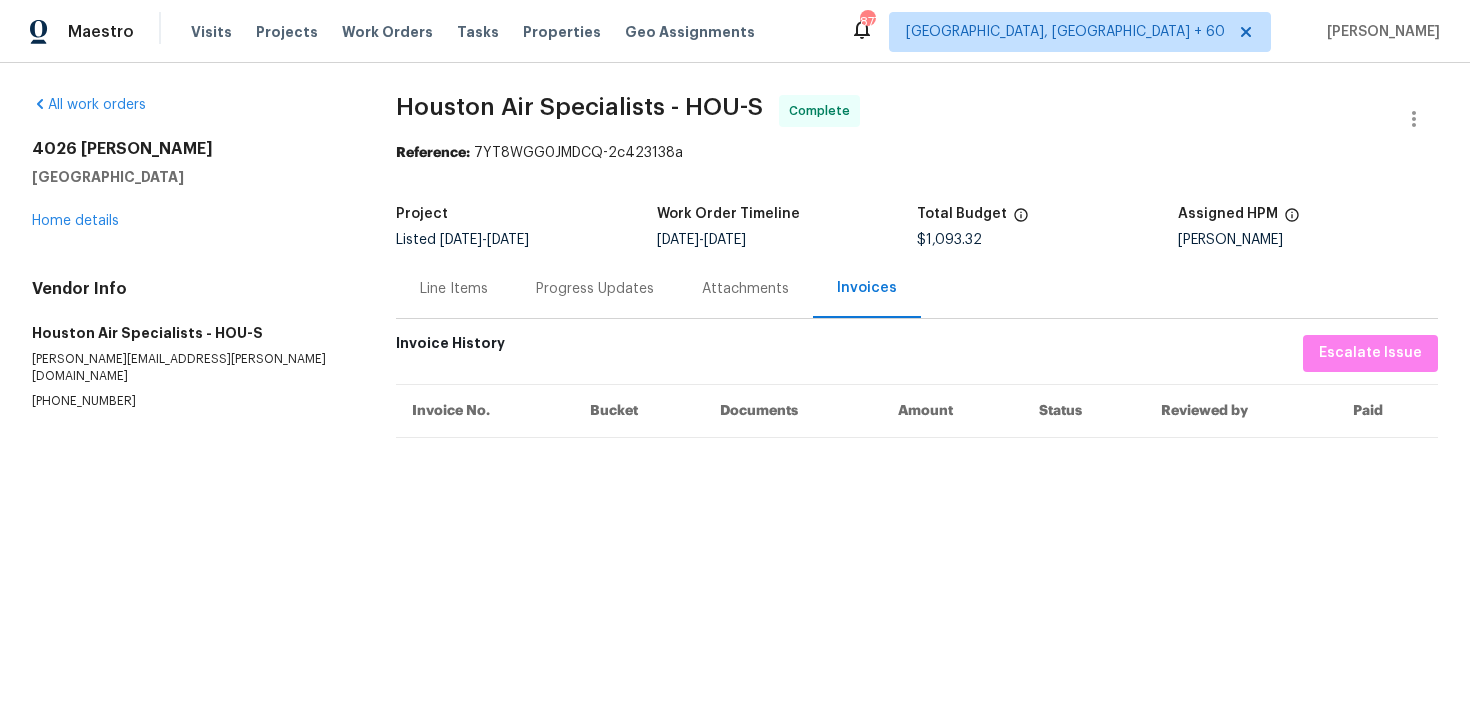 click on "Progress Updates" at bounding box center [595, 289] 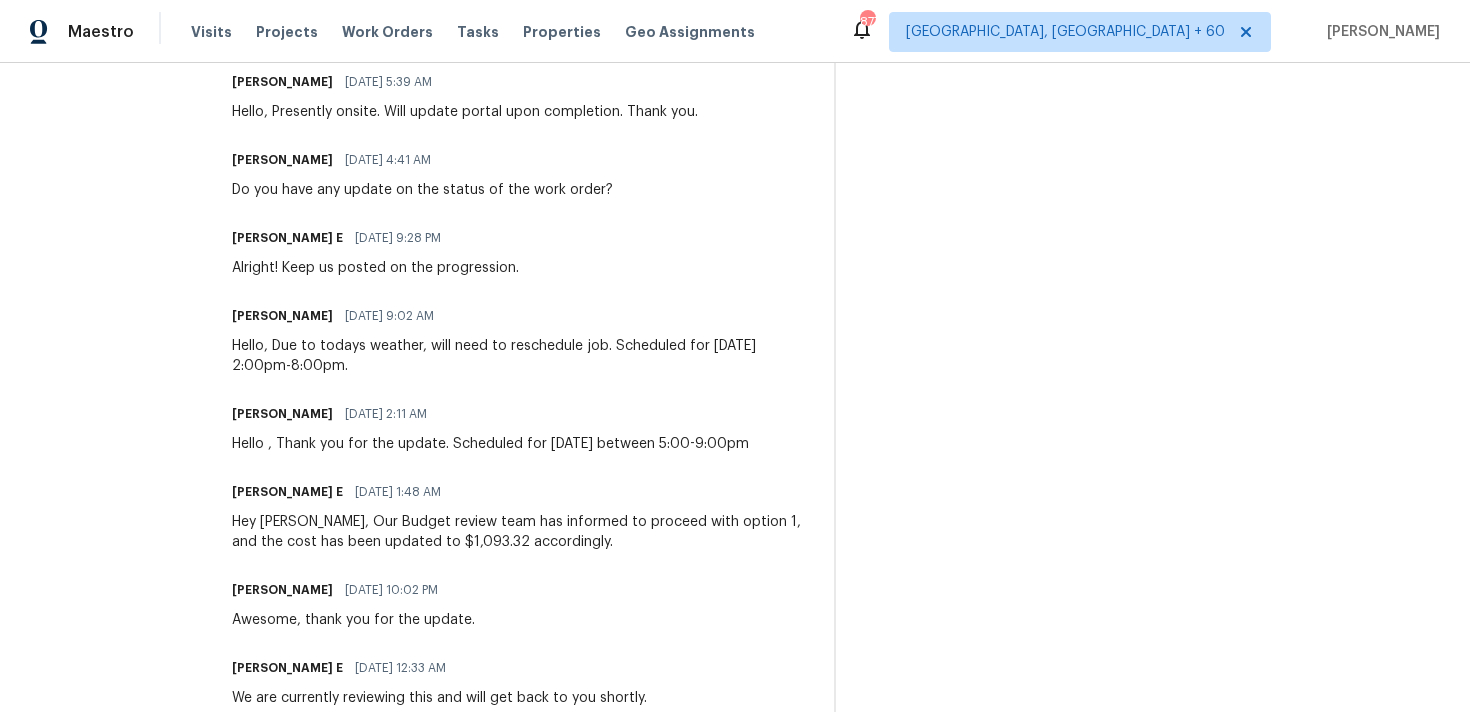 scroll, scrollTop: 880, scrollLeft: 0, axis: vertical 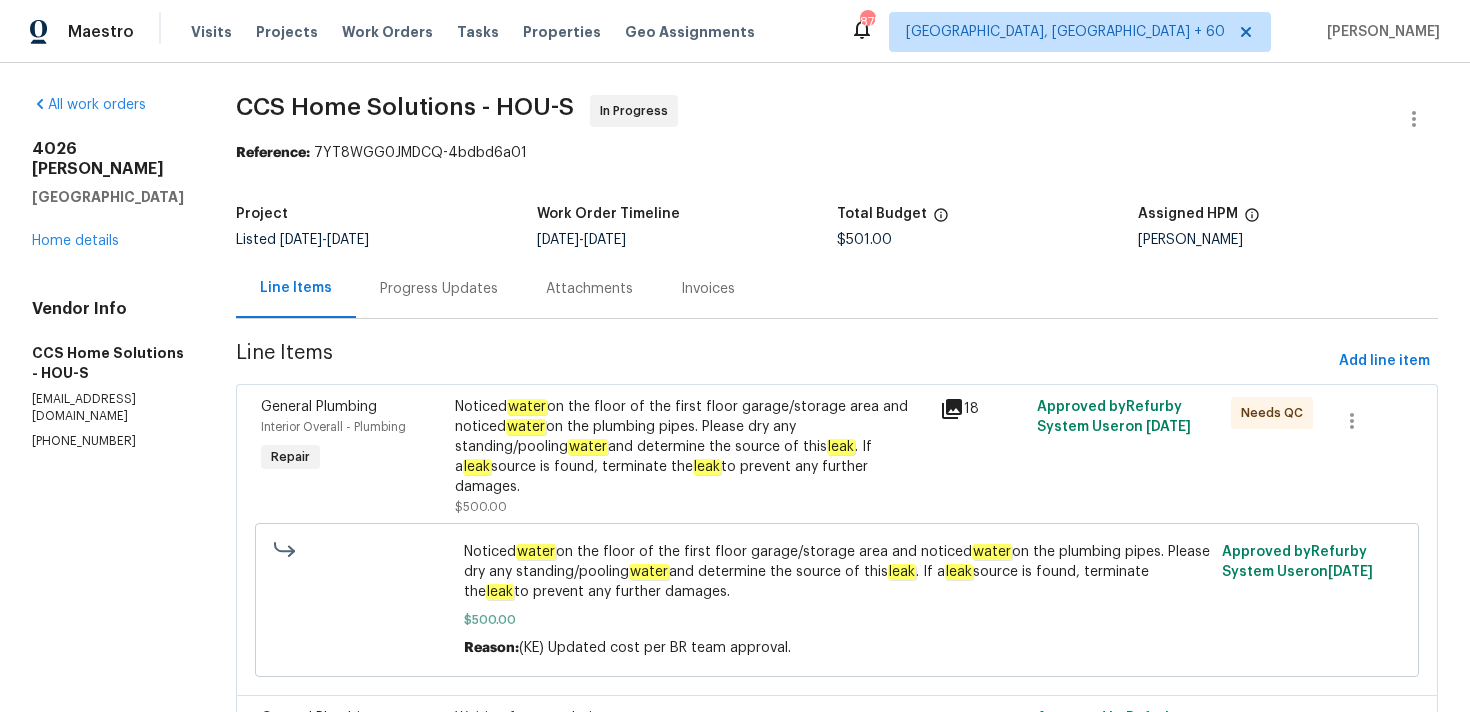 click on "Progress Updates" at bounding box center (439, 289) 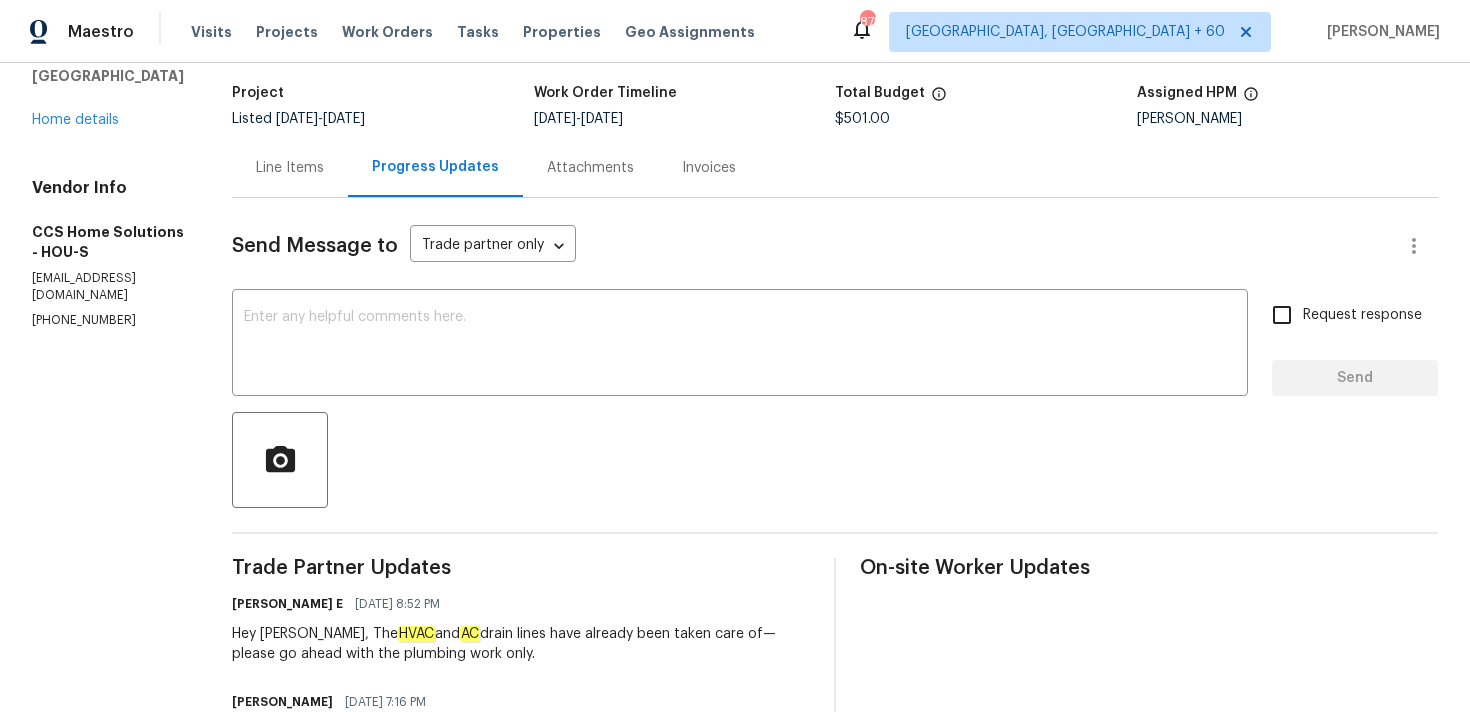 scroll, scrollTop: 37, scrollLeft: 0, axis: vertical 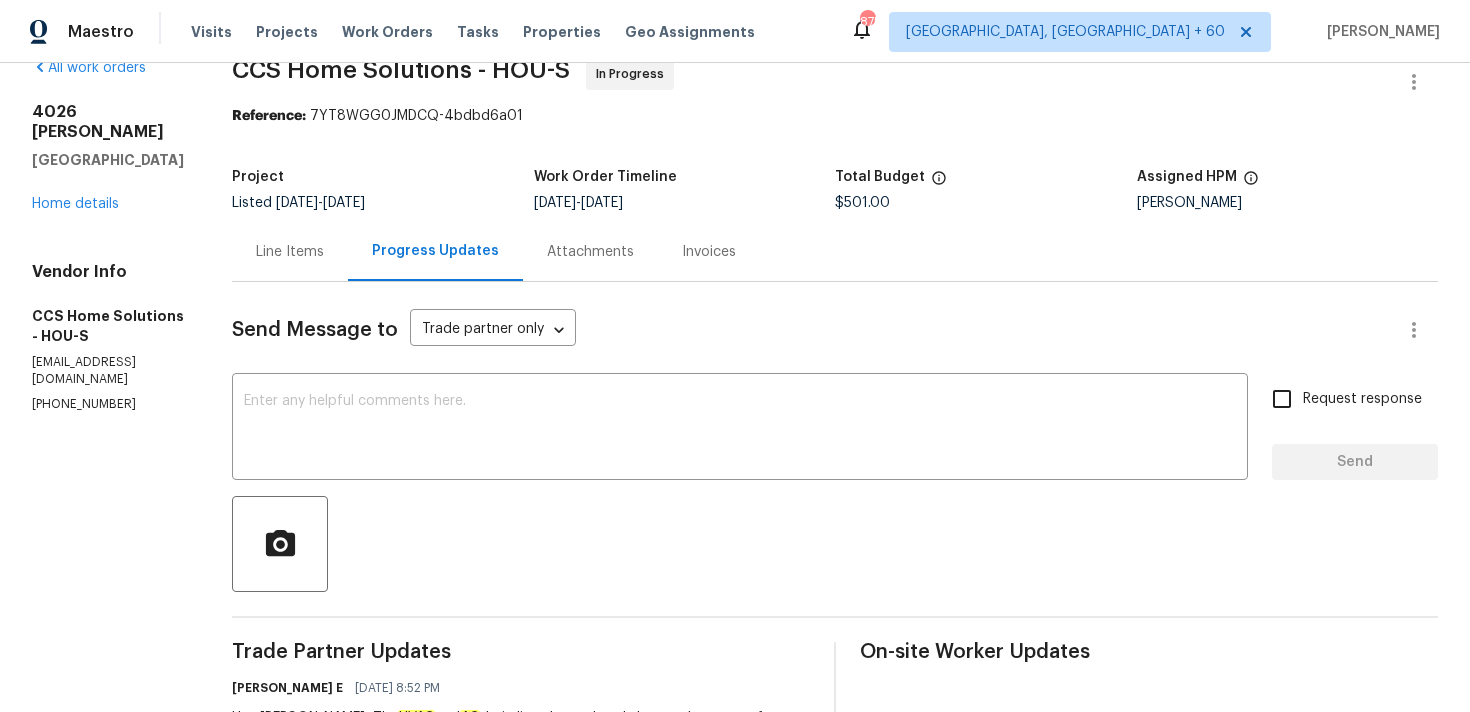 click on "Invoices" at bounding box center (709, 252) 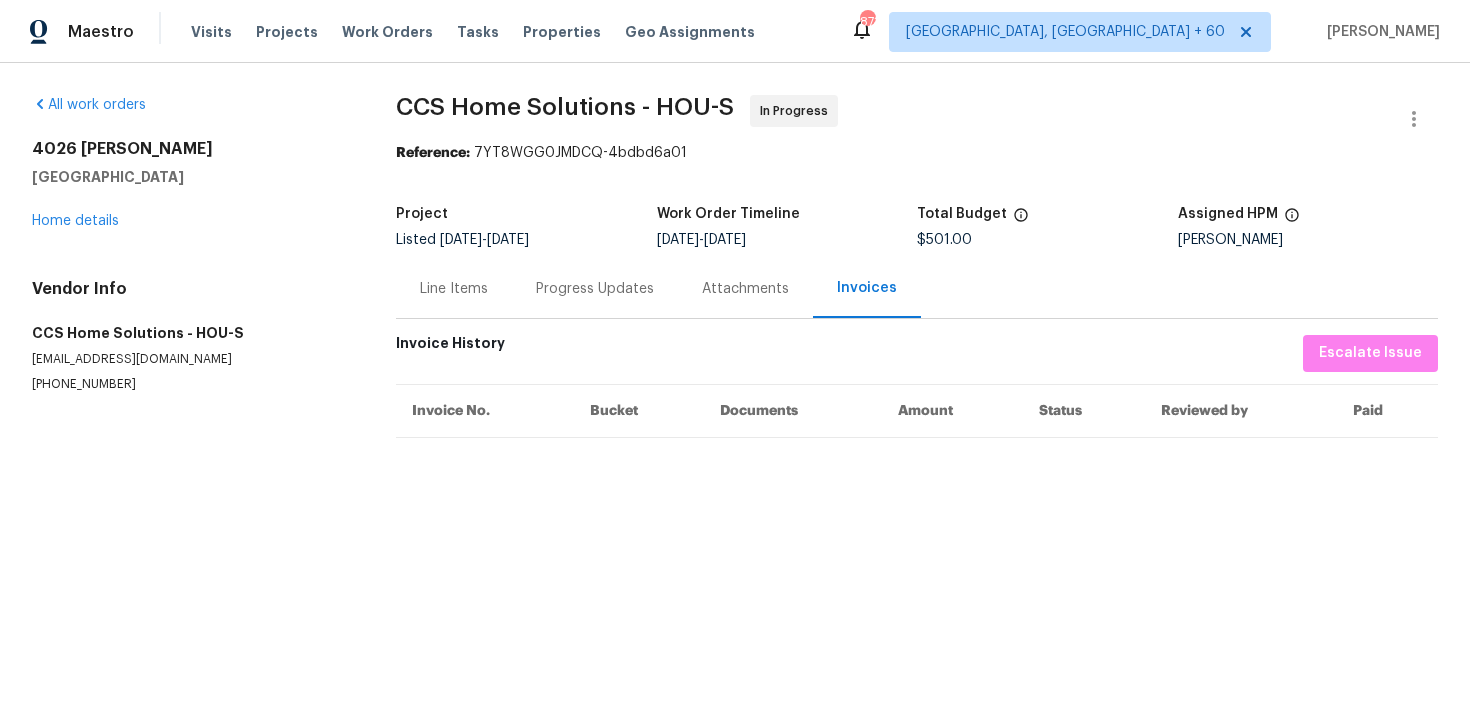 click on "Progress Updates" at bounding box center [595, 289] 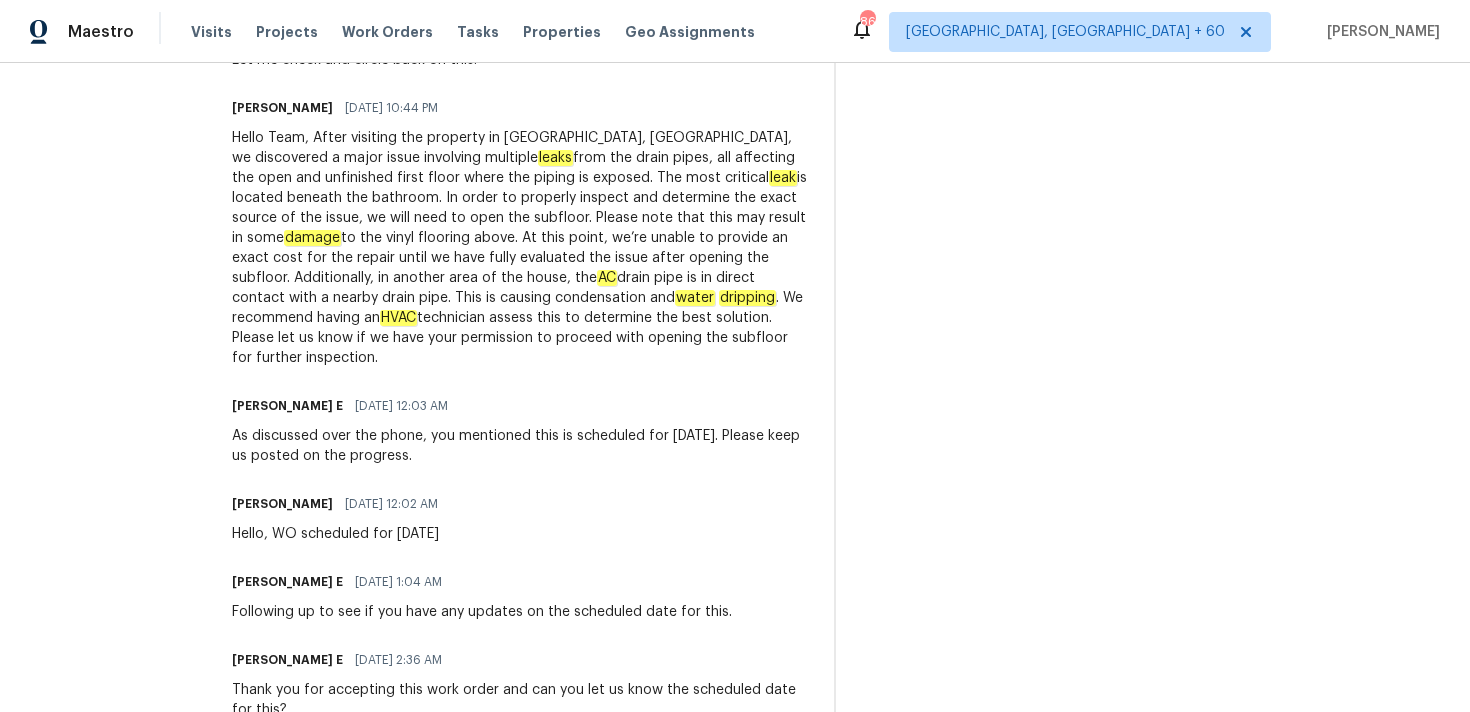 scroll, scrollTop: 1932, scrollLeft: 0, axis: vertical 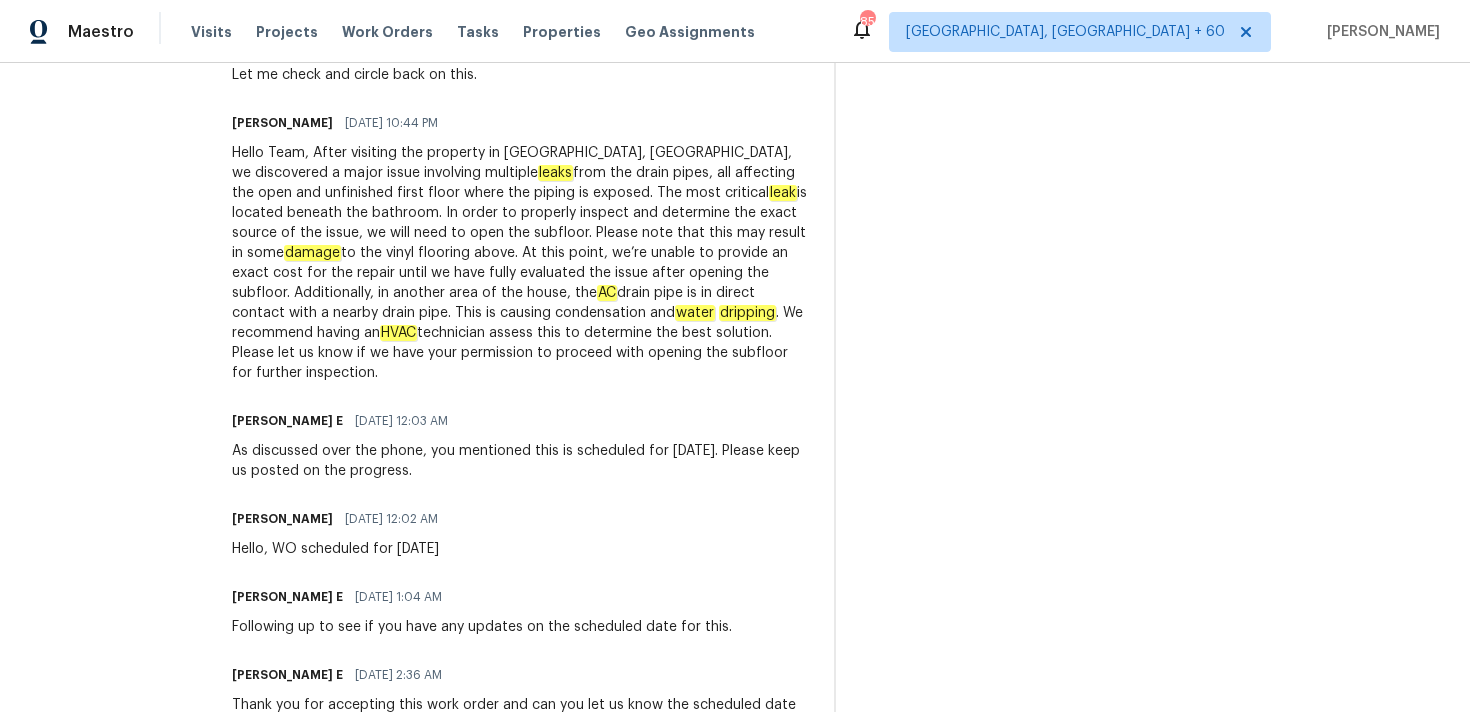 click on "Hello Team,
After visiting the property in Galveston, TX, we discovered a major issue involving multiple  leaks  from the drain pipes, all affecting the open and unfinished first floor where the piping is exposed.
The most critical  leak  is located beneath the bathroom. In order to properly inspect and determine the exact source of the issue, we will need to open the subfloor. Please note that this may result in some  damage  to the vinyl flooring above.
At this point, we’re unable to provide an exact cost for the repair until we have fully evaluated the issue after opening the subfloor.
Additionally, in another area of the house, the  AC  drain pipe is in direct contact with a nearby drain pipe. This is causing condensation and  water   dripping . We recommend having an  HVAC  technician assess this to determine the best solution.
Please let us know if we have your permission to proceed with opening the subfloor for further inspection." at bounding box center [521, 263] 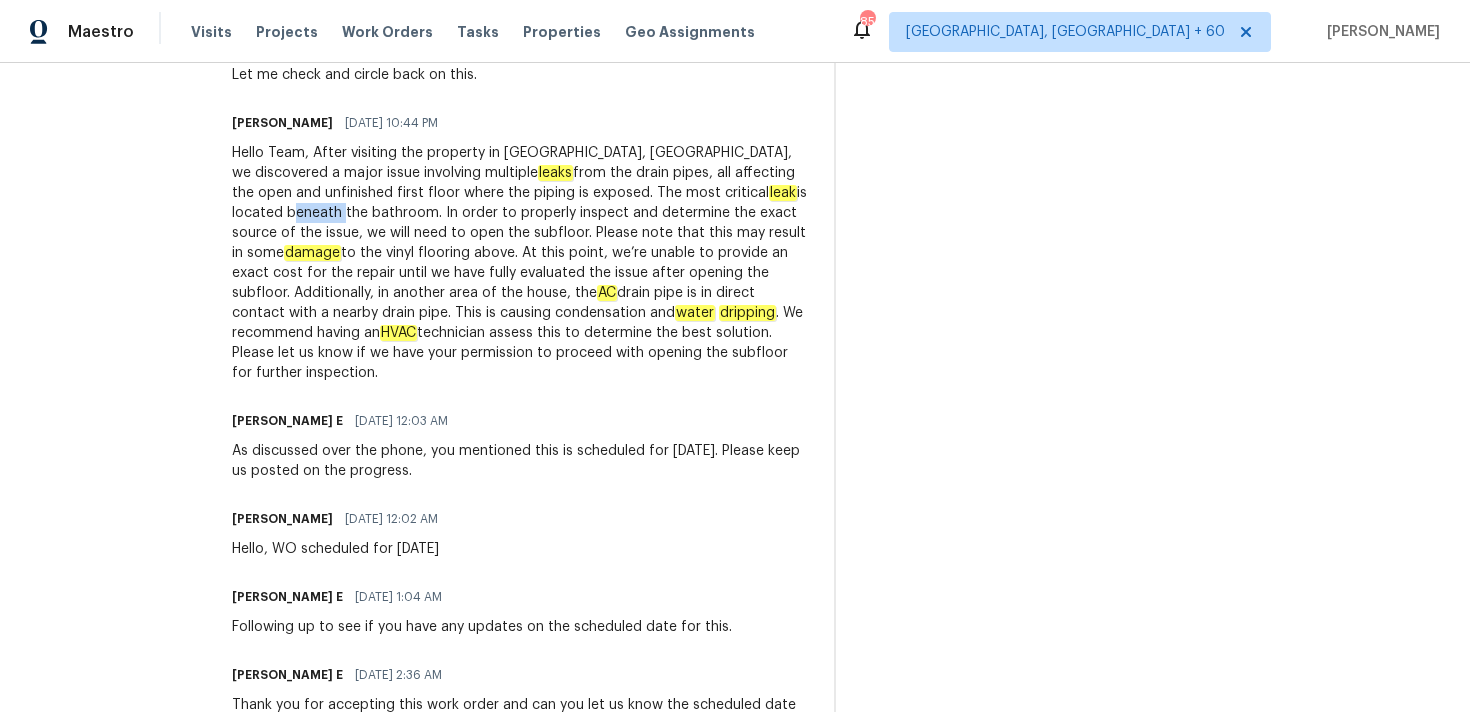 click on "Hello Team,
After visiting the property in Galveston, TX, we discovered a major issue involving multiple  leaks  from the drain pipes, all affecting the open and unfinished first floor where the piping is exposed.
The most critical  leak  is located beneath the bathroom. In order to properly inspect and determine the exact source of the issue, we will need to open the subfloor. Please note that this may result in some  damage  to the vinyl flooring above.
At this point, we’re unable to provide an exact cost for the repair until we have fully evaluated the issue after opening the subfloor.
Additionally, in another area of the house, the  AC  drain pipe is in direct contact with a nearby drain pipe. This is causing condensation and  water   dripping . We recommend having an  HVAC  technician assess this to determine the best solution.
Please let us know if we have your permission to proceed with opening the subfloor for further inspection." at bounding box center [521, 263] 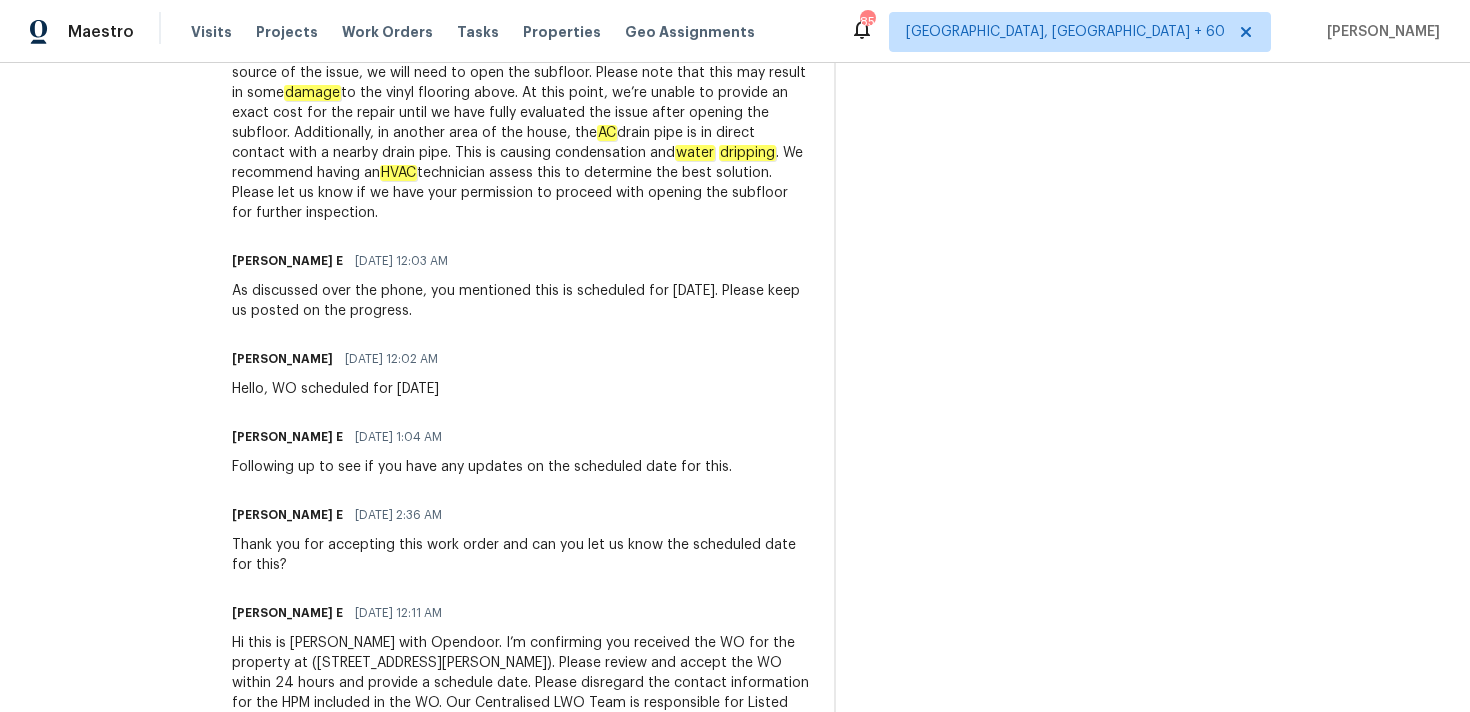 scroll, scrollTop: 2129, scrollLeft: 0, axis: vertical 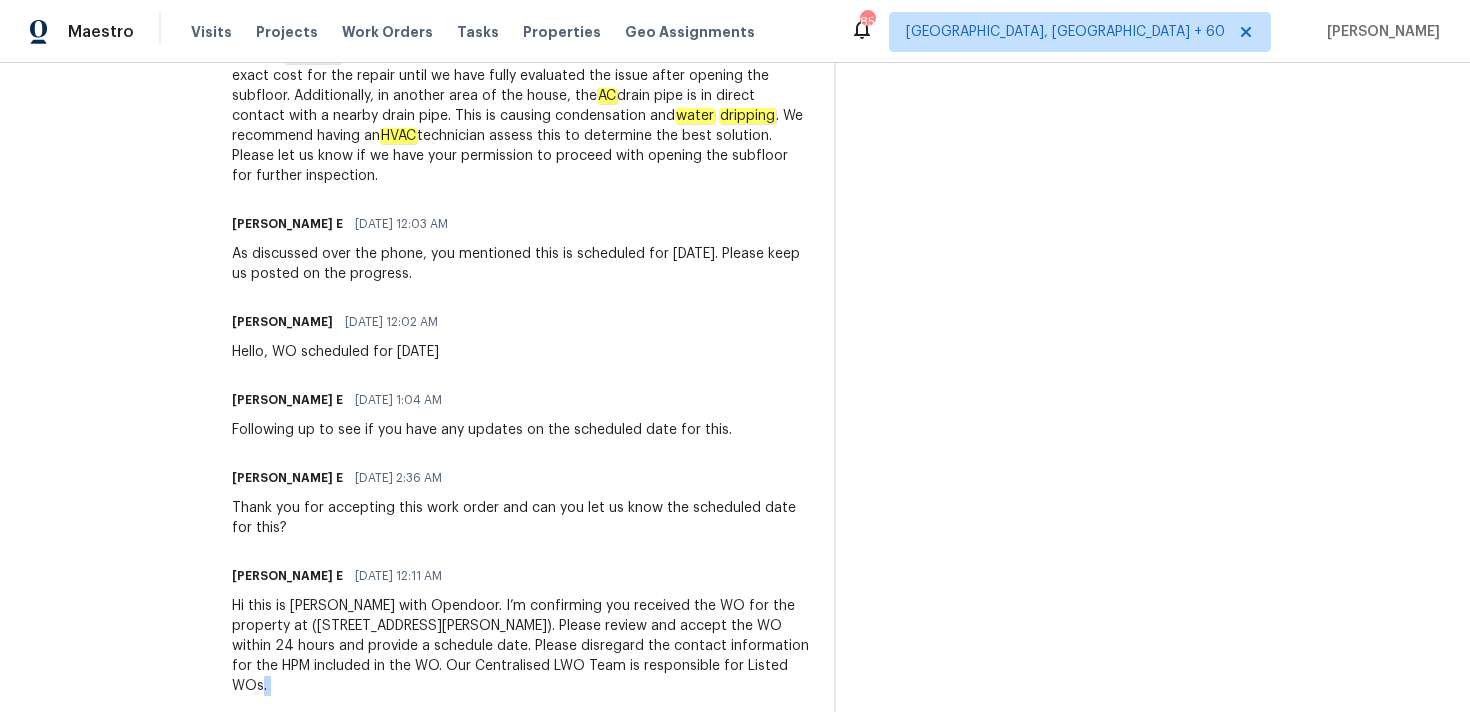 drag, startPoint x: 623, startPoint y: 637, endPoint x: 864, endPoint y: 723, distance: 255.88474 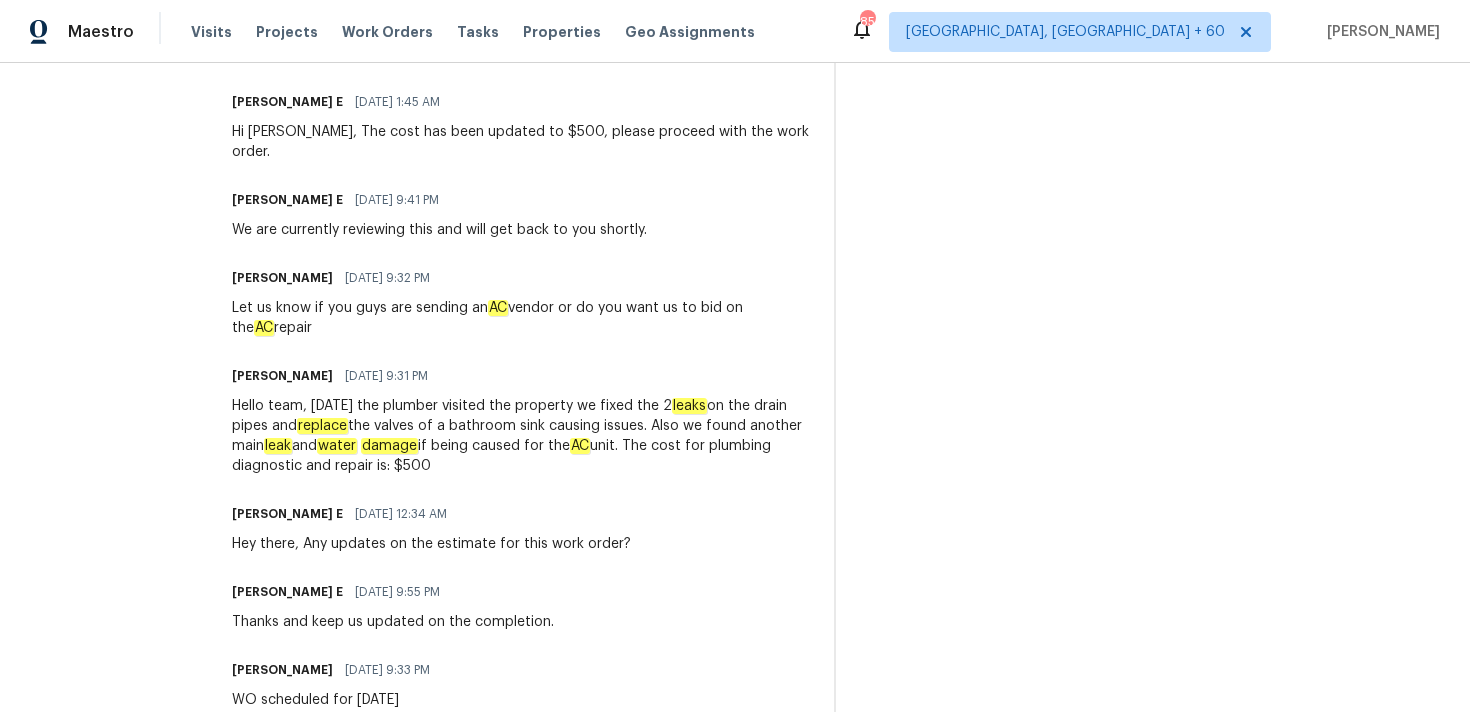 scroll, scrollTop: 987, scrollLeft: 0, axis: vertical 